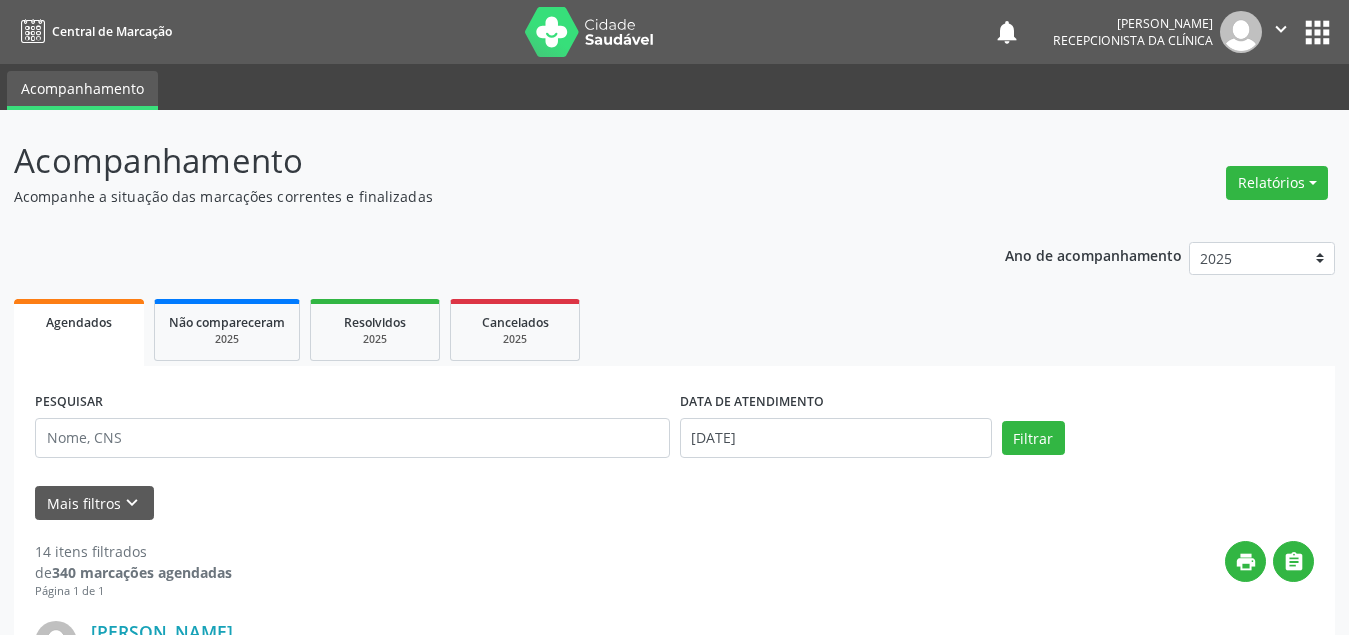 scroll, scrollTop: 100, scrollLeft: 0, axis: vertical 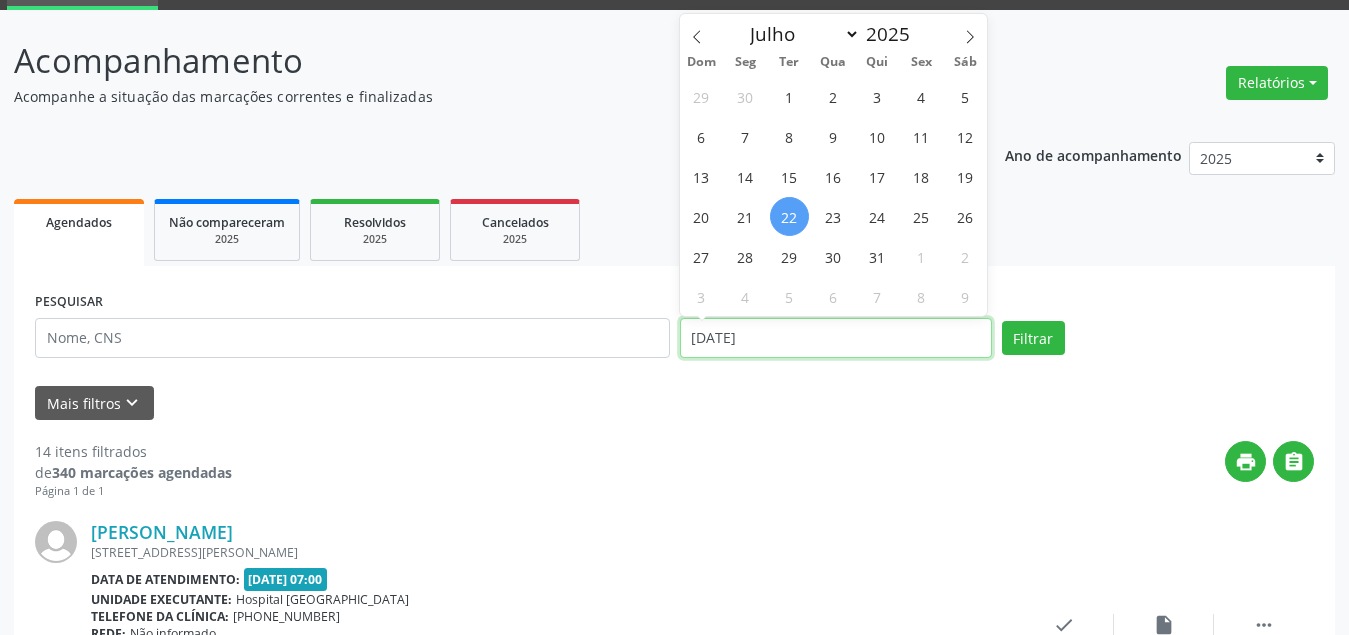 click on "[DATE]" at bounding box center [836, 338] 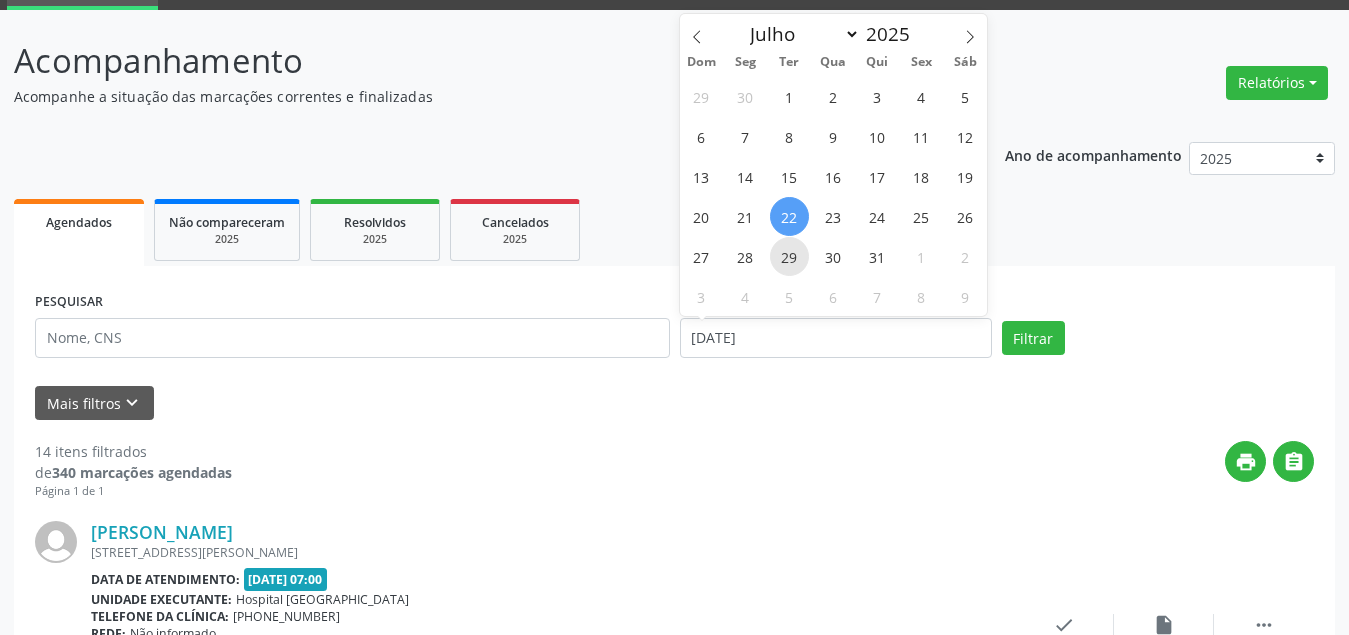 click on "29" at bounding box center [789, 256] 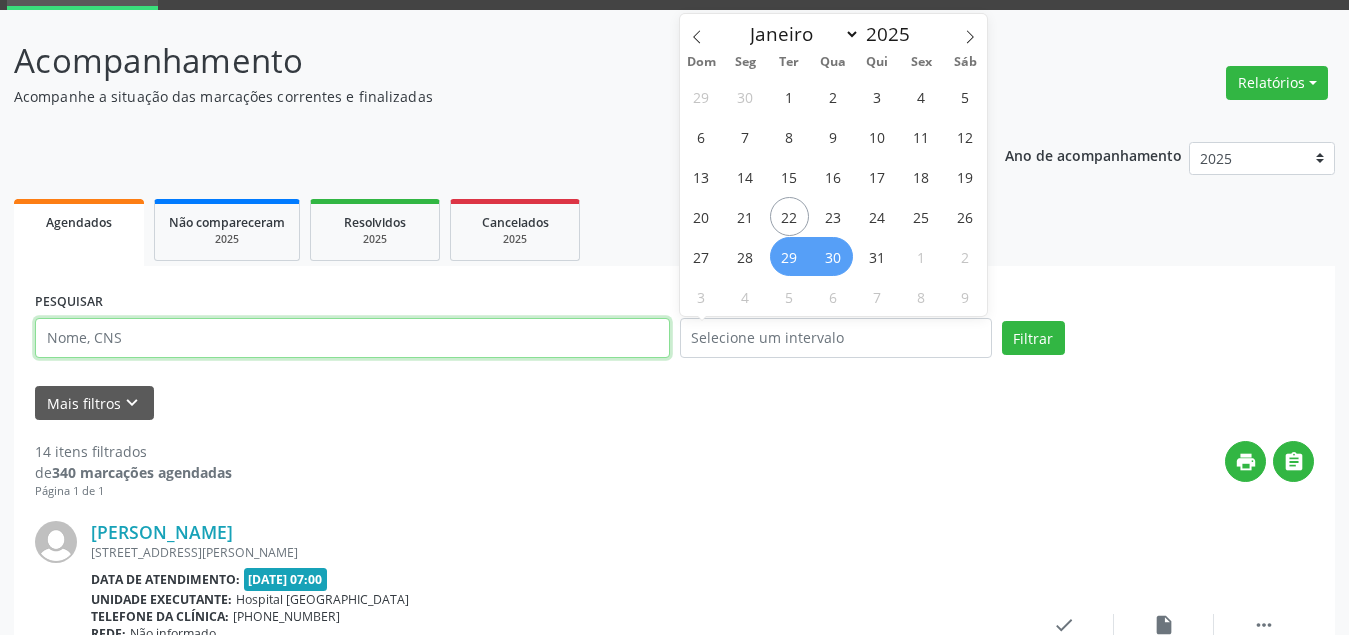 click at bounding box center [352, 338] 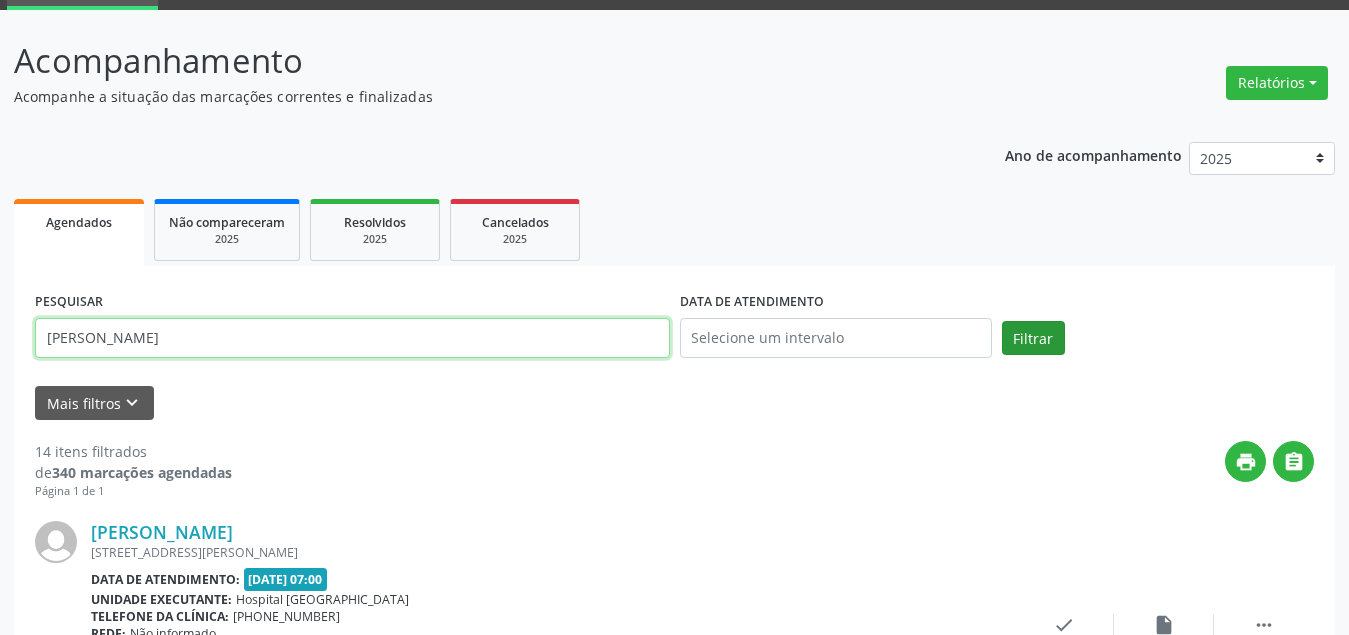 type on "ariela menezes" 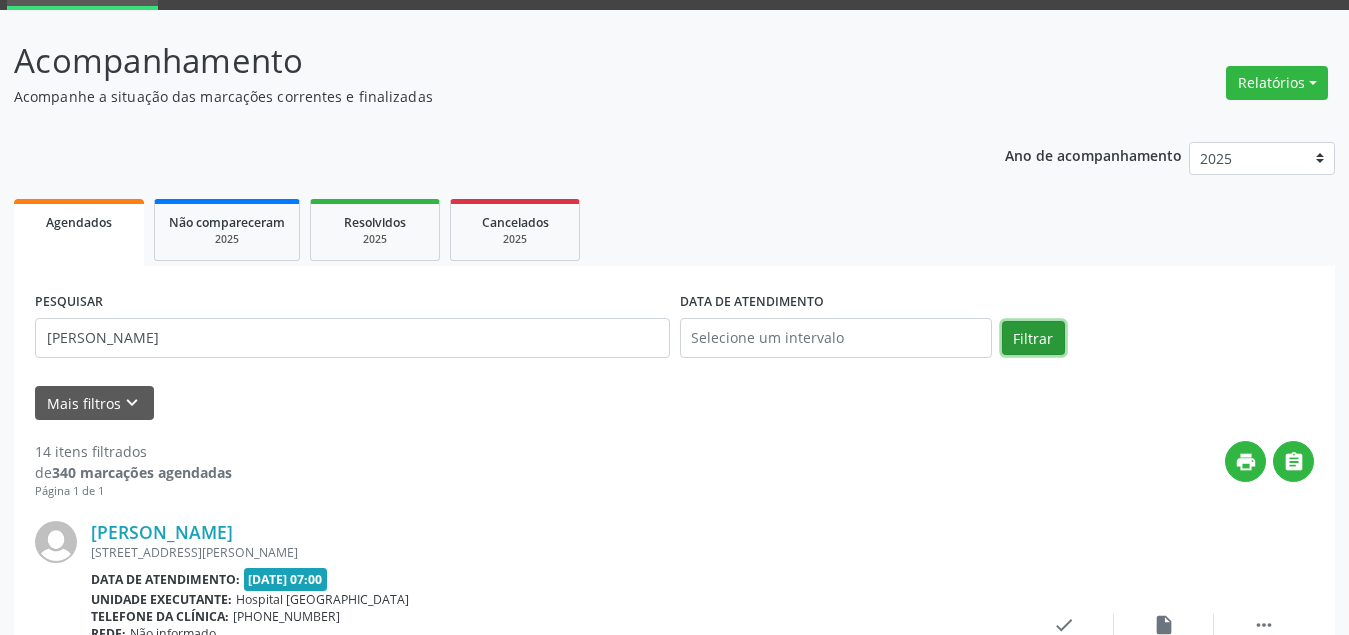 click on "Filtrar" at bounding box center (1033, 338) 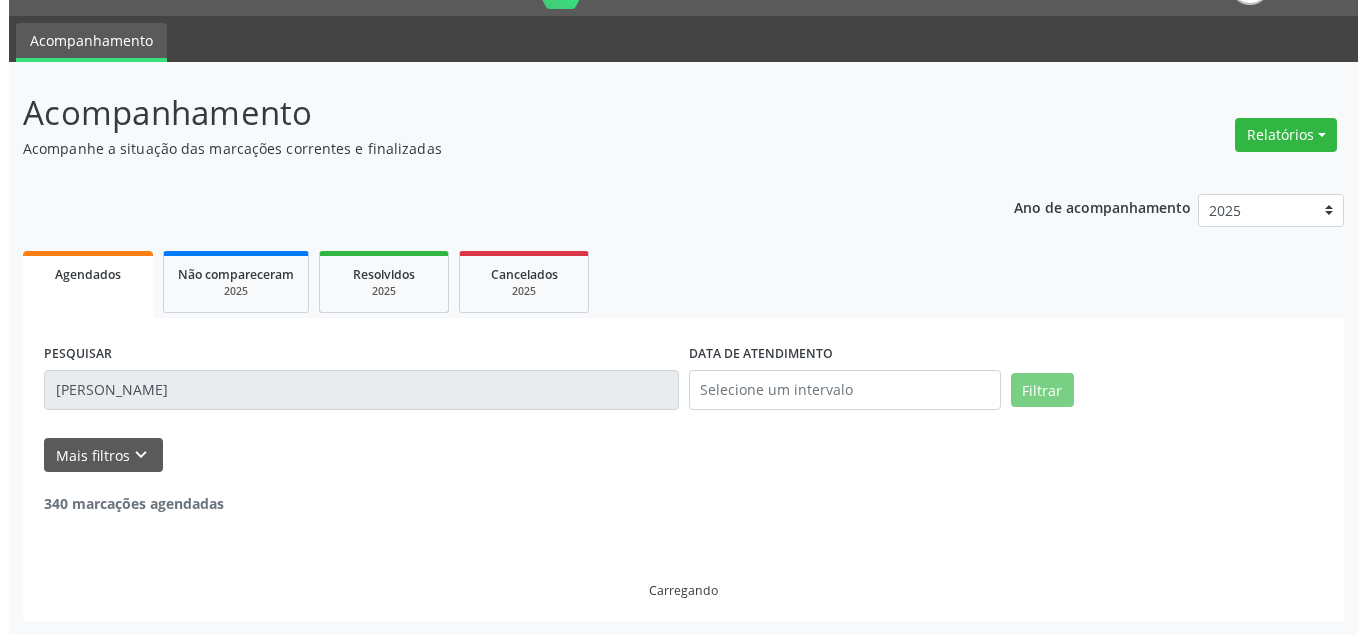 scroll, scrollTop: 0, scrollLeft: 0, axis: both 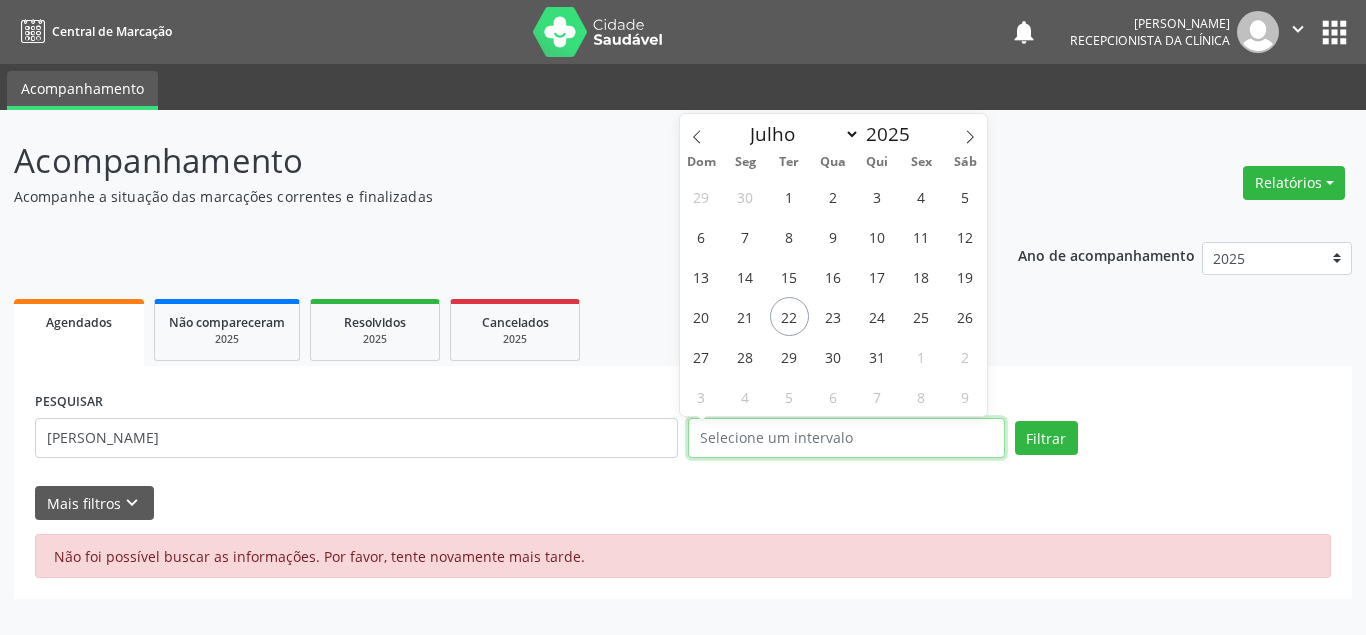 click at bounding box center (846, 438) 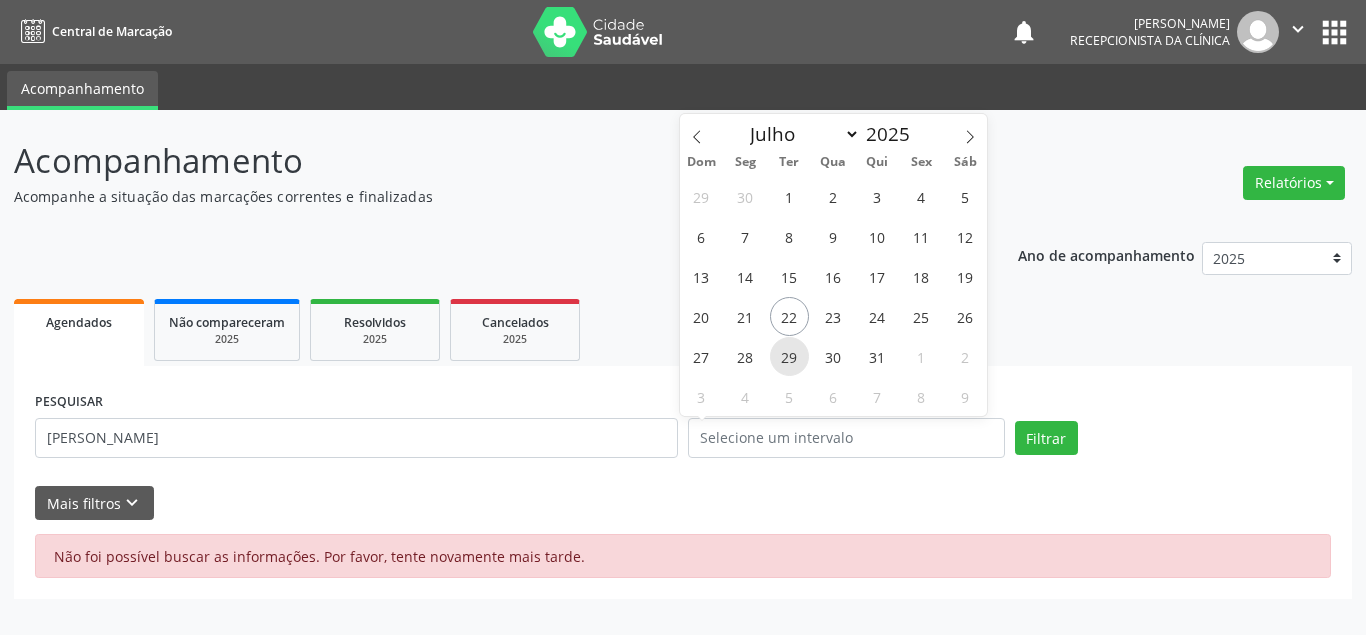 click on "29" at bounding box center (789, 356) 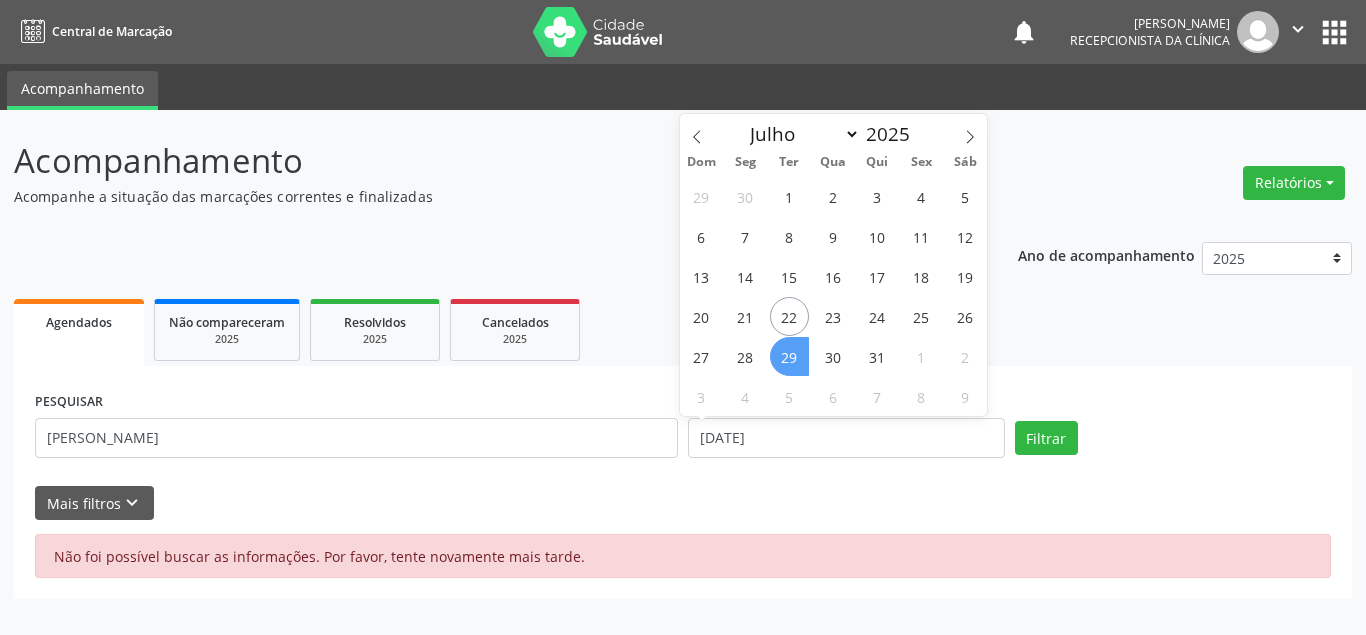 click on "29" at bounding box center (789, 356) 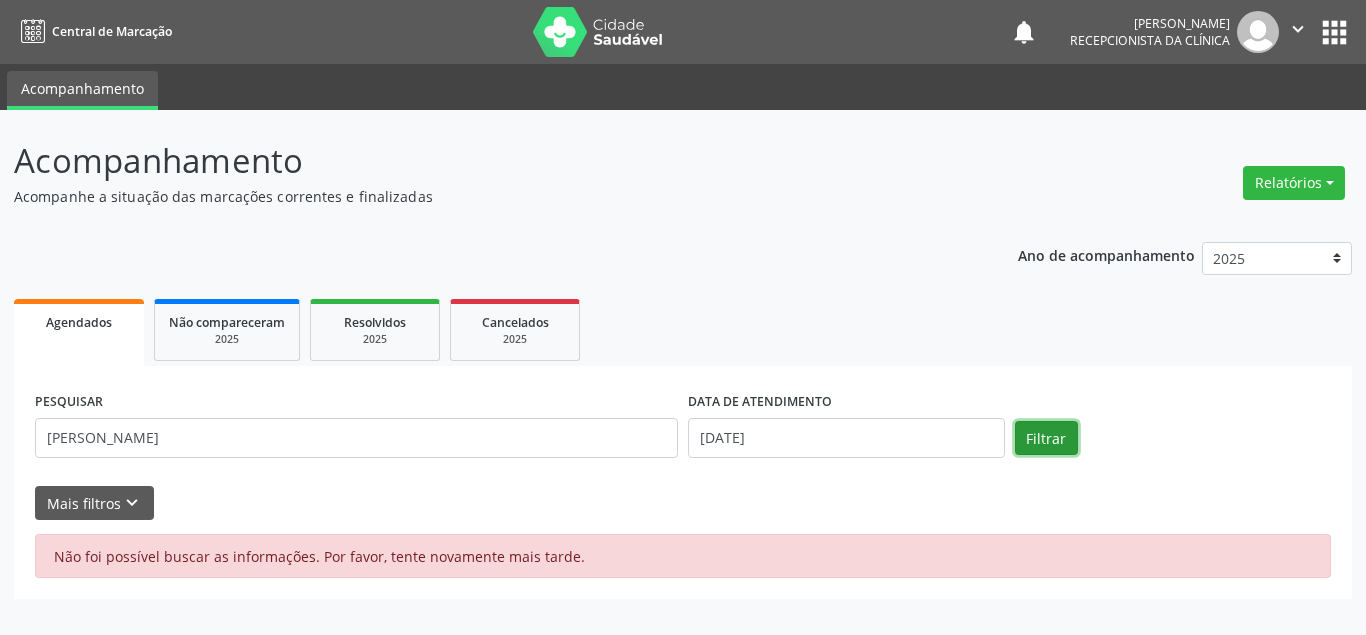 click on "Filtrar" at bounding box center (1046, 438) 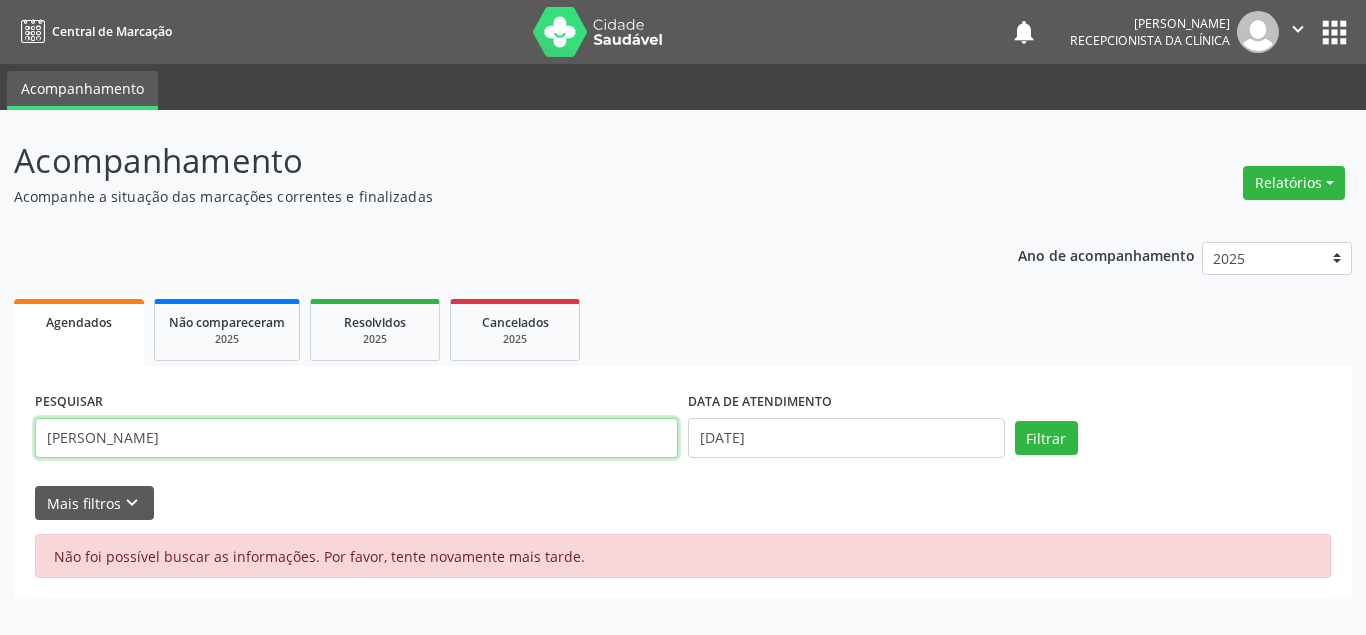 click on "ariela menezes" at bounding box center [356, 438] 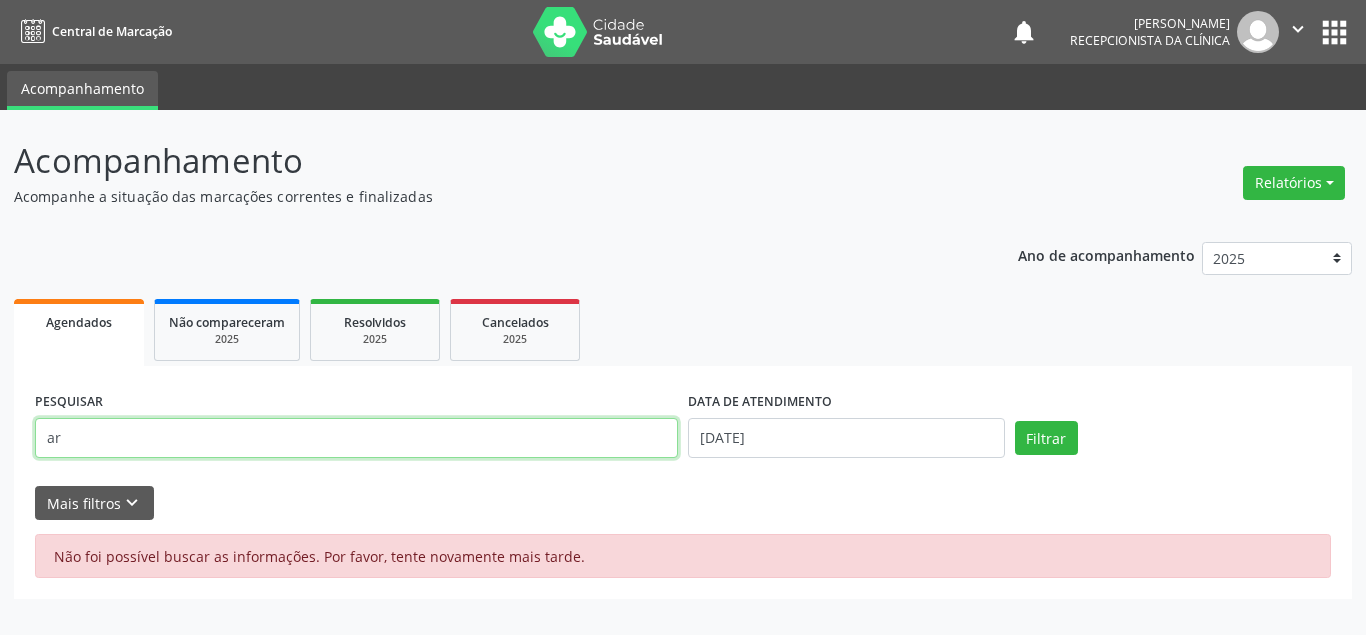 type on "a" 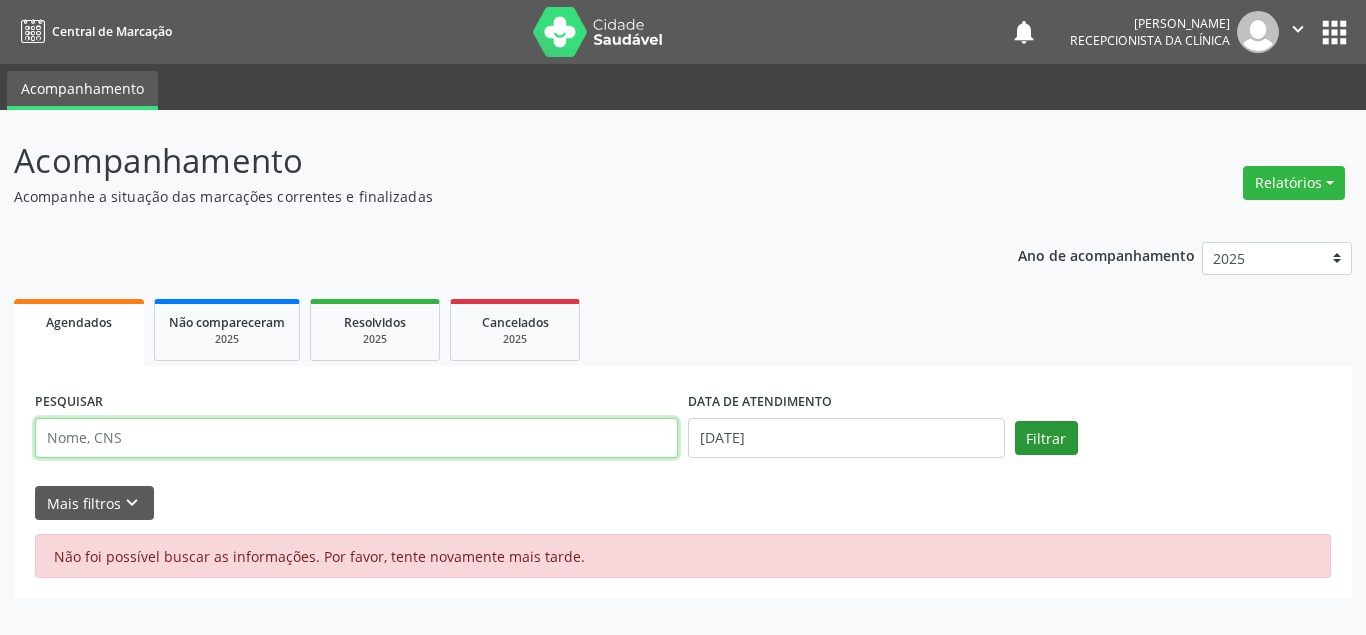 type 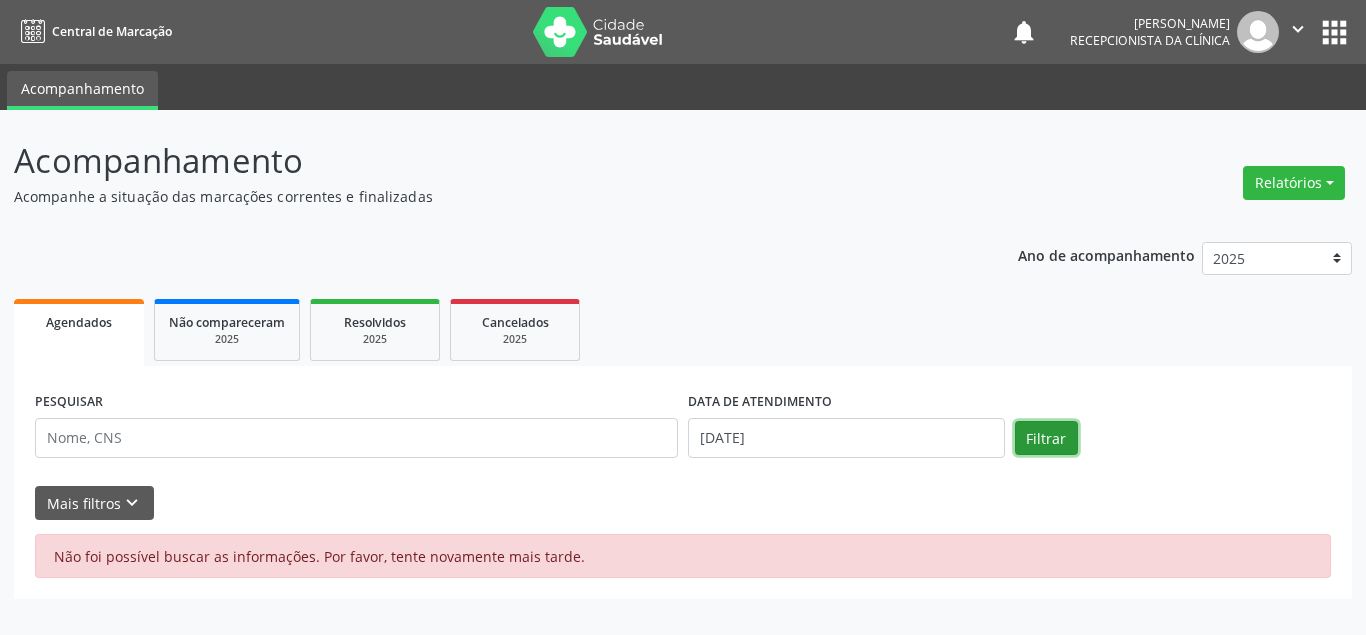 click on "Filtrar" at bounding box center (1046, 438) 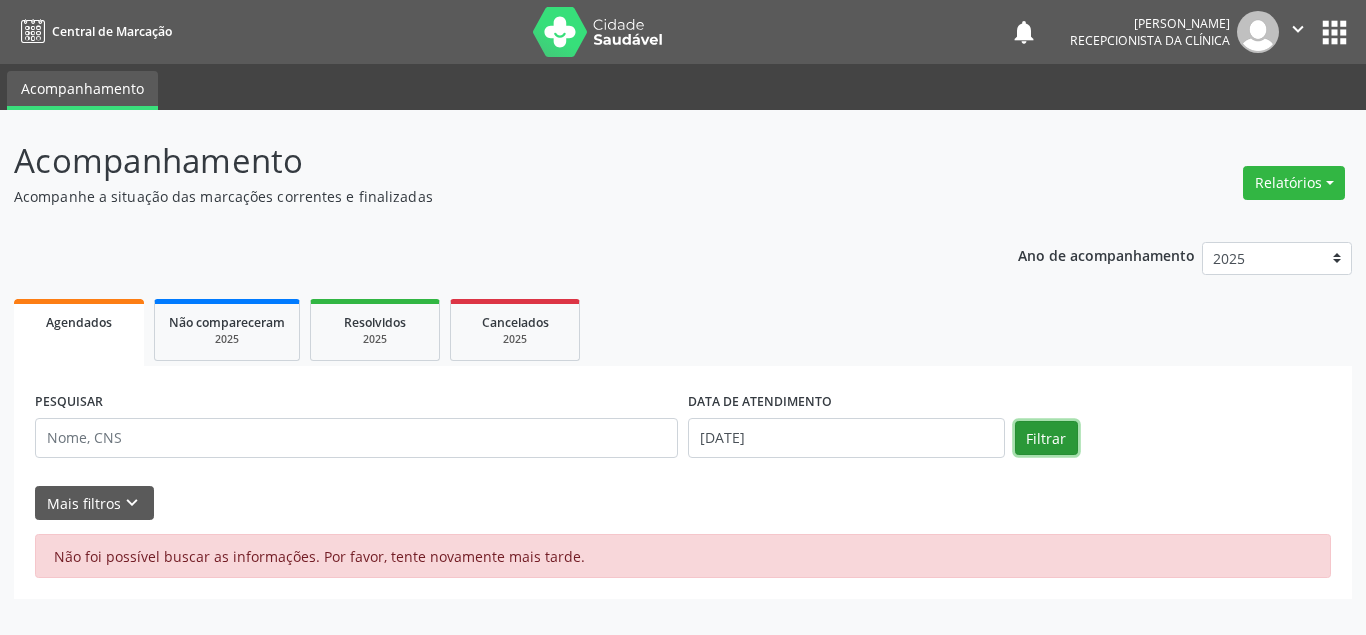 click on "Filtrar" at bounding box center (1046, 438) 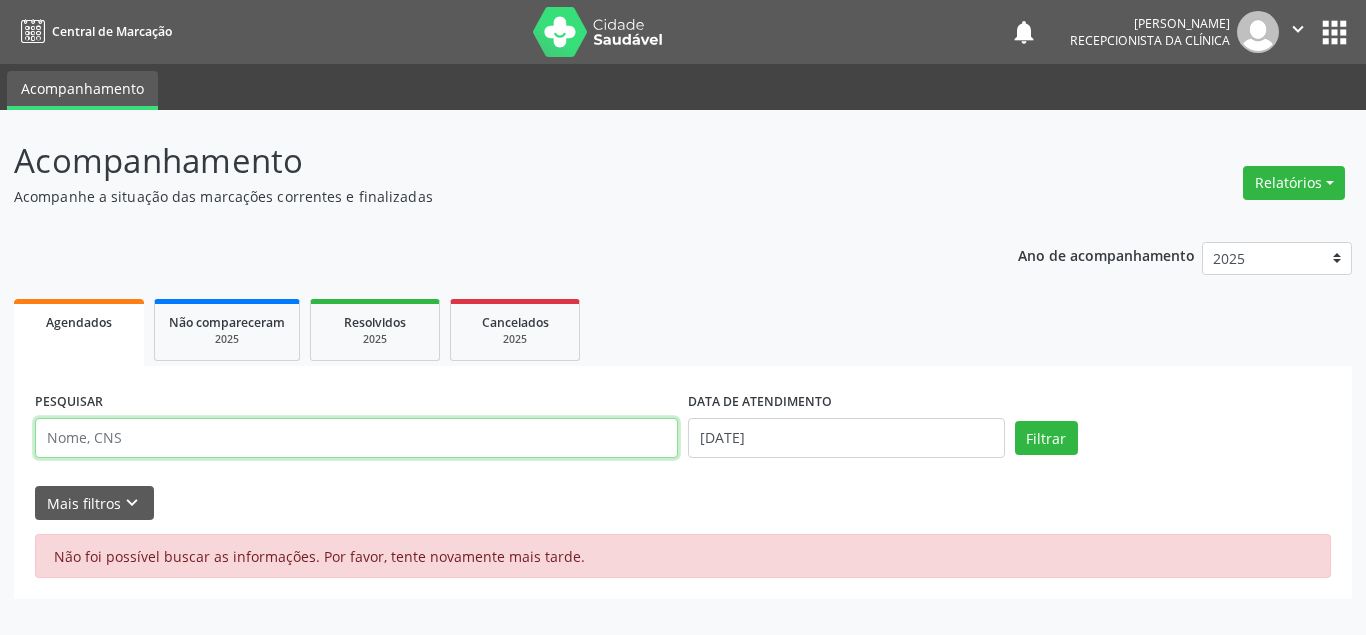 click at bounding box center [356, 438] 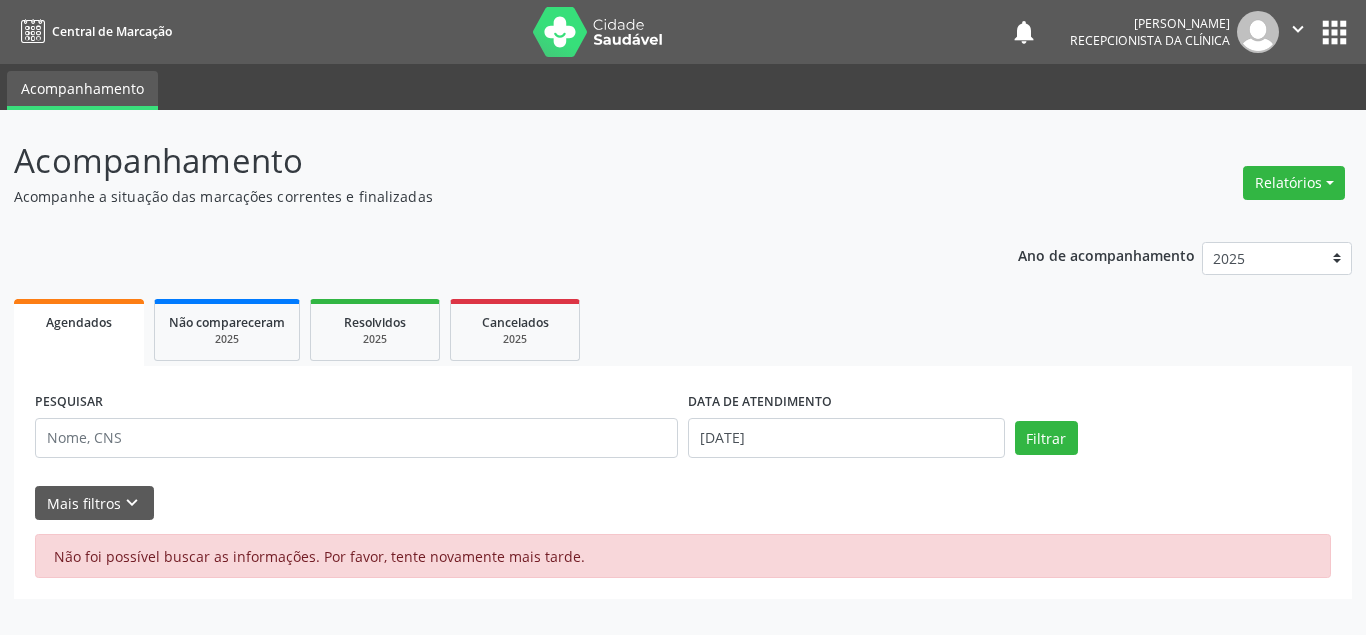 click on "Agendados   Não compareceram
2025
Resolvidos
2025
Cancelados
2025" at bounding box center [683, 330] 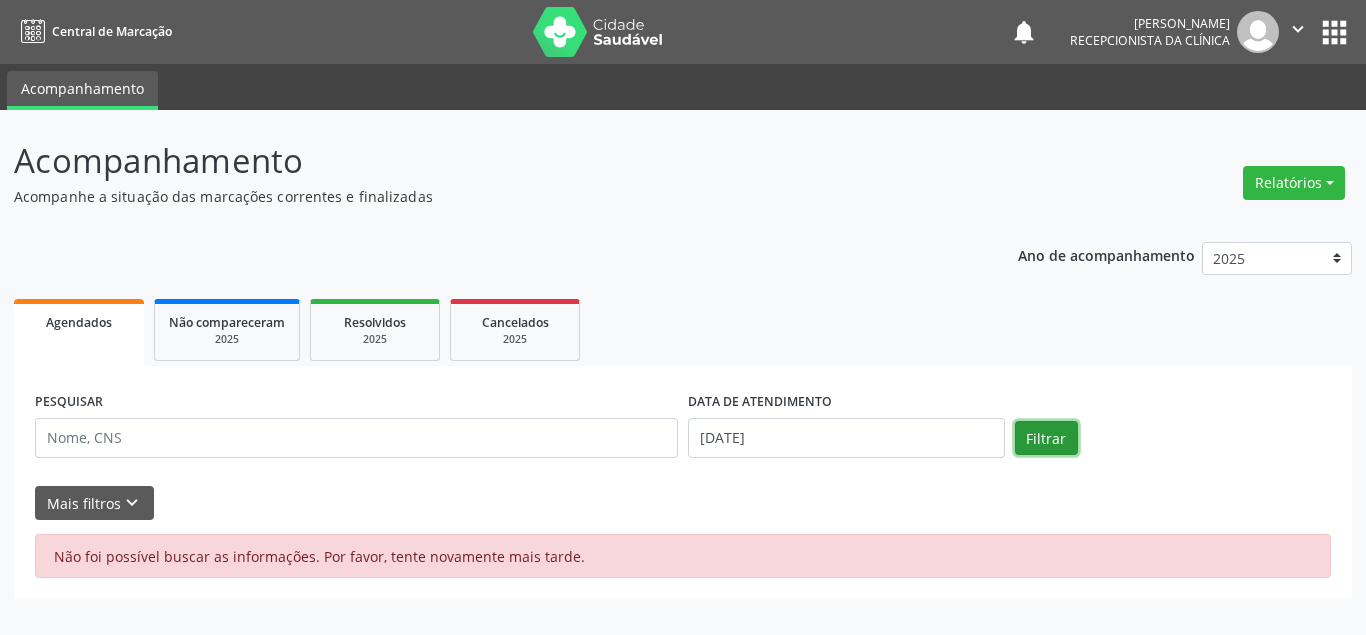 click on "Filtrar" at bounding box center (1046, 438) 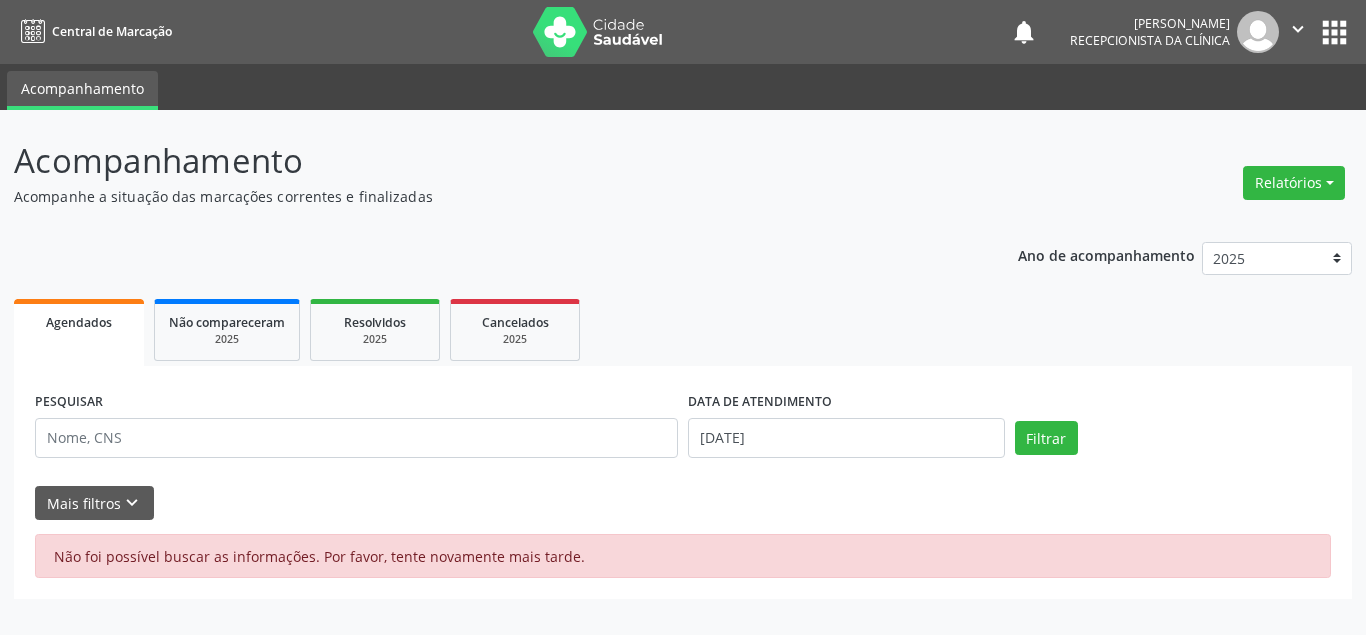 click on "Agendados" at bounding box center [79, 322] 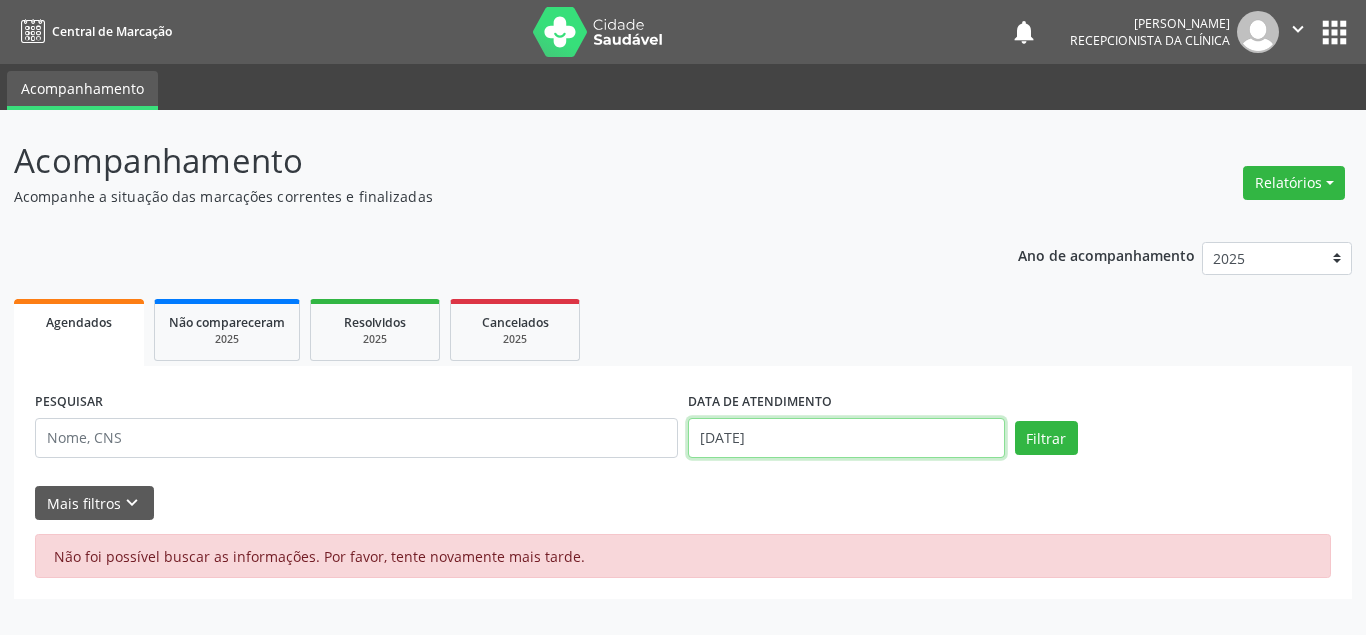 click on "[DATE]" at bounding box center (846, 438) 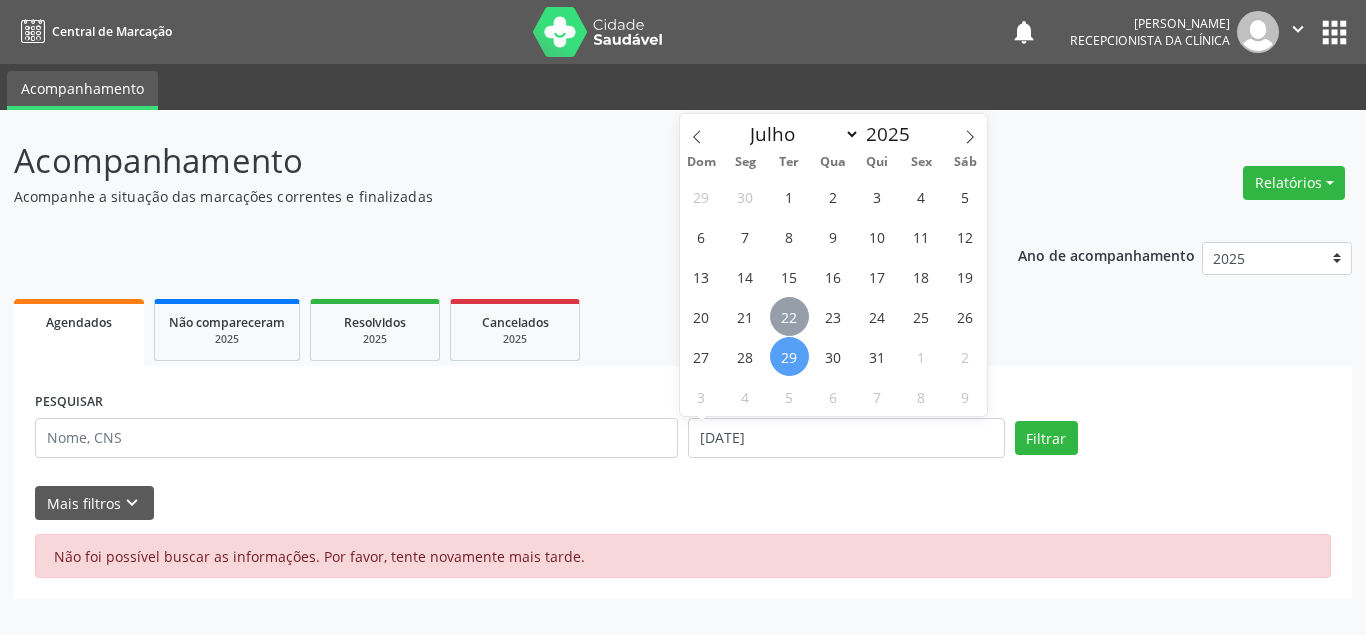 click on "22" at bounding box center [789, 316] 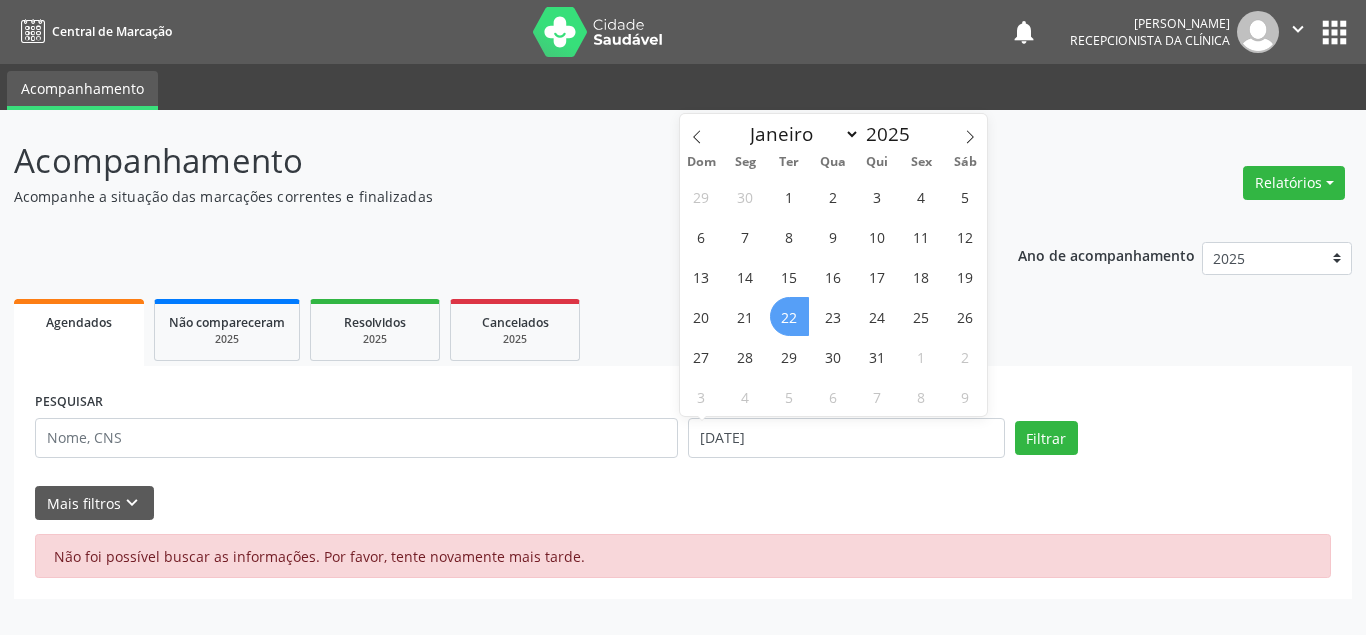 click on "22" at bounding box center (789, 316) 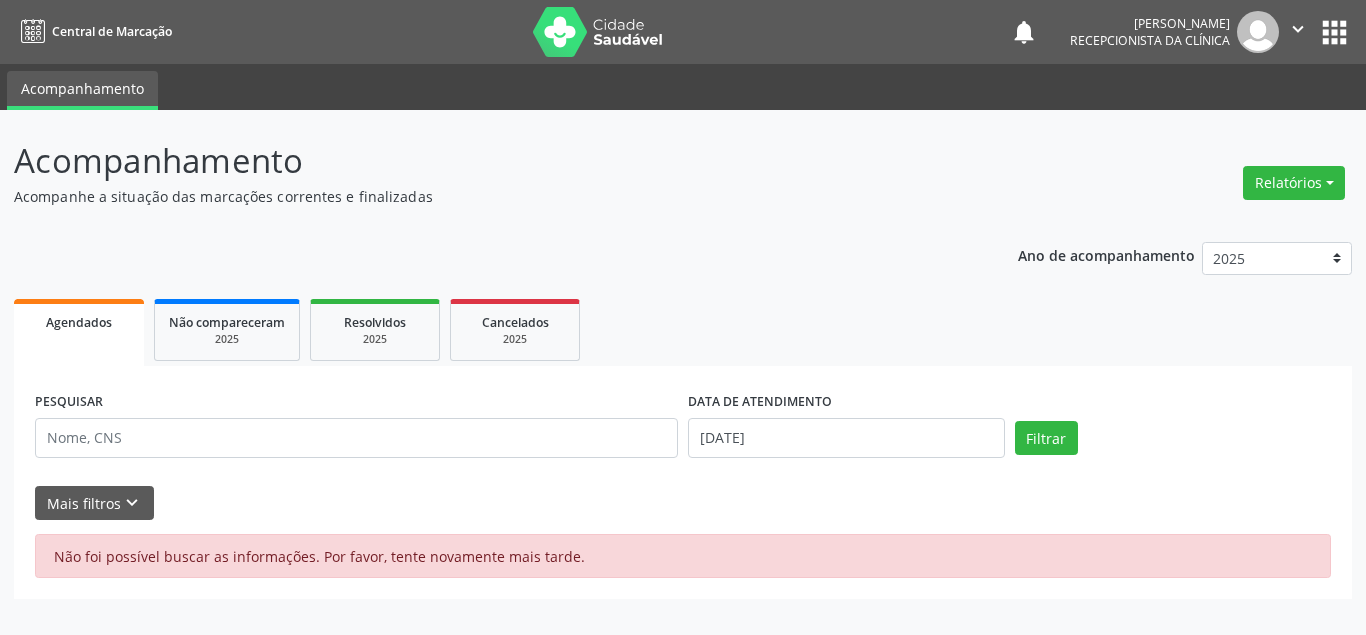 click on "Agendados   Não compareceram
2025
Resolvidos
2025
Cancelados
2025" at bounding box center (683, 330) 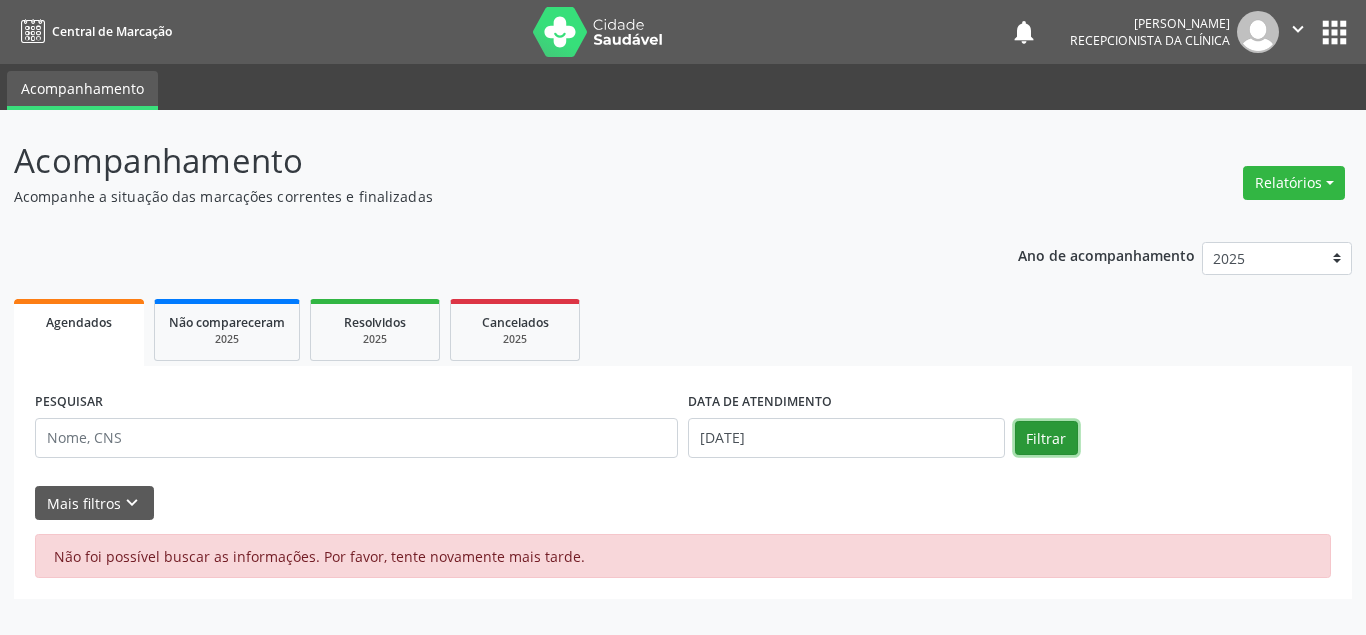click on "Filtrar" at bounding box center (1046, 438) 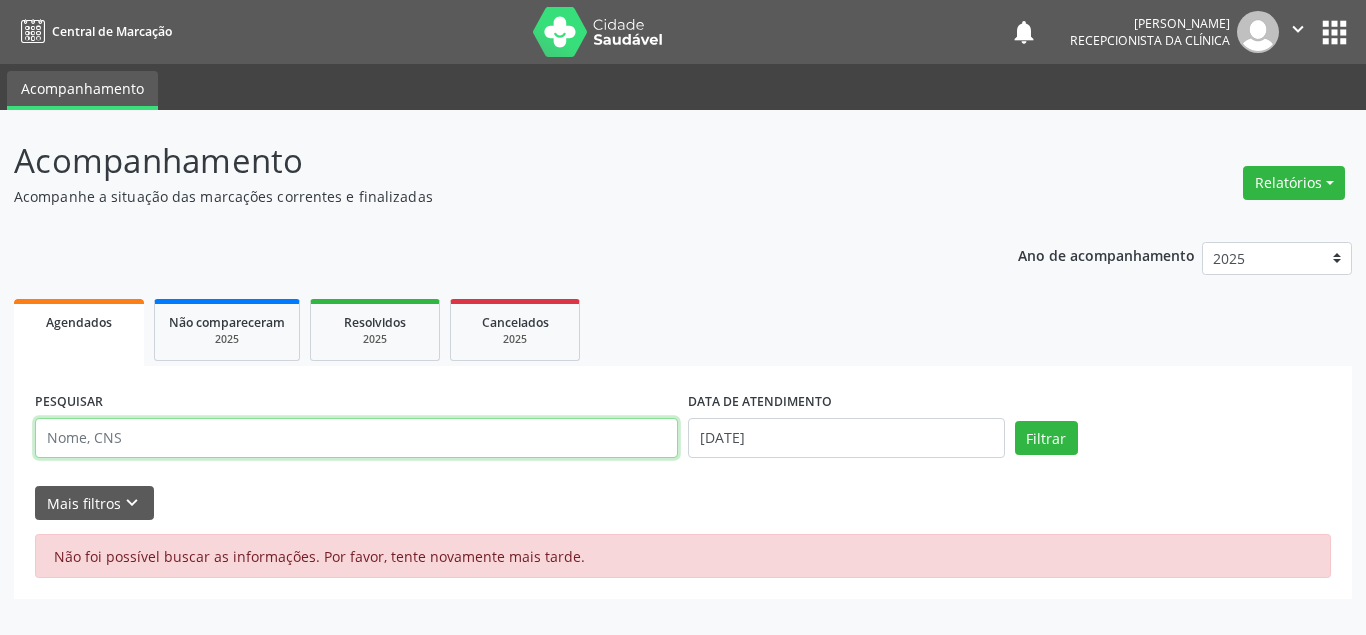 click at bounding box center [356, 438] 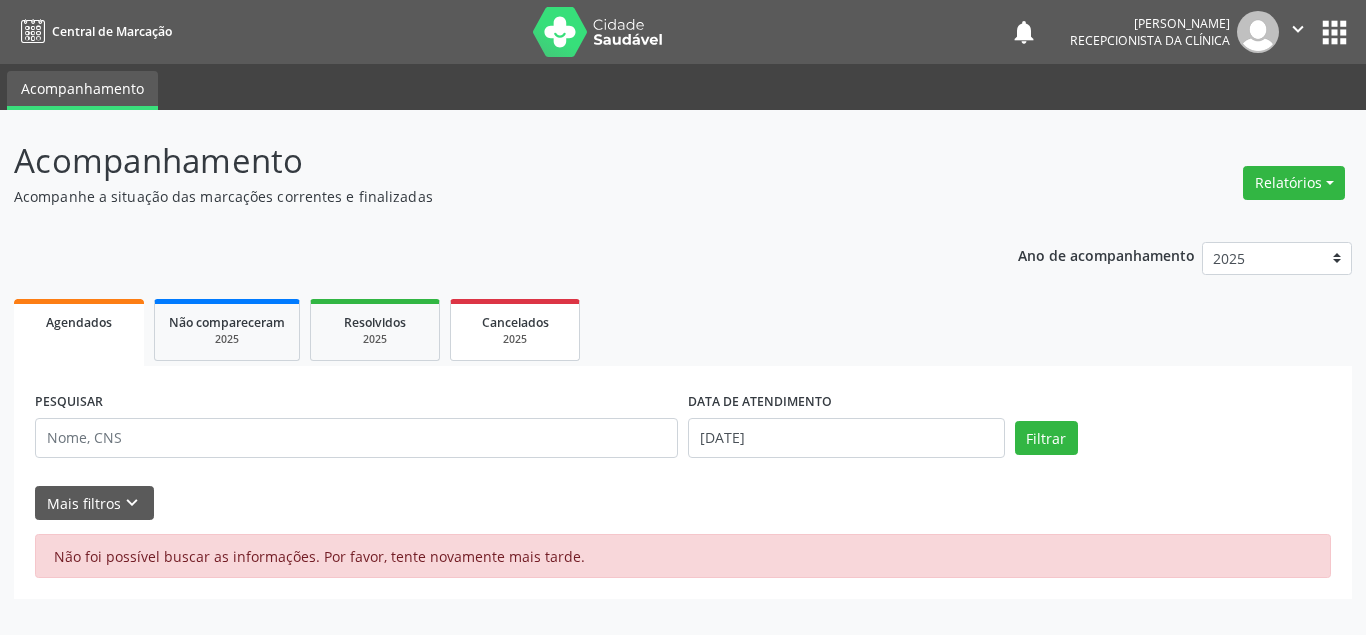 click on "Cancelados
2025" at bounding box center (515, 330) 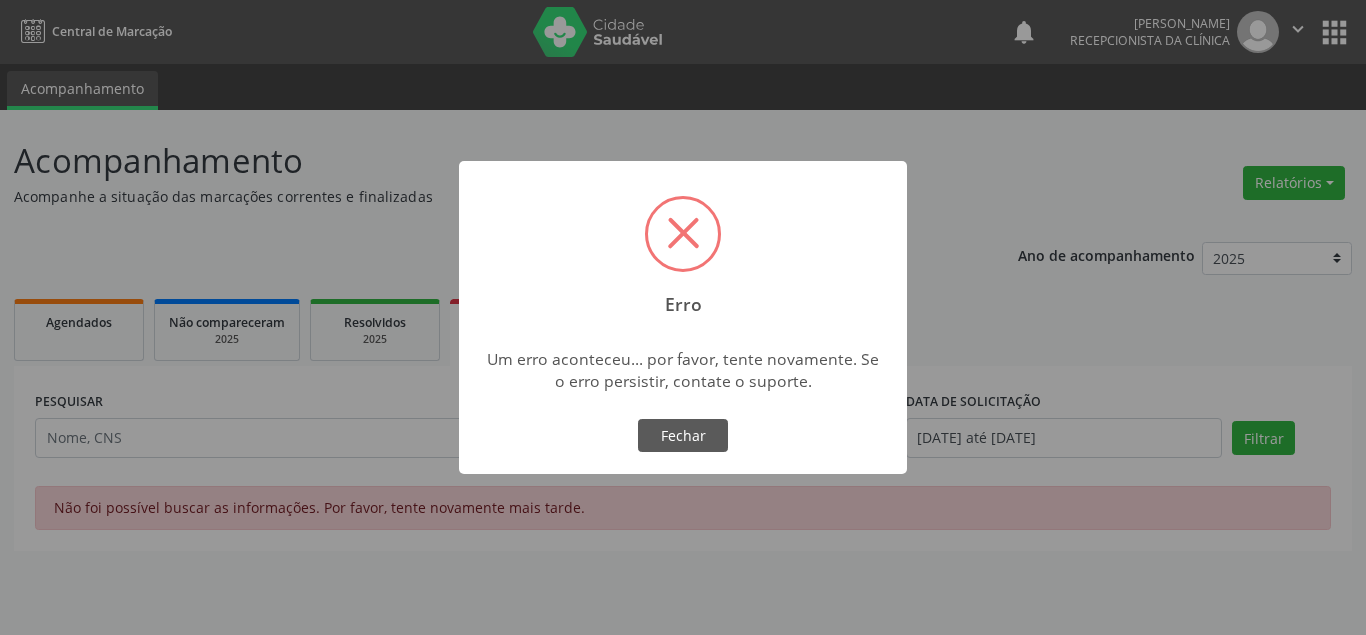 click on "×
Erro Um erro aconteceu... por favor, tente novamente. Se o erro persistir, contate o suporte. OK No Fechar" at bounding box center (683, 318) 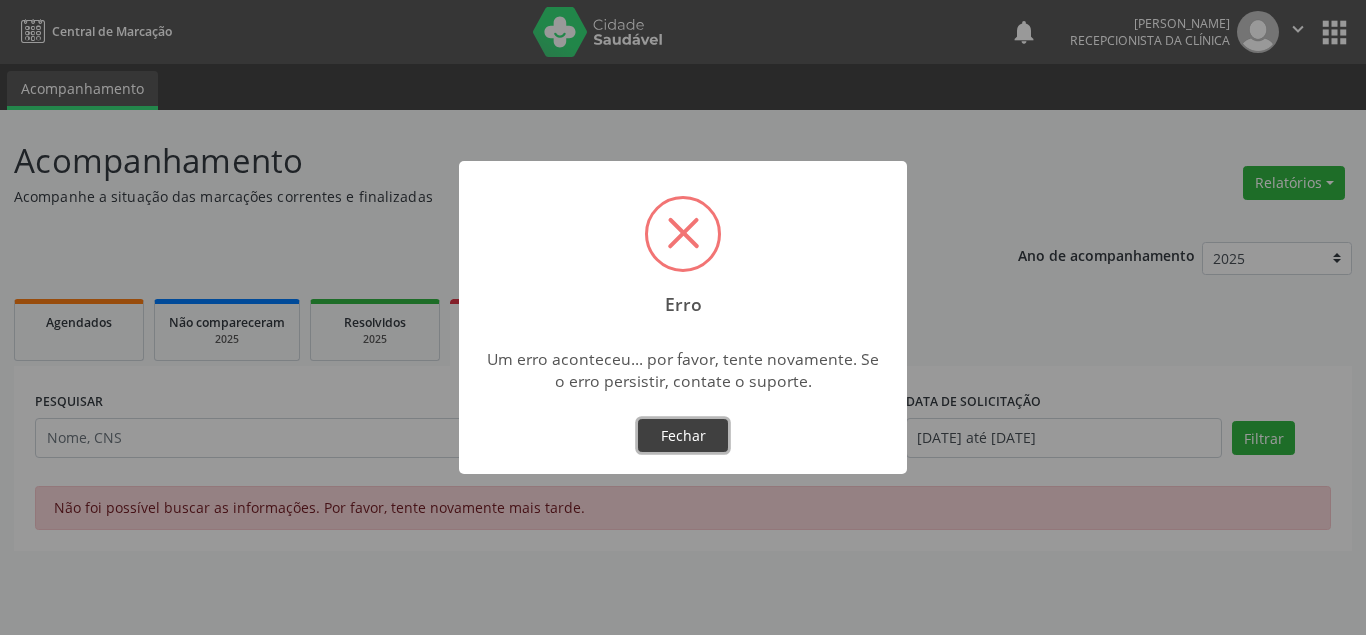 click on "Fechar" at bounding box center (683, 436) 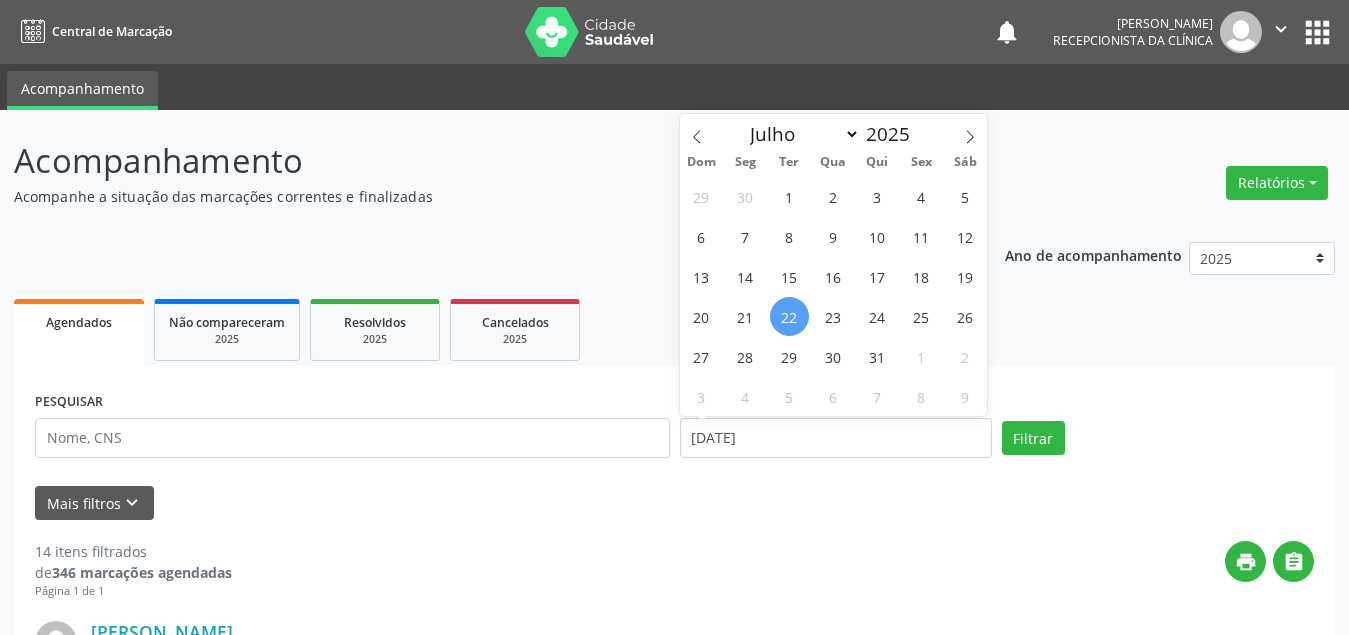 select on "6" 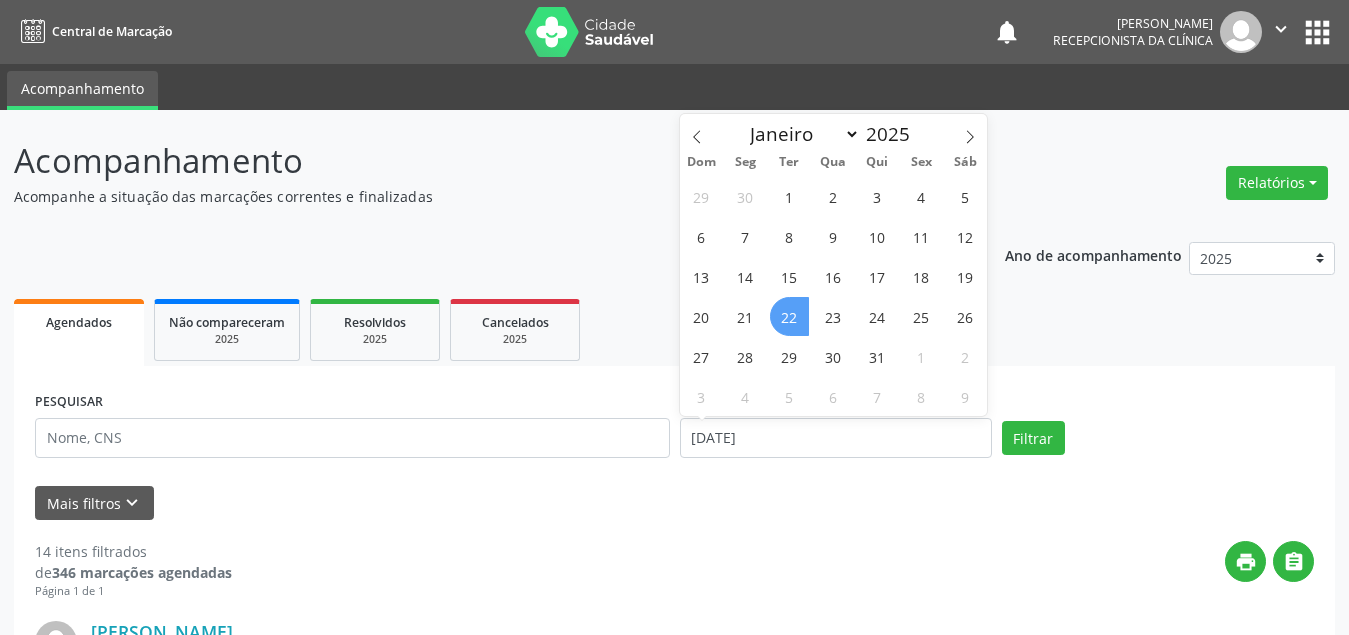 click on "22" at bounding box center (789, 316) 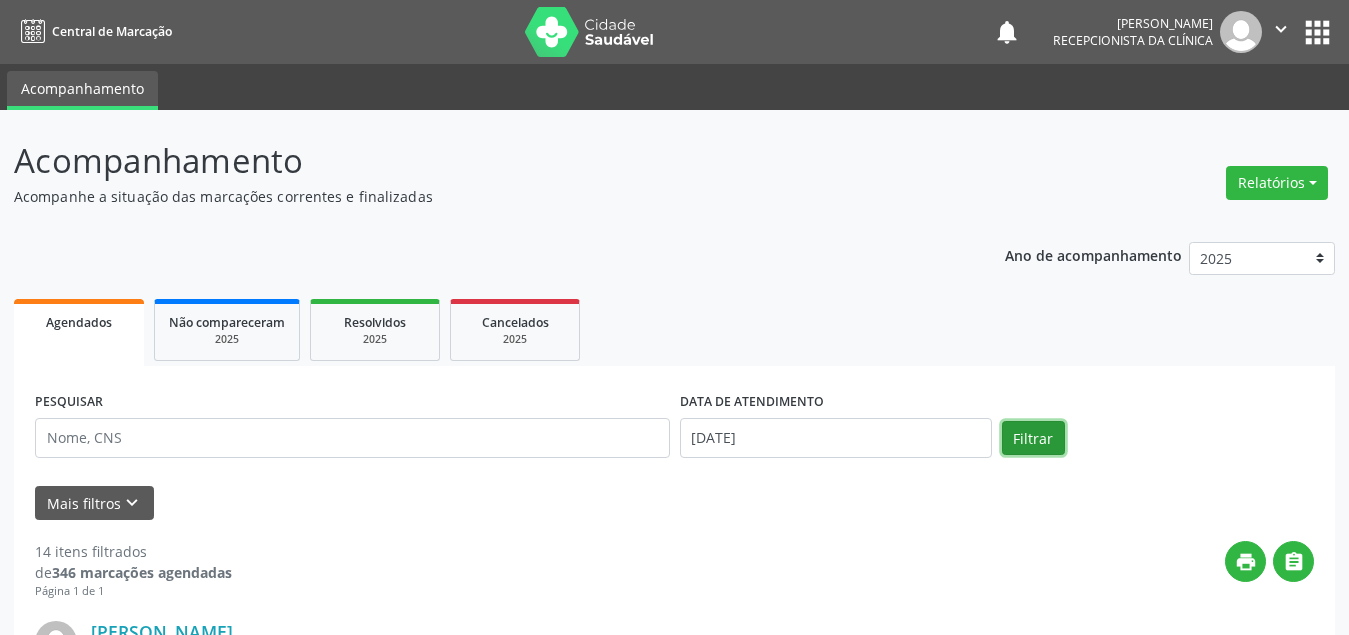 click on "Filtrar" at bounding box center (1033, 438) 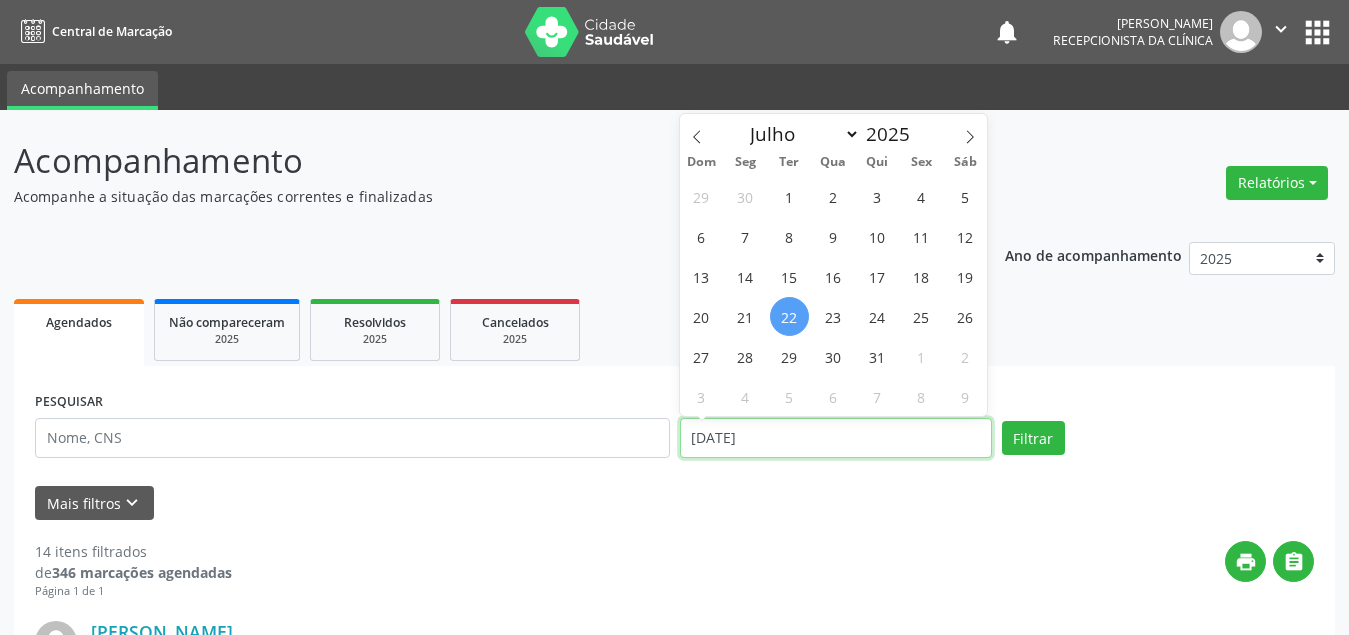 click on "[DATE]" at bounding box center (836, 438) 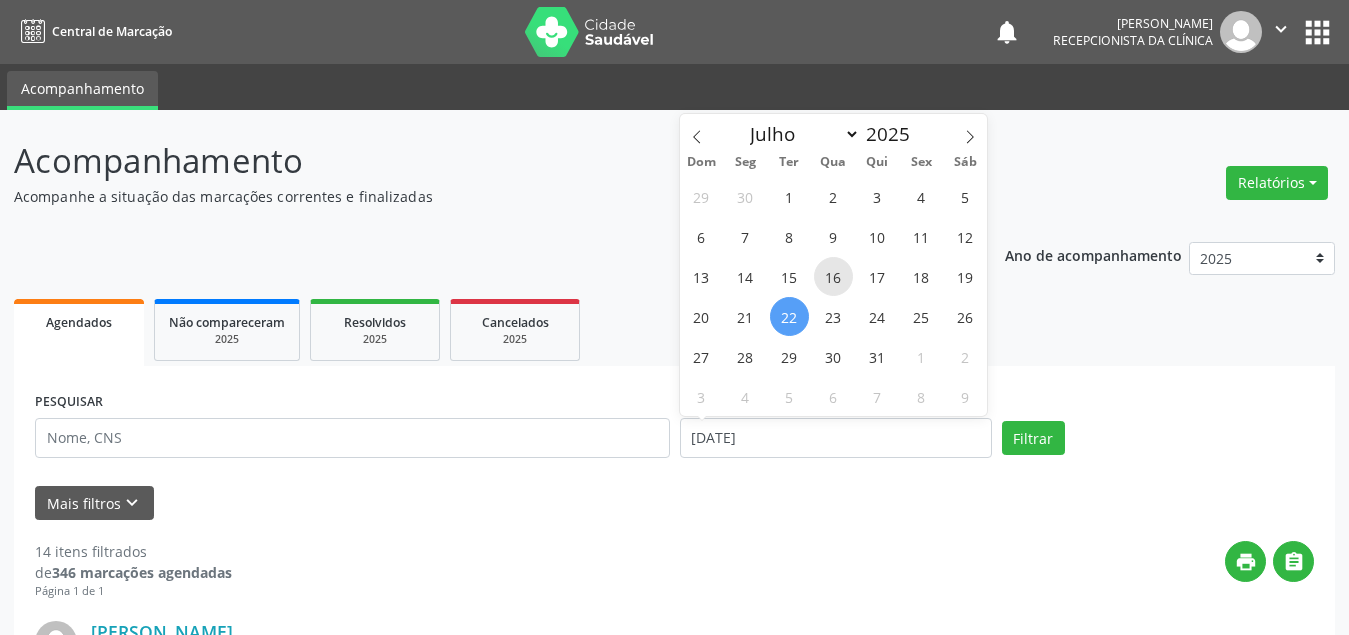 click on "16" at bounding box center (833, 276) 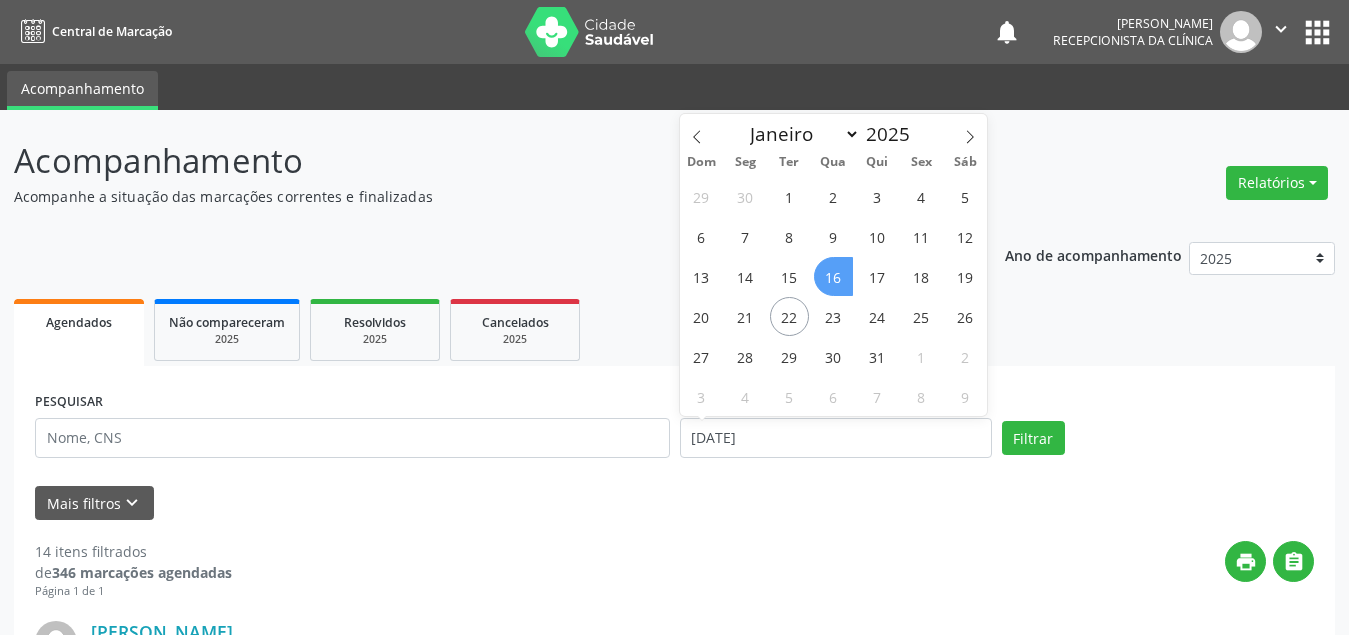 click on "16" at bounding box center (833, 276) 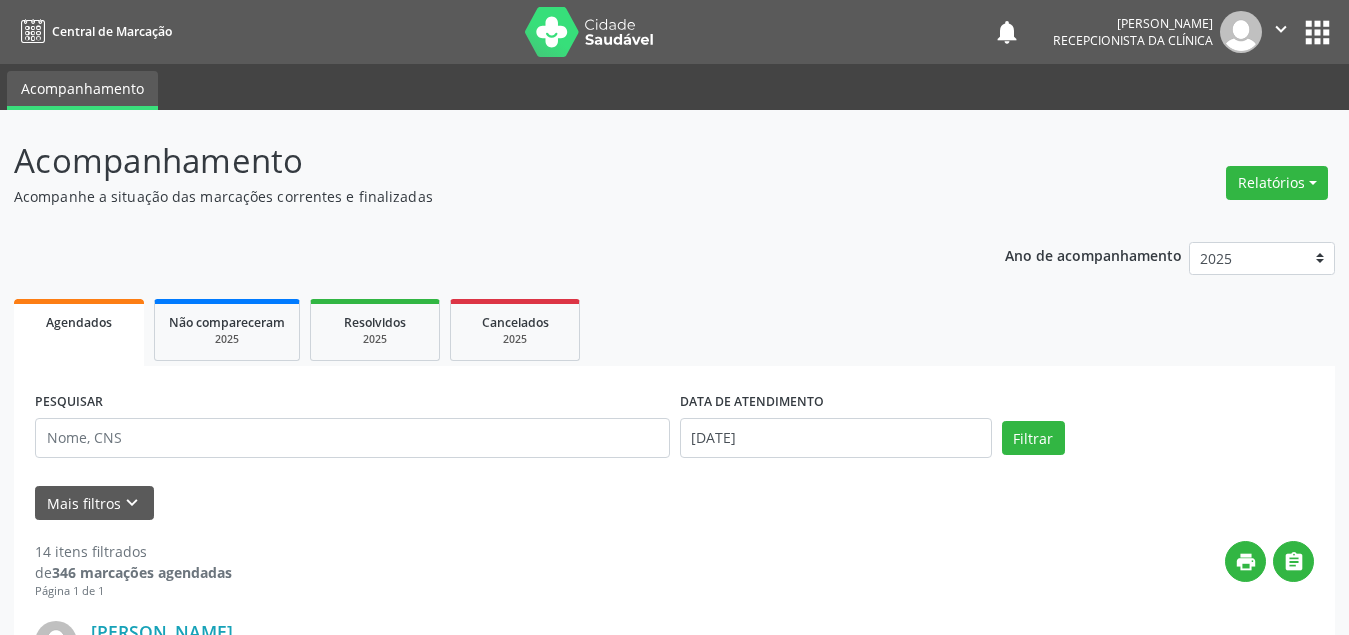 click on "Ano de acompanhamento
2025 2024   Agendados   Não compareceram
2025
Resolvidos
2025
Cancelados
2025
PESQUISAR
DATA DE ATENDIMENTO
[DATE]
Filtrar
UNIDADE DE REFERÊNCIA
Selecione uma UBS
Todas as UBS   Usf do Mutirao   Usf Cohab   Usf Caicarinha da Penha Tauapiranga   Posto de Saude [PERSON_NAME]   Usf Borborema   Usf Bom Jesus I   Usf Ipsep   Usf Sao Cristovao   Usf Santa [PERSON_NAME]   Usf Cagep   Usf Caxixola   Usf Bom Jesus II   Usf Malhada Cortada   Usf [GEOGRAPHIC_DATA]   Usf Varzea Aabb   Usf Ipsep II   Usf Cohab II   Usf Varzinha   Usf Ipa Faz [GEOGRAPHIC_DATA] I   Usf [GEOGRAPHIC_DATA]   Usf [GEOGRAPHIC_DATA] [GEOGRAPHIC_DATA]   Posto de Saude Logradouro   Posto de Saude [GEOGRAPHIC_DATA]   Posto de Saude de Juazeirinho   Central Regional de Rede de Frio [GEOGRAPHIC_DATA] [PERSON_NAME][GEOGRAPHIC_DATA] [GEOGRAPHIC_DATA]" at bounding box center (674, 2322) 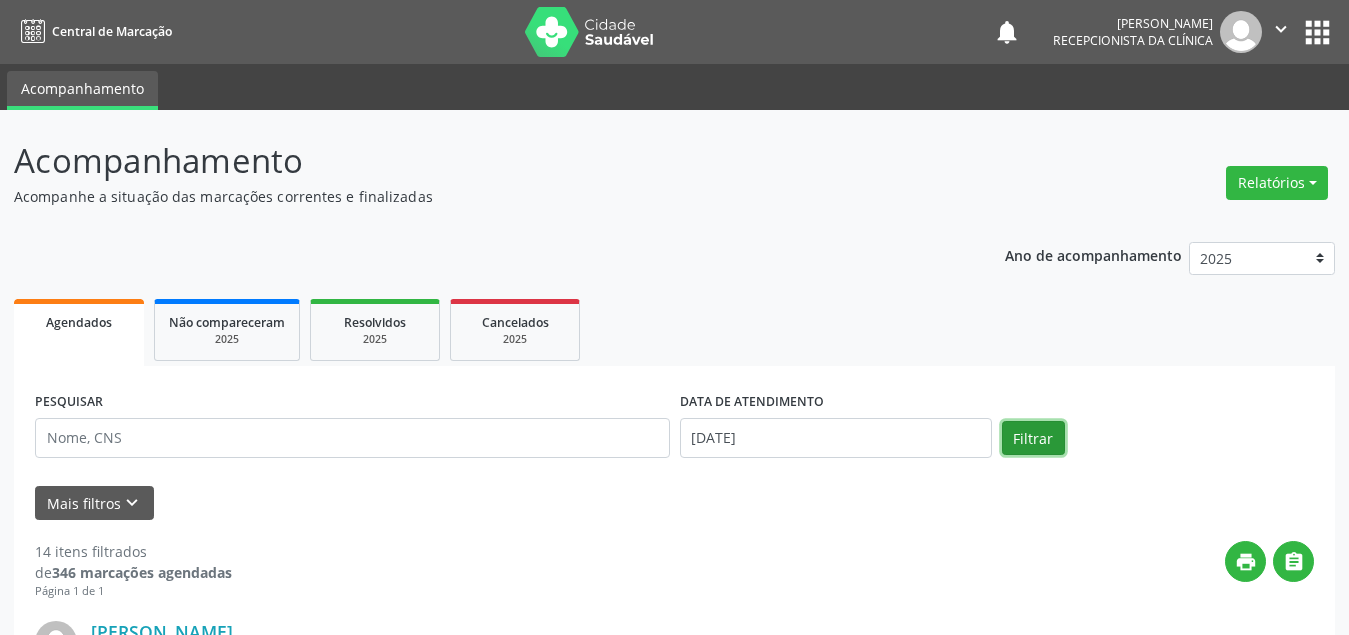click on "Filtrar" at bounding box center (1033, 438) 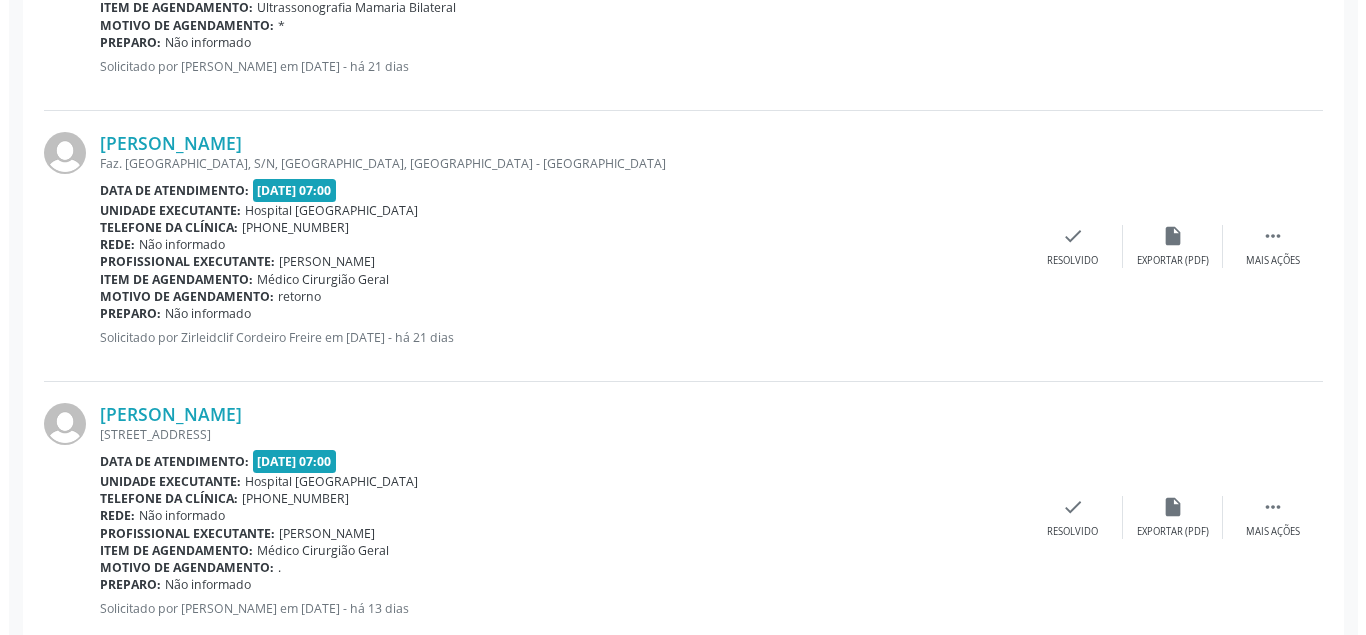 scroll, scrollTop: 3400, scrollLeft: 0, axis: vertical 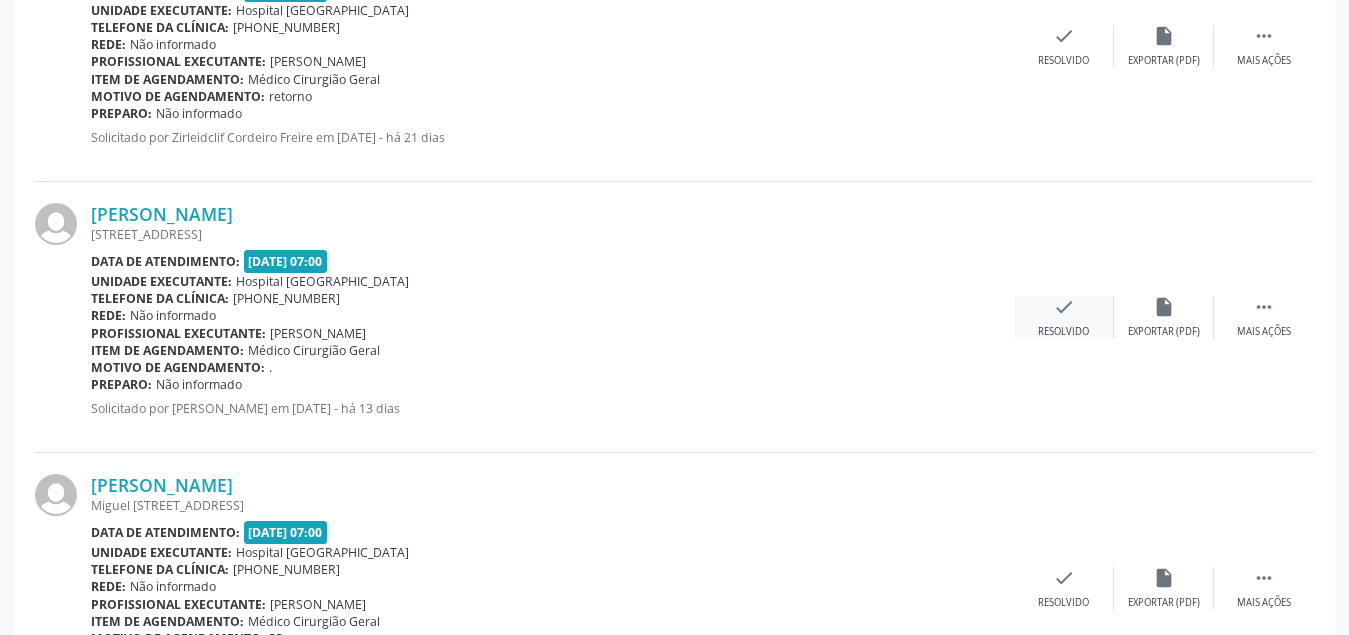 click on "check
Resolvido" at bounding box center (1064, 317) 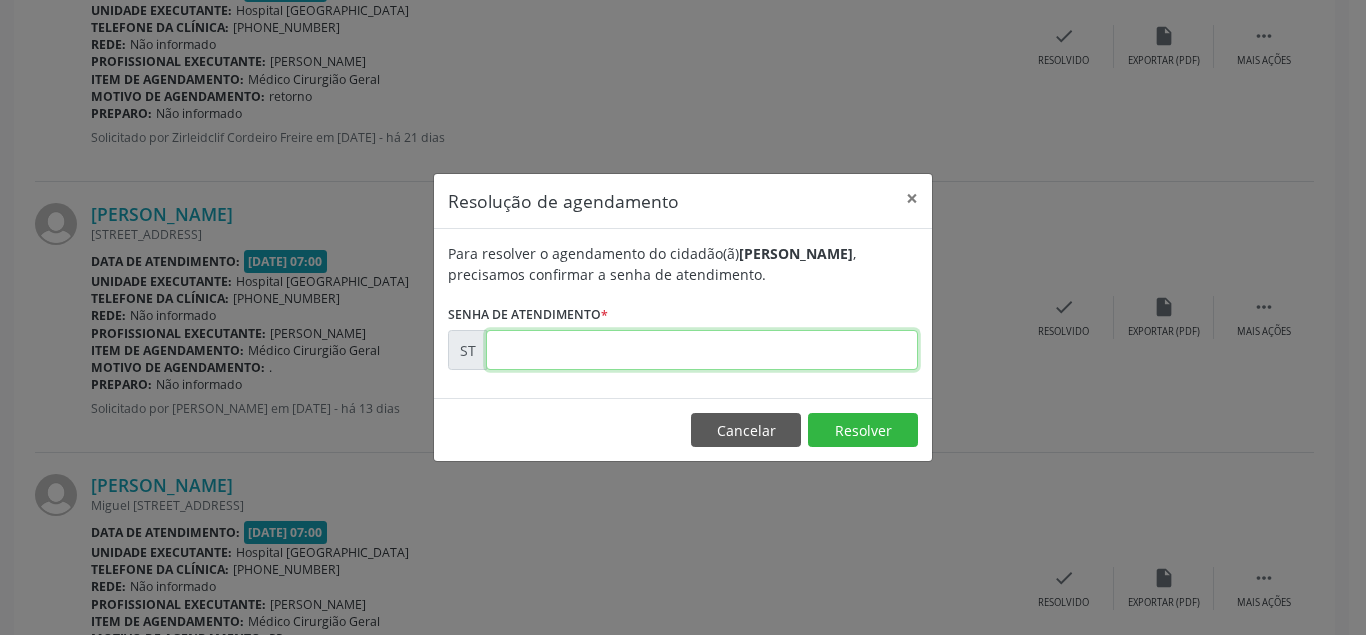 click at bounding box center (702, 350) 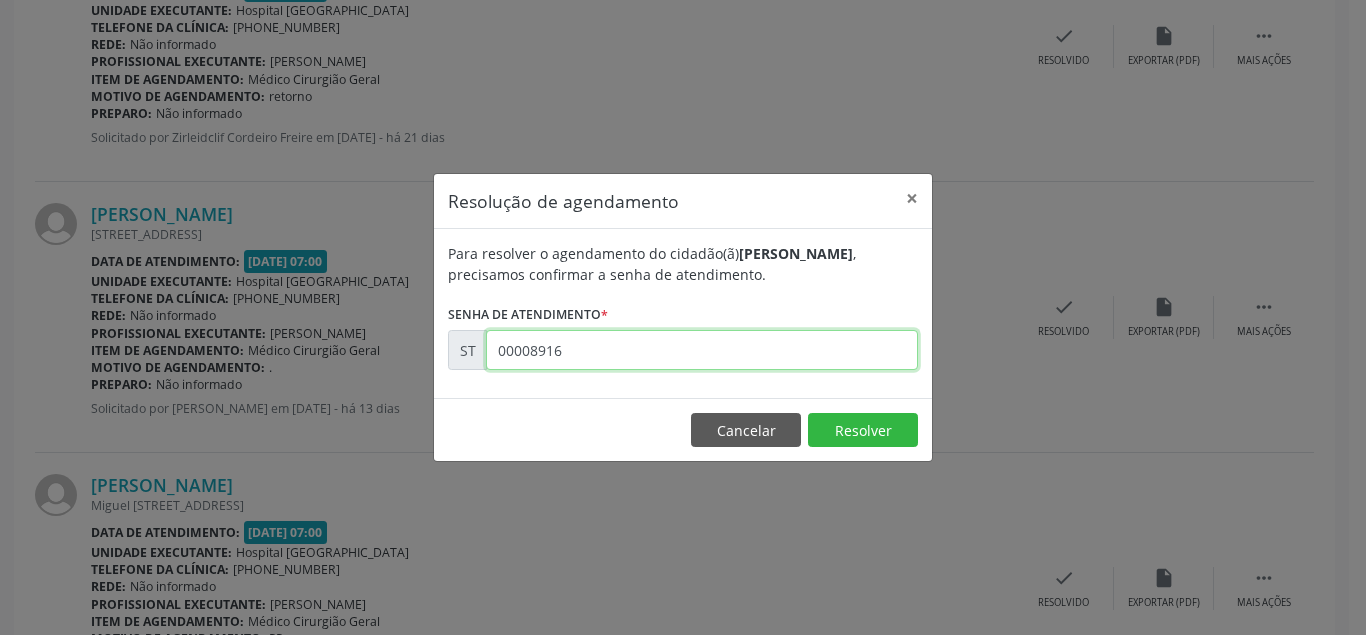 type on "00008916" 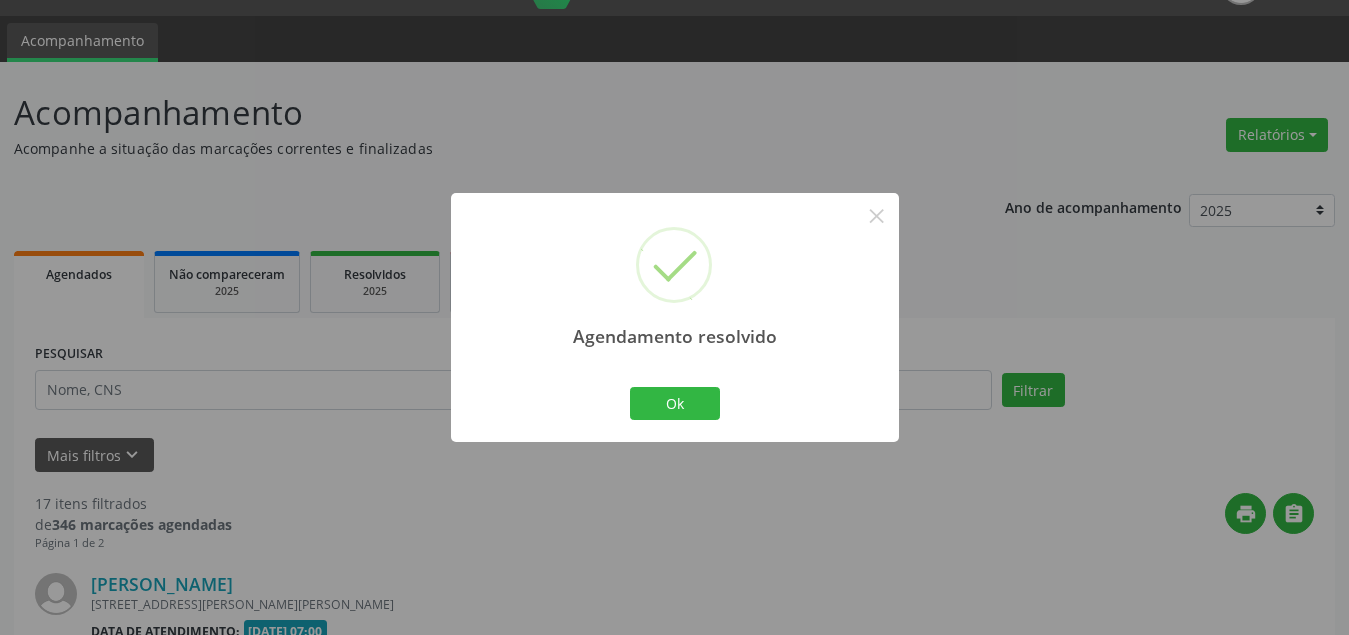 scroll, scrollTop: 3400, scrollLeft: 0, axis: vertical 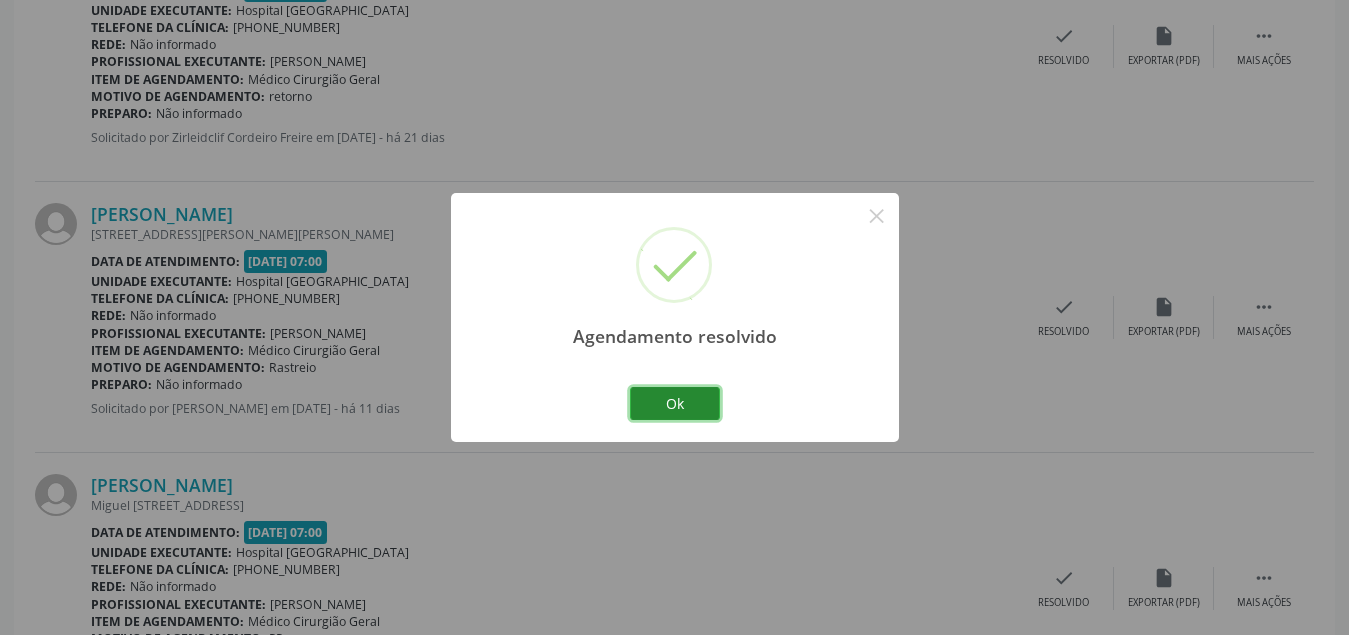 click on "Ok" at bounding box center [675, 404] 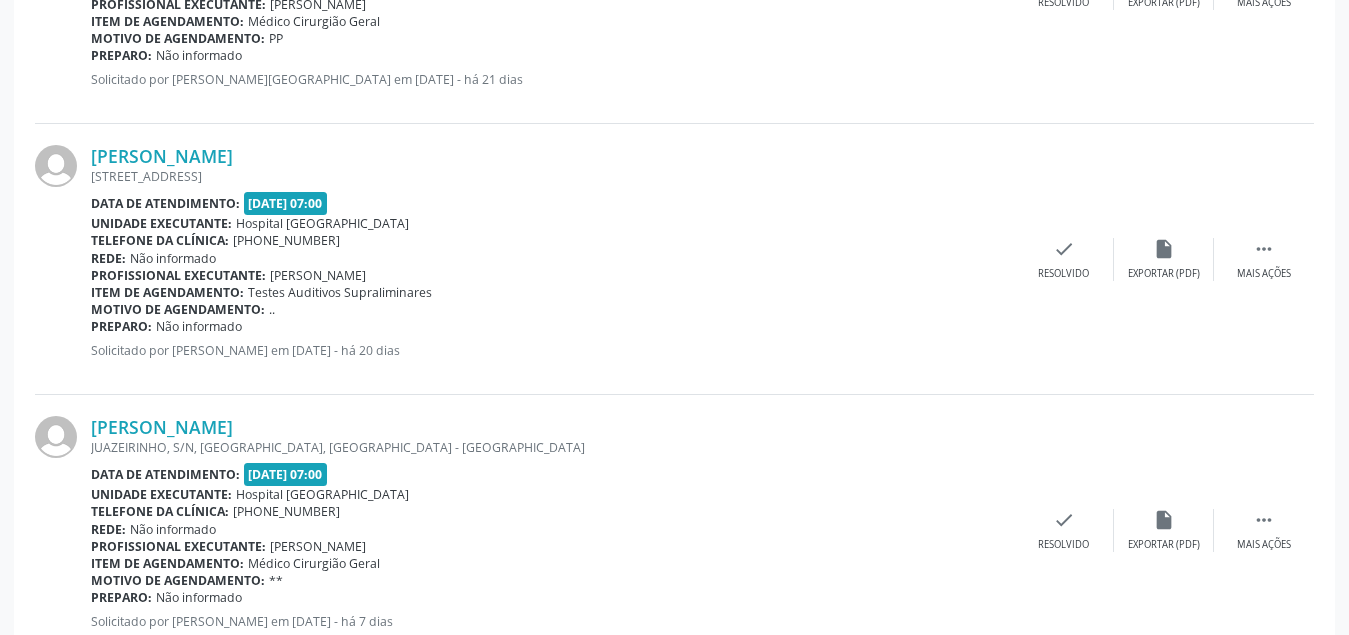 scroll, scrollTop: 4121, scrollLeft: 0, axis: vertical 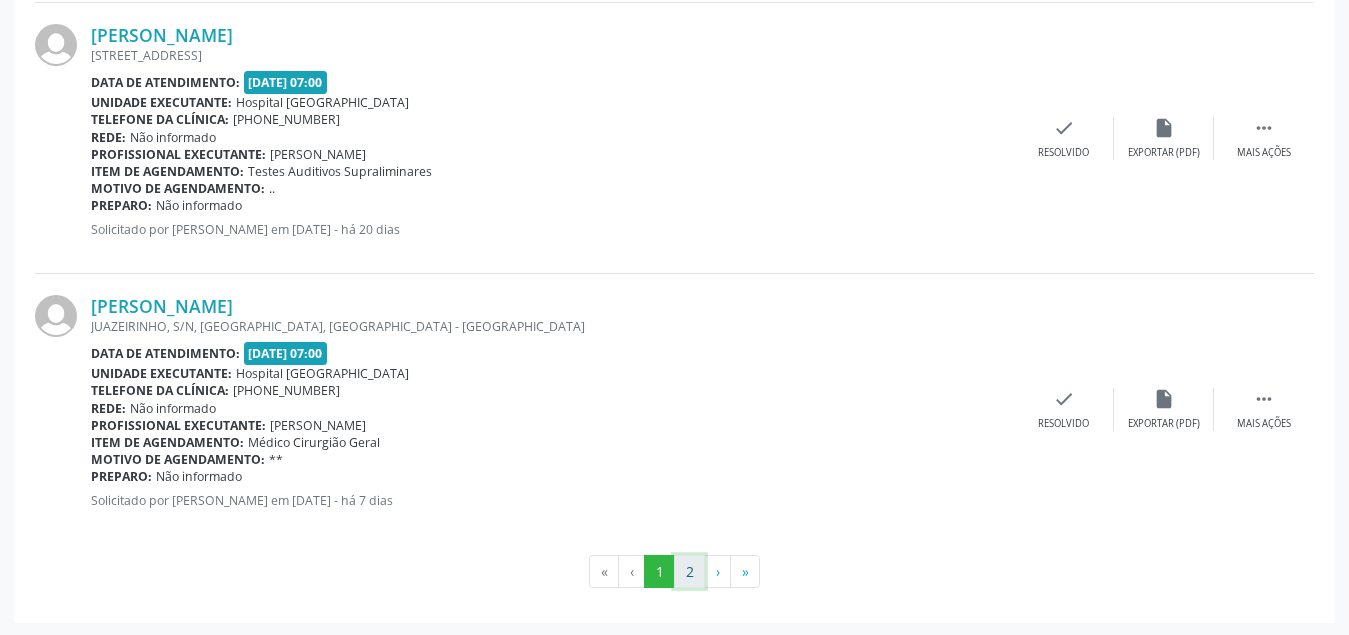 click on "2" at bounding box center [689, 572] 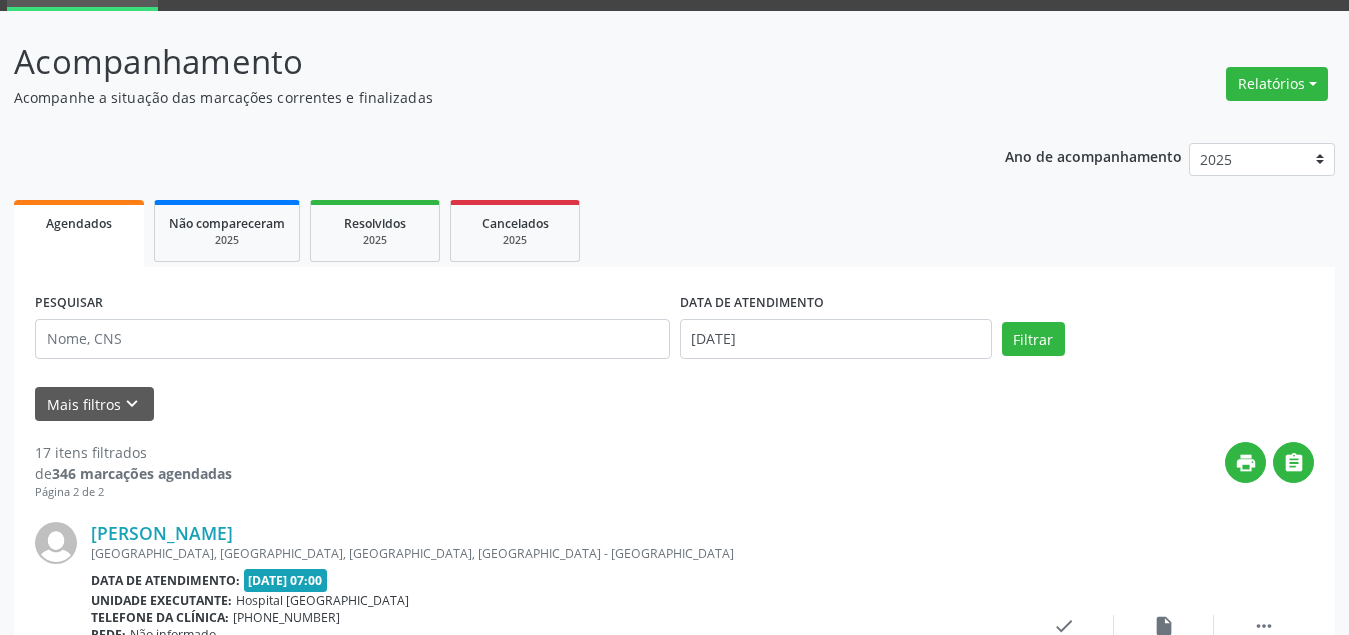 scroll, scrollTop: 0, scrollLeft: 0, axis: both 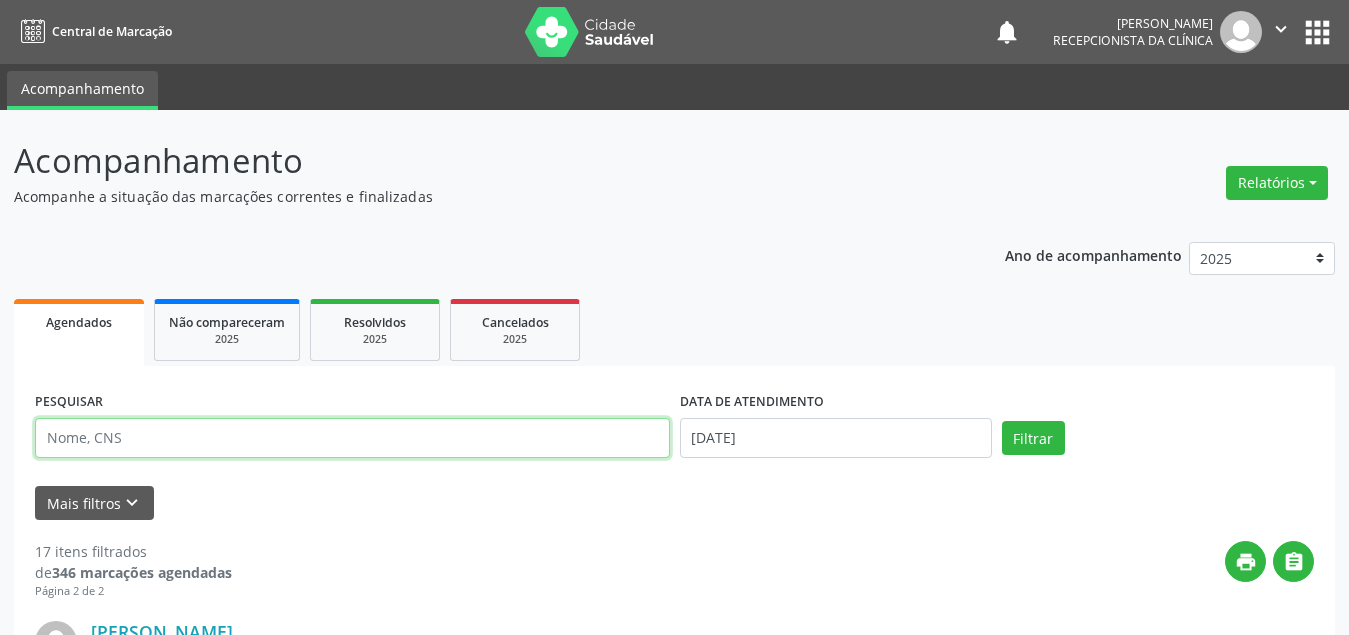 click at bounding box center [352, 438] 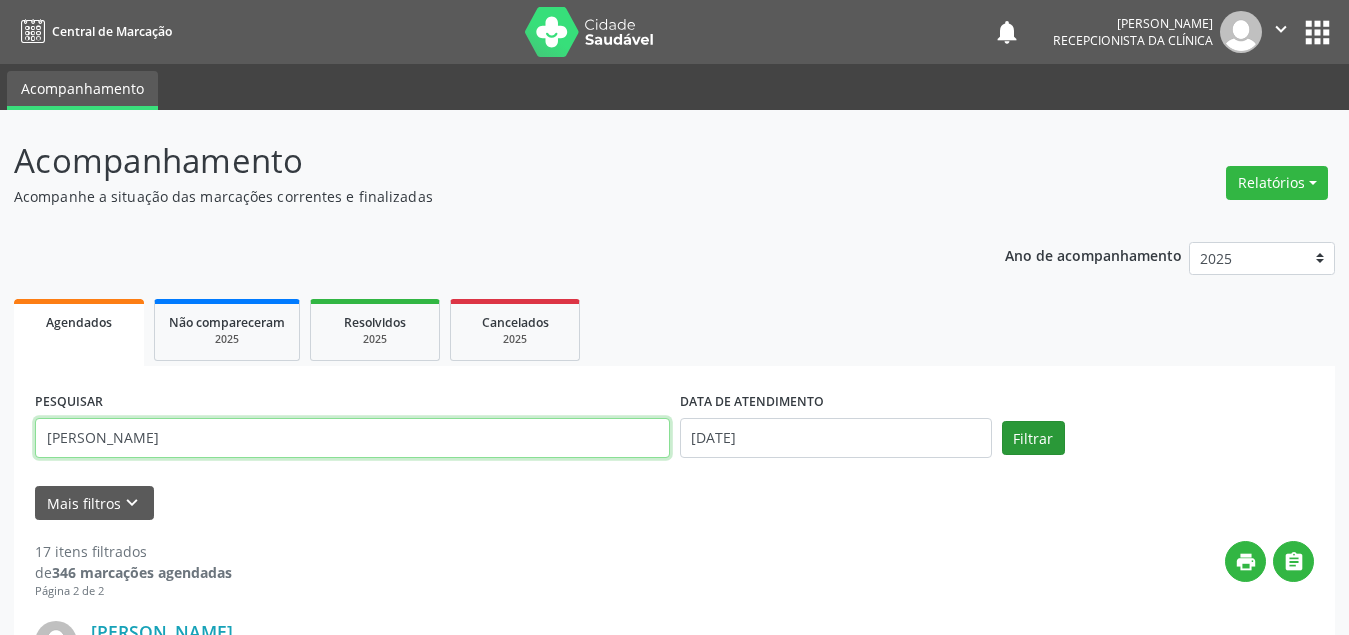 type on "[PERSON_NAME]" 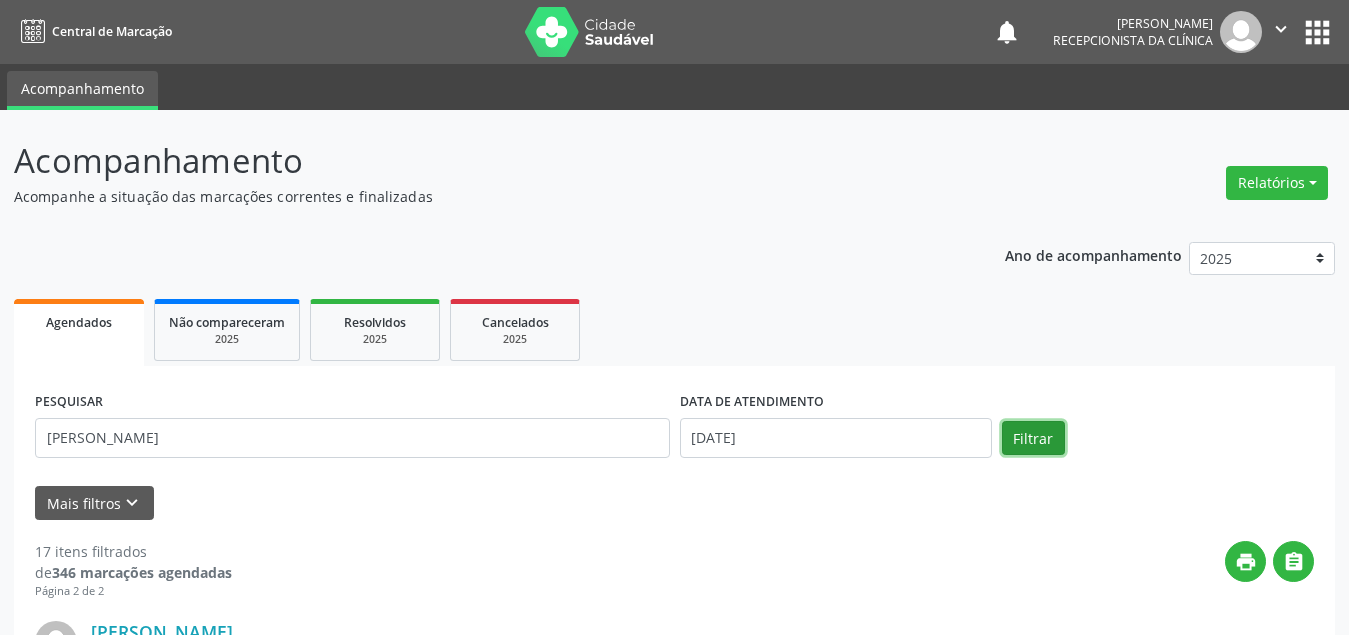 click on "Filtrar" at bounding box center [1033, 438] 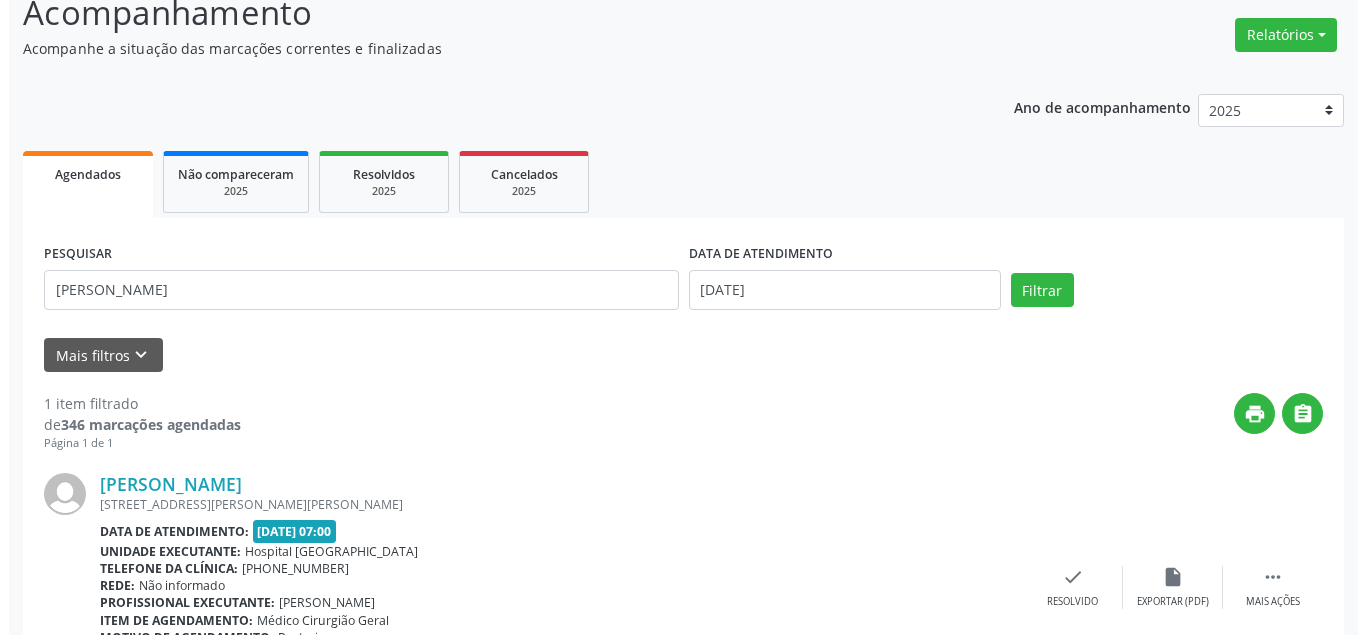 scroll, scrollTop: 248, scrollLeft: 0, axis: vertical 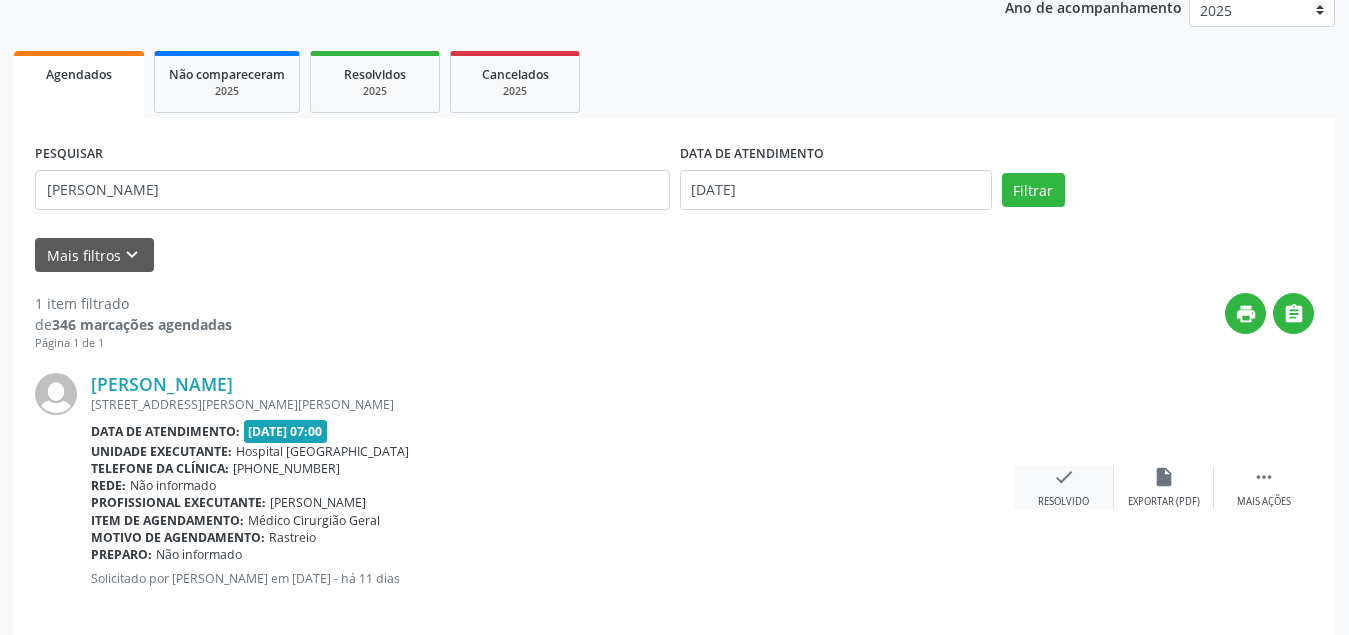 click on "check
Resolvido" at bounding box center [1064, 487] 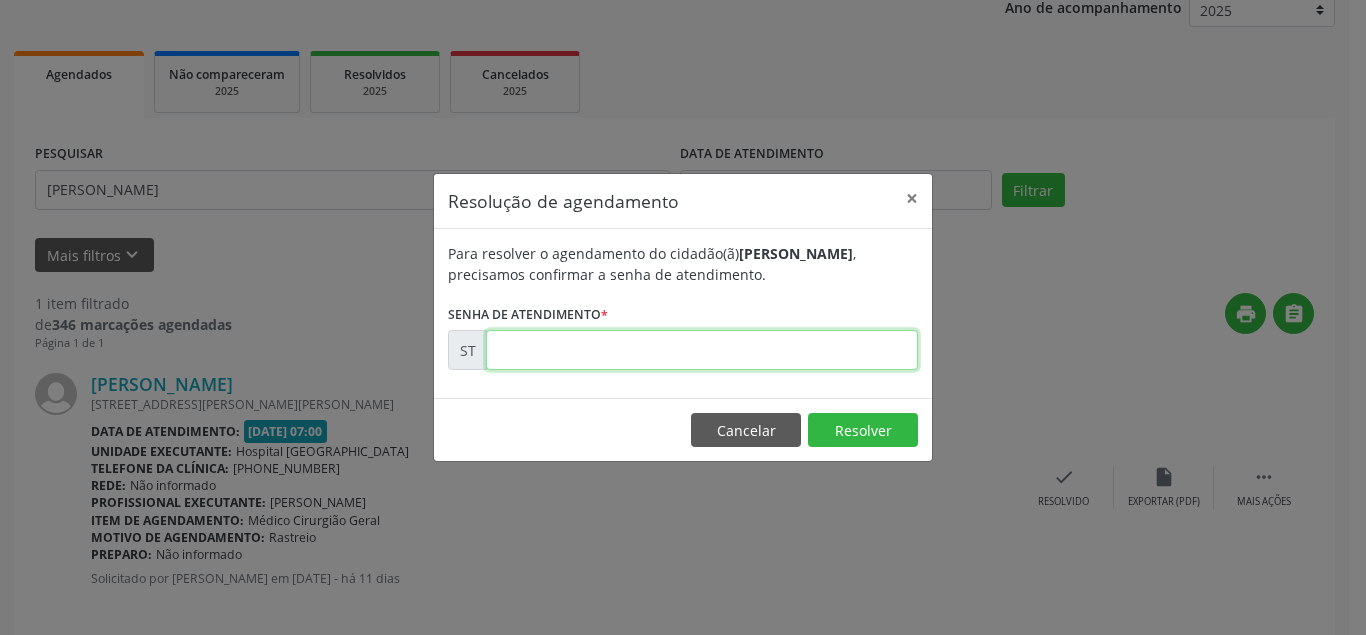 click at bounding box center [702, 350] 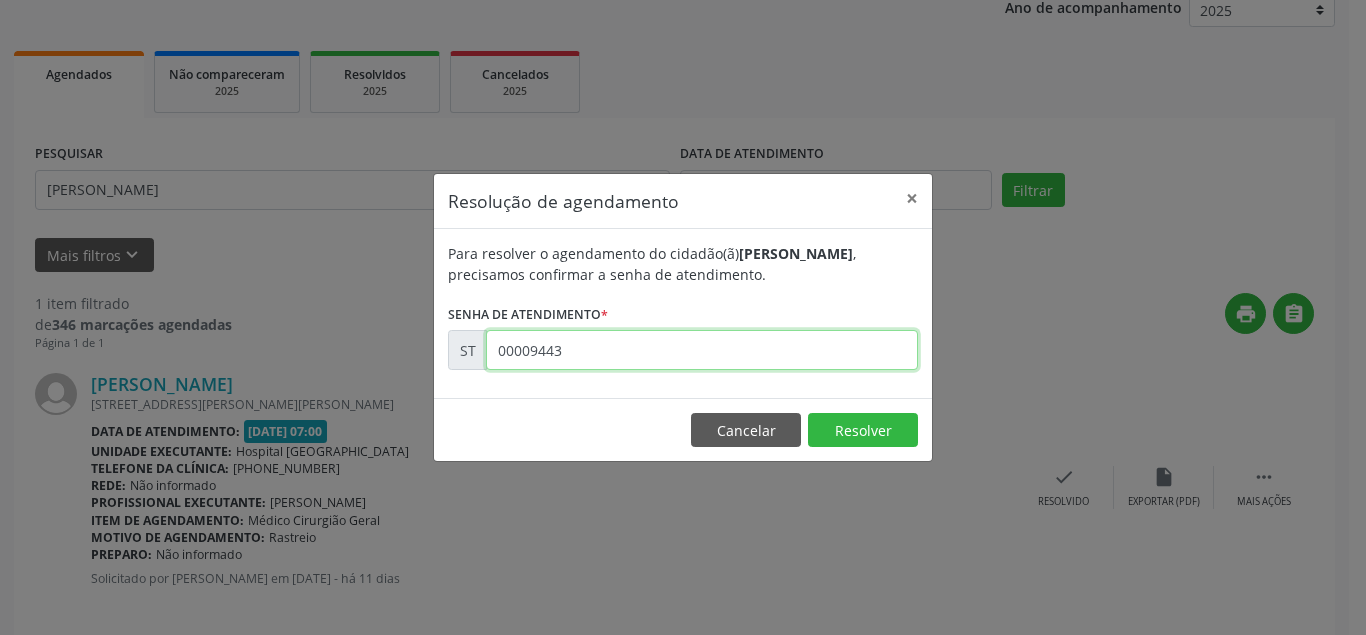 type on "00009443" 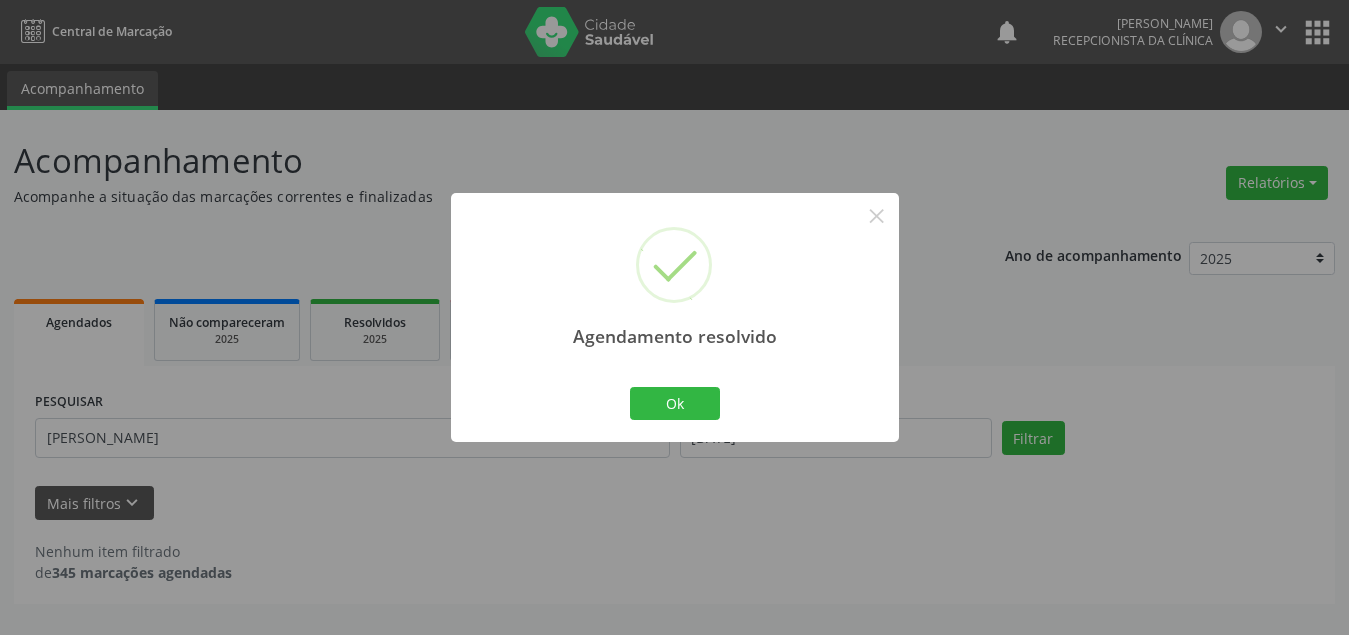 scroll, scrollTop: 0, scrollLeft: 0, axis: both 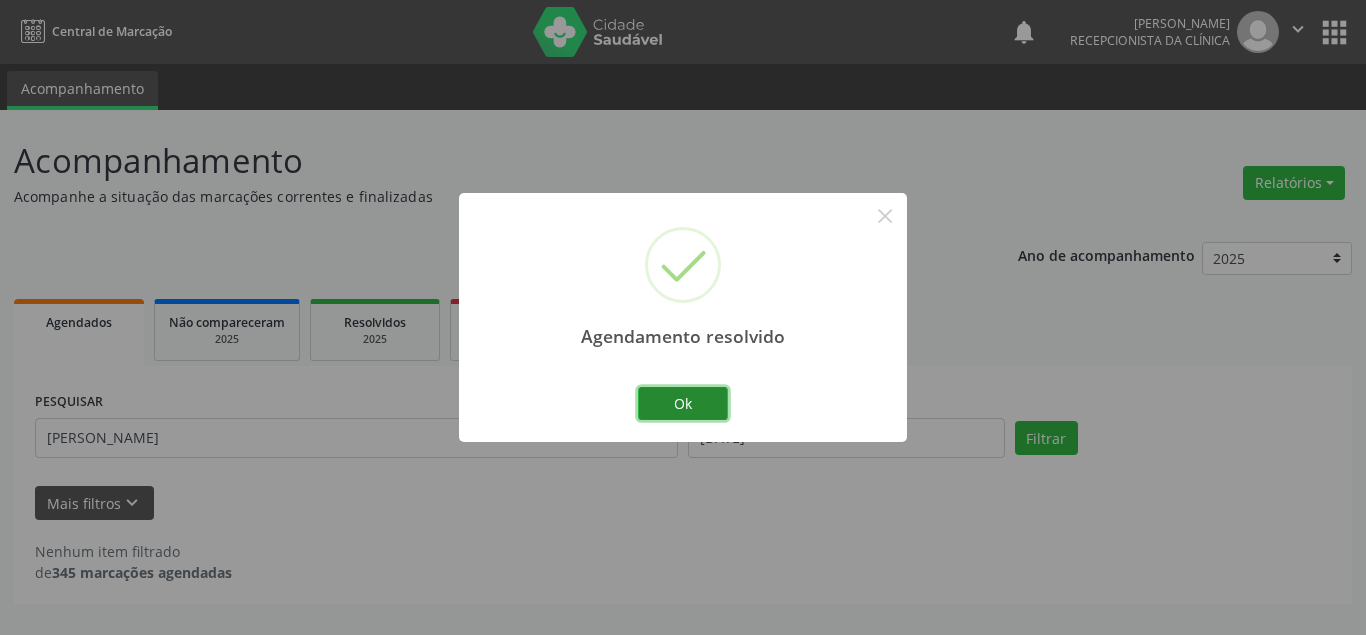 click on "Ok" at bounding box center [683, 404] 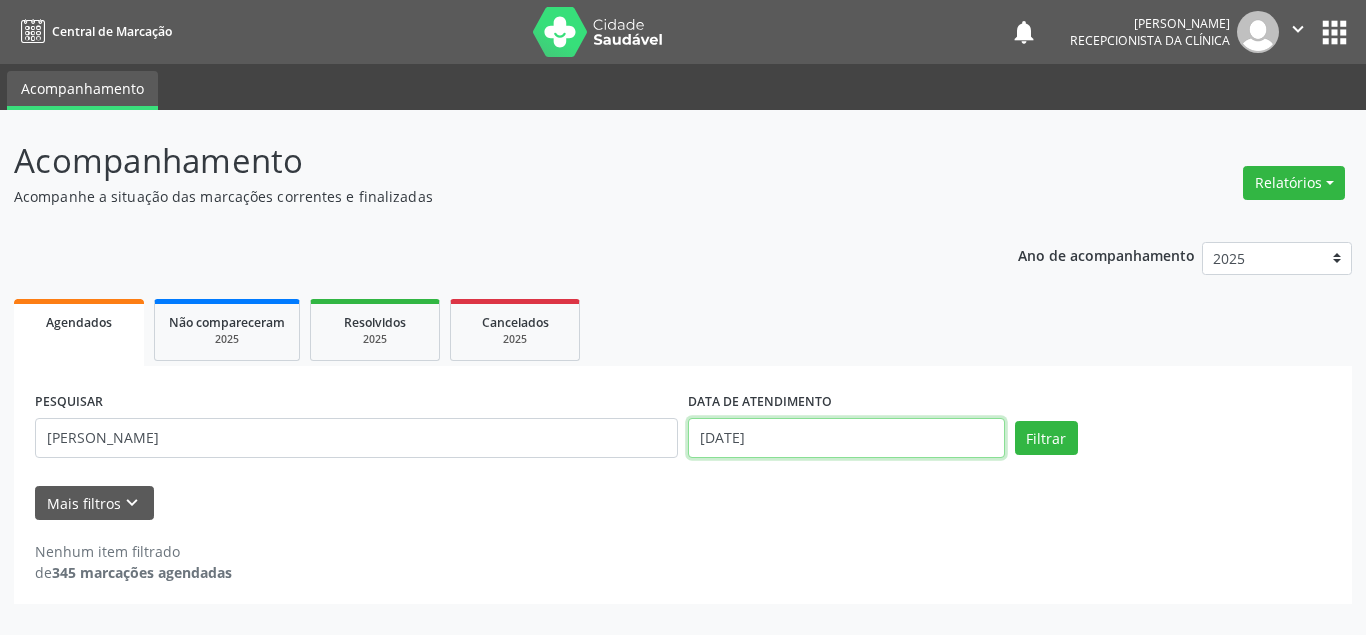 click on "[DATE]" at bounding box center [846, 438] 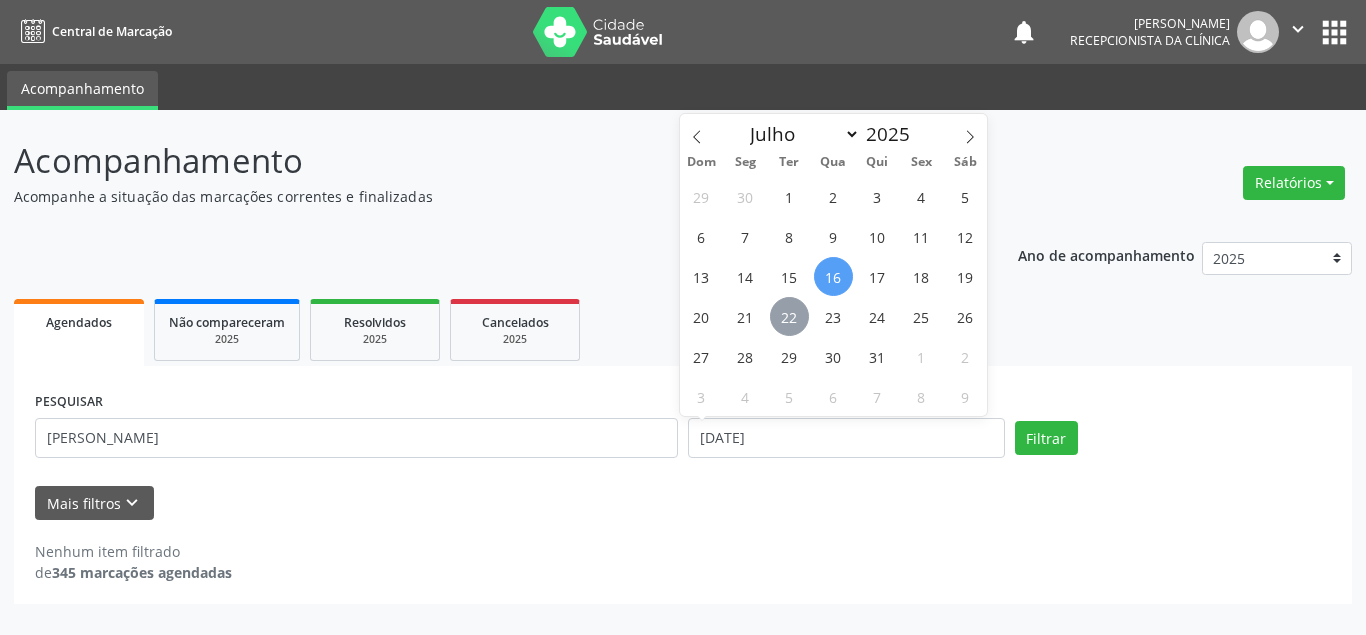 click on "22" at bounding box center (789, 316) 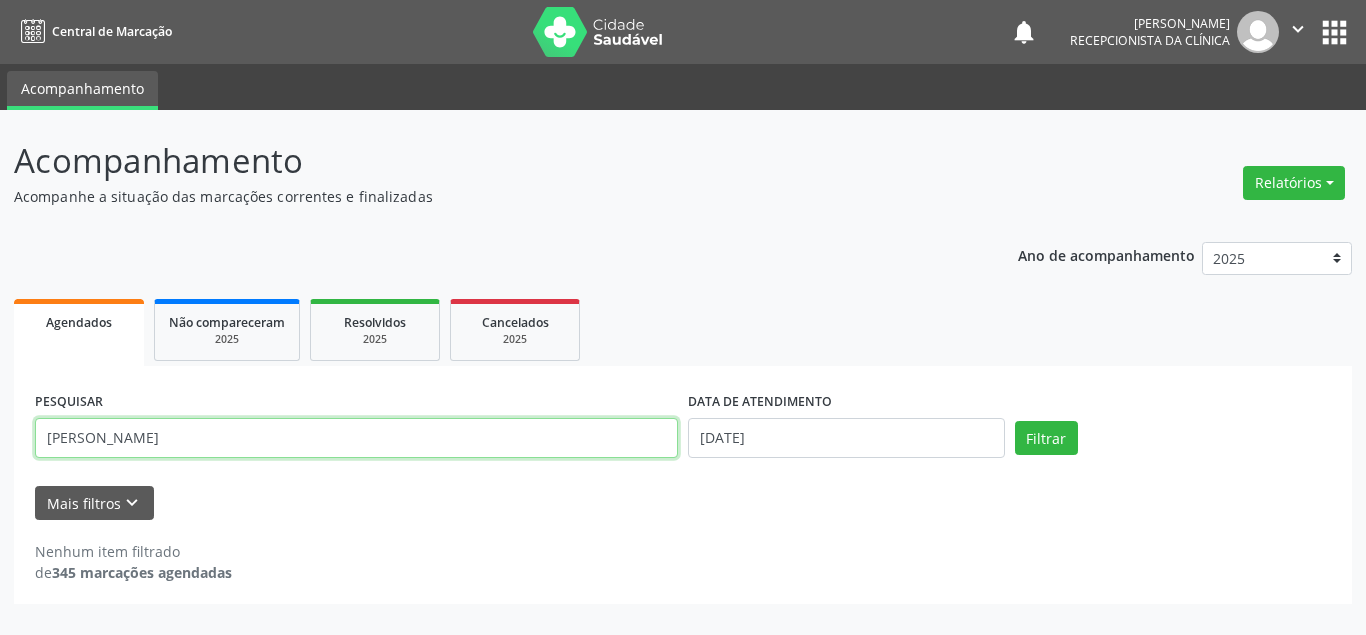 click on "[PERSON_NAME]" at bounding box center [356, 438] 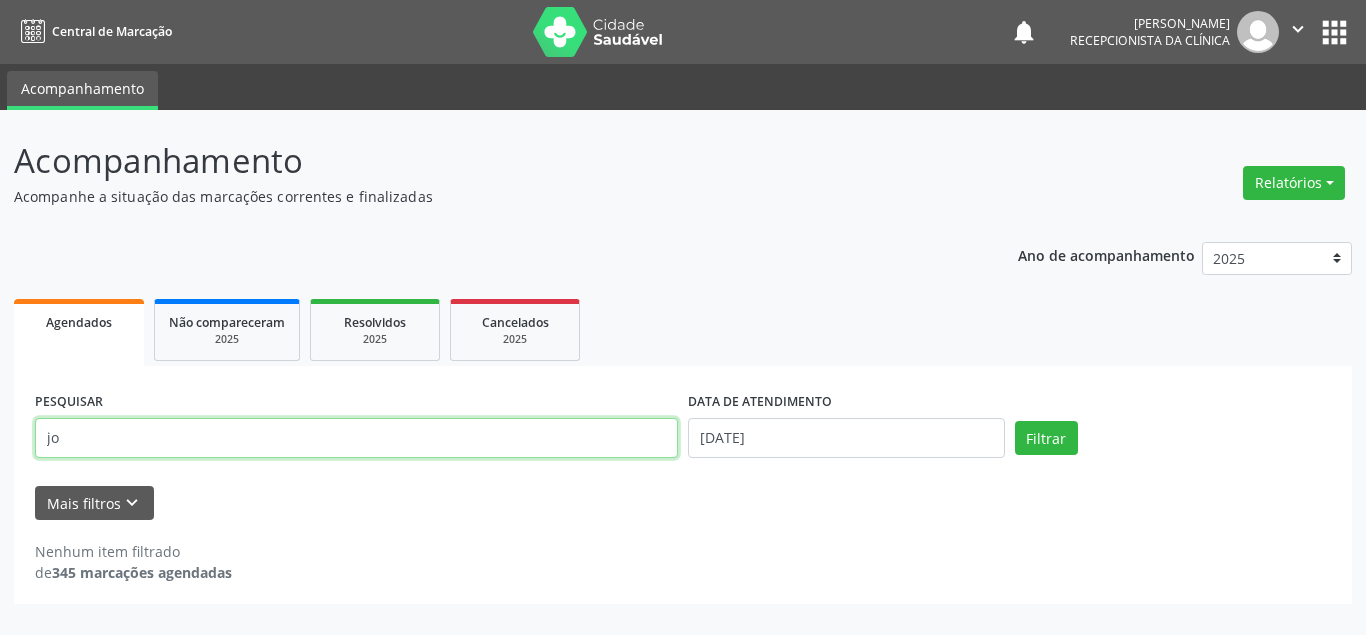 type on "j" 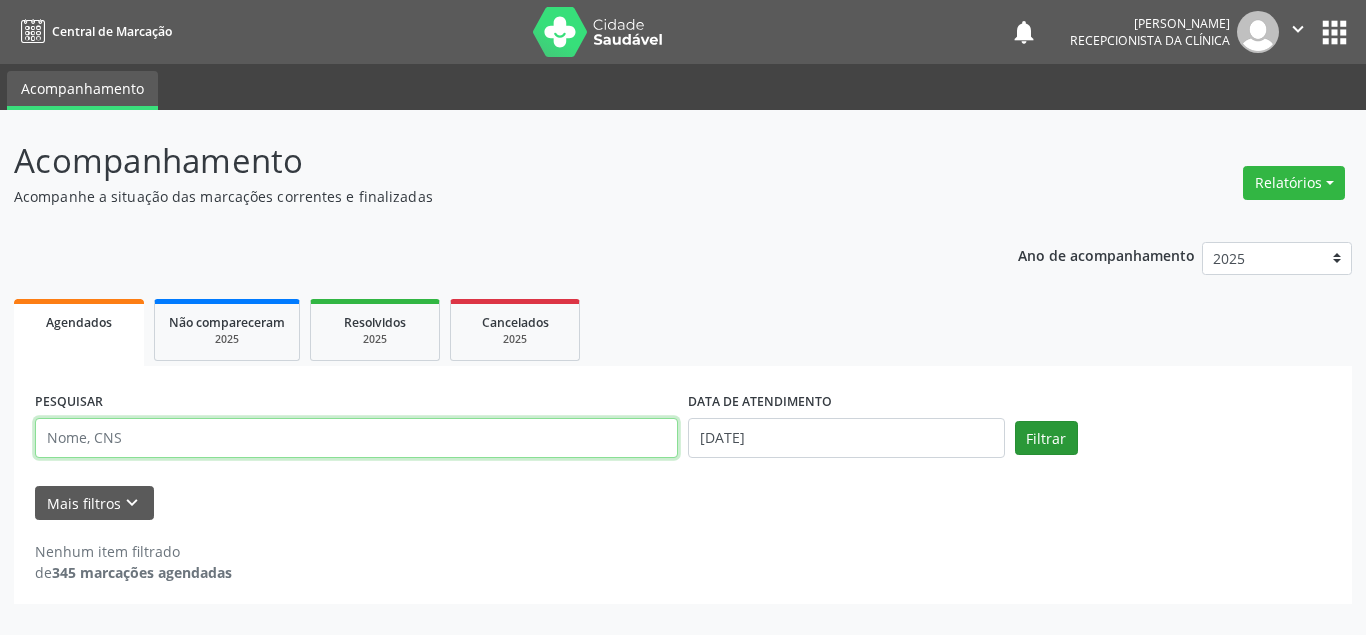 type 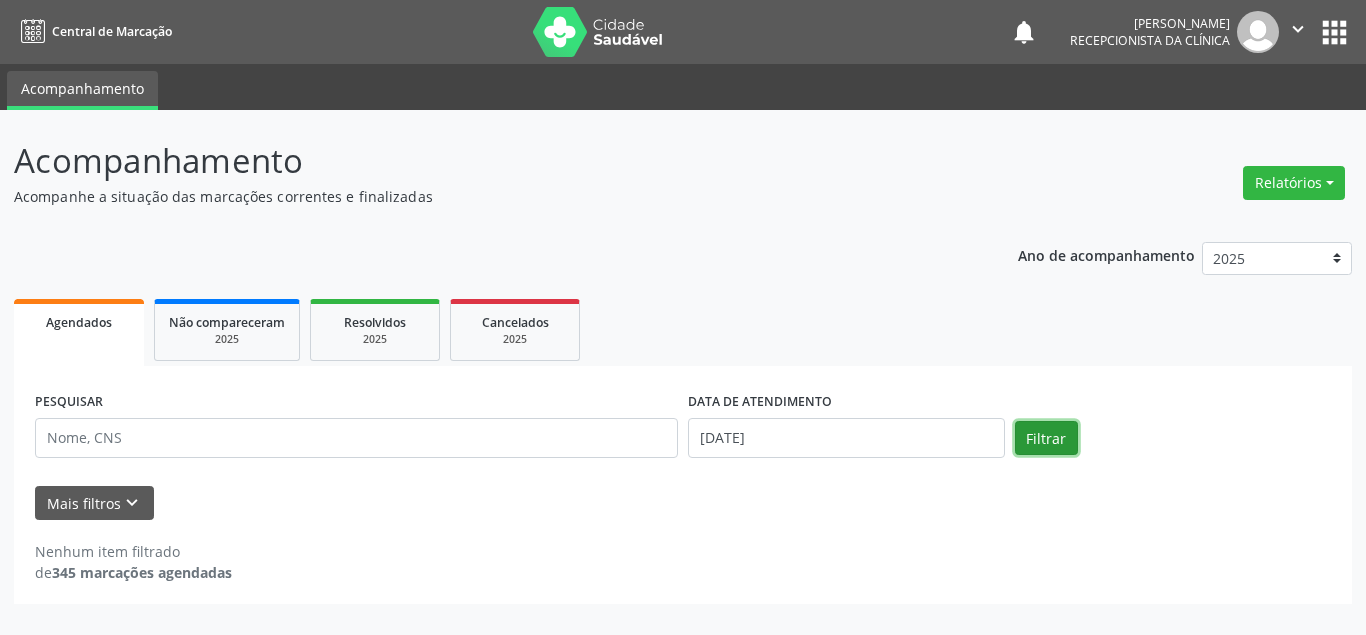 click on "Filtrar" at bounding box center [1046, 438] 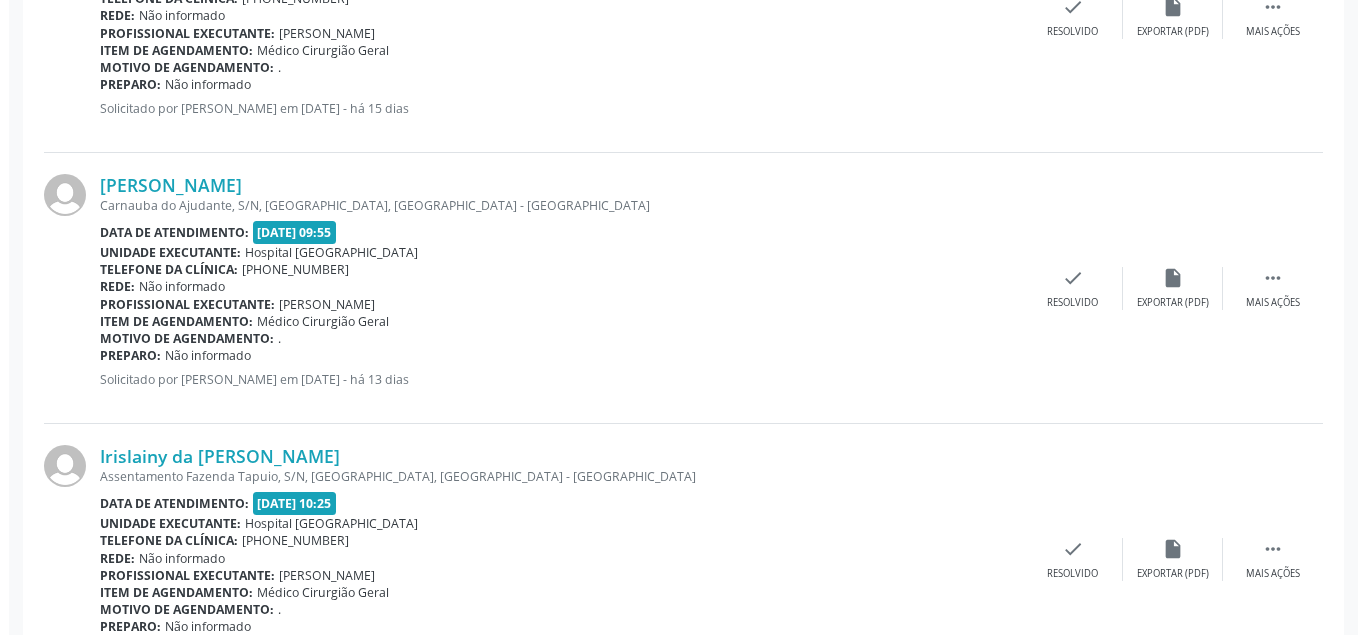 scroll, scrollTop: 3792, scrollLeft: 0, axis: vertical 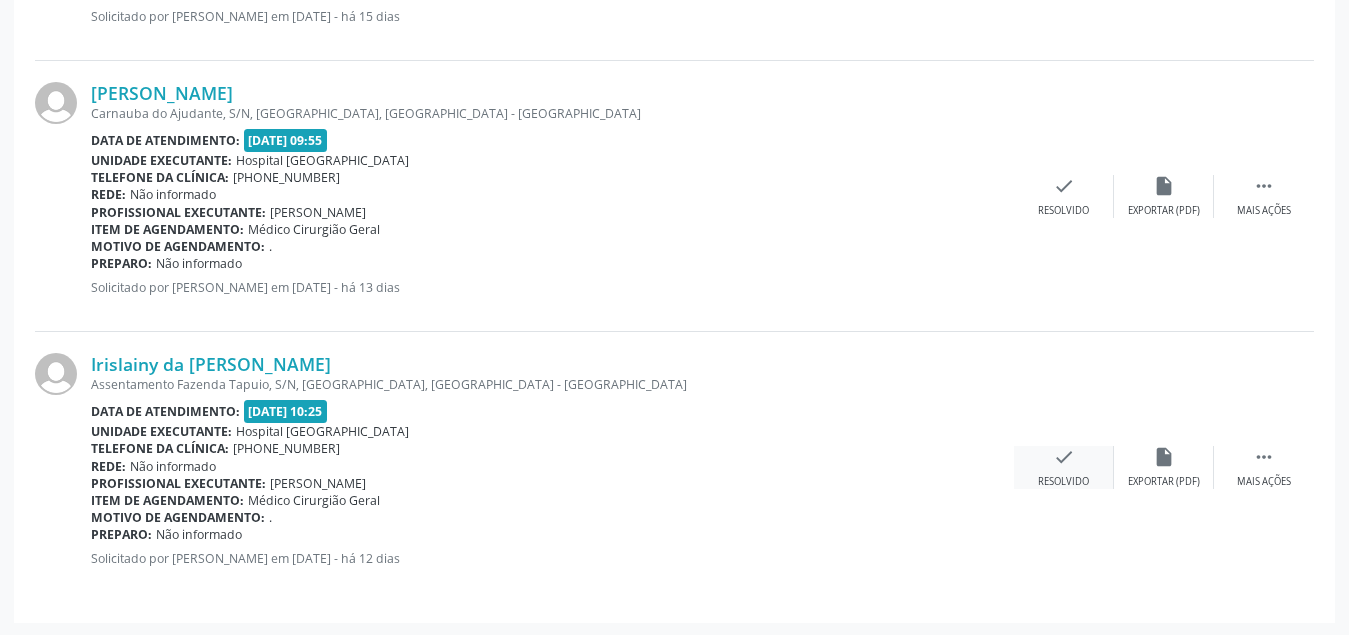 click on "check
Resolvido" at bounding box center (1064, 467) 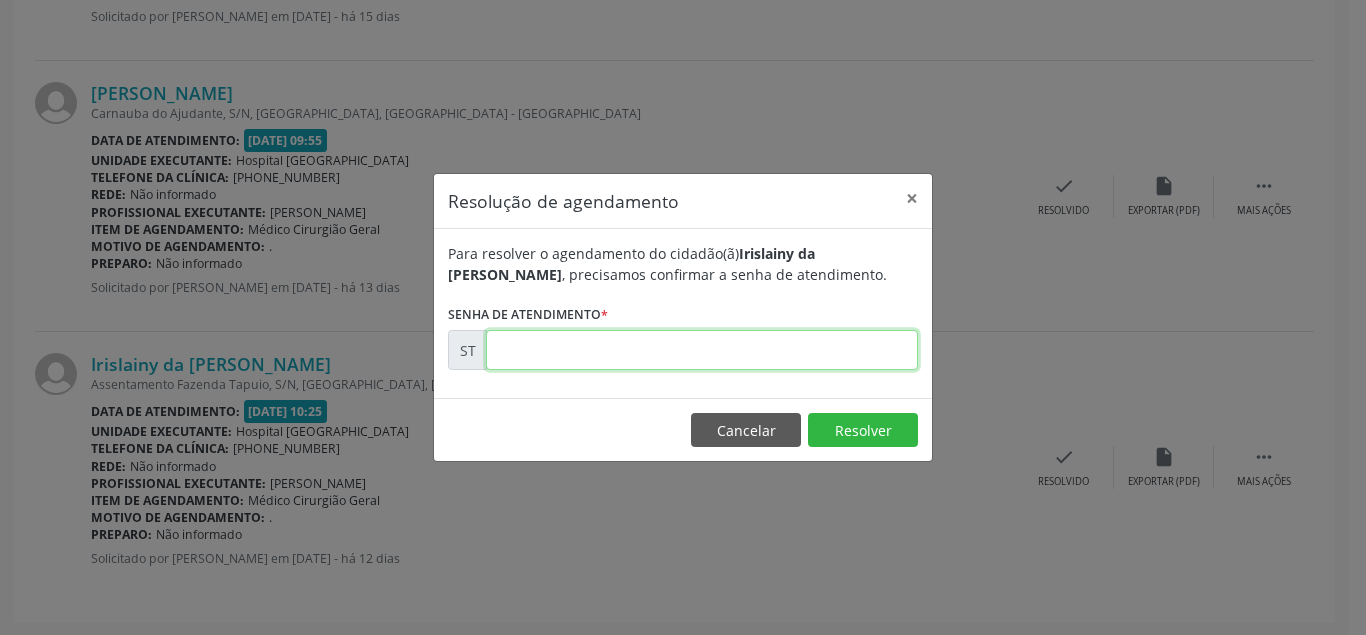click at bounding box center (702, 350) 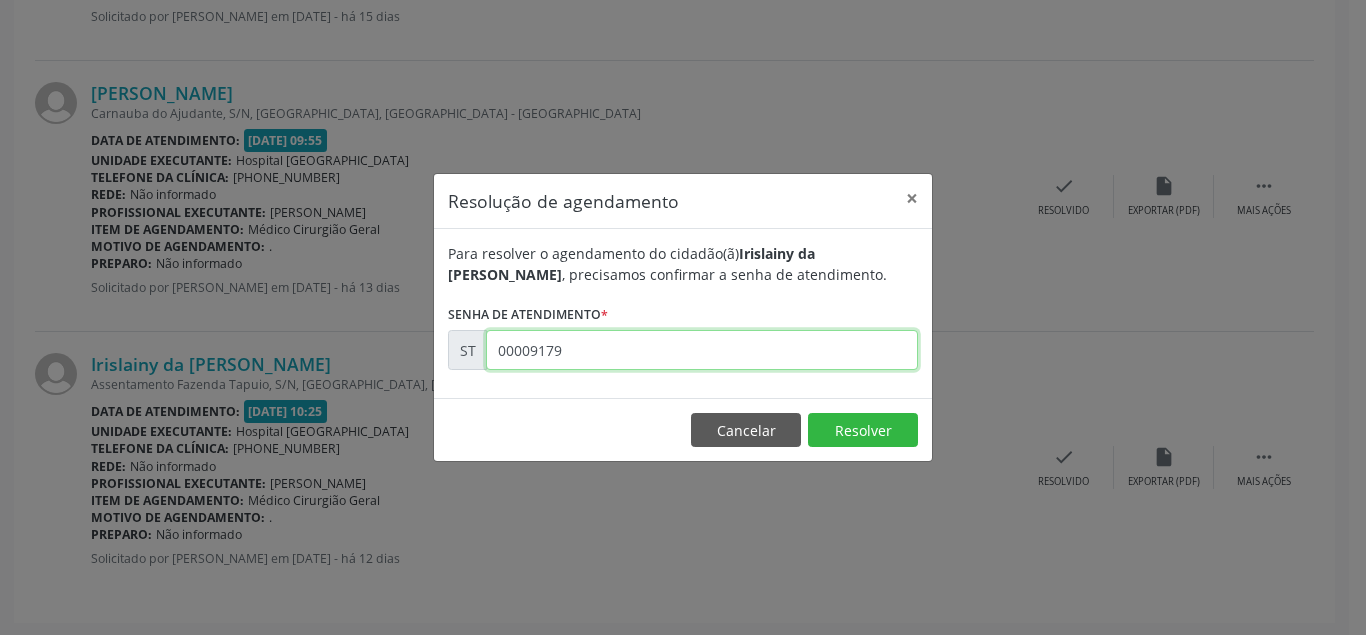 type on "00009179" 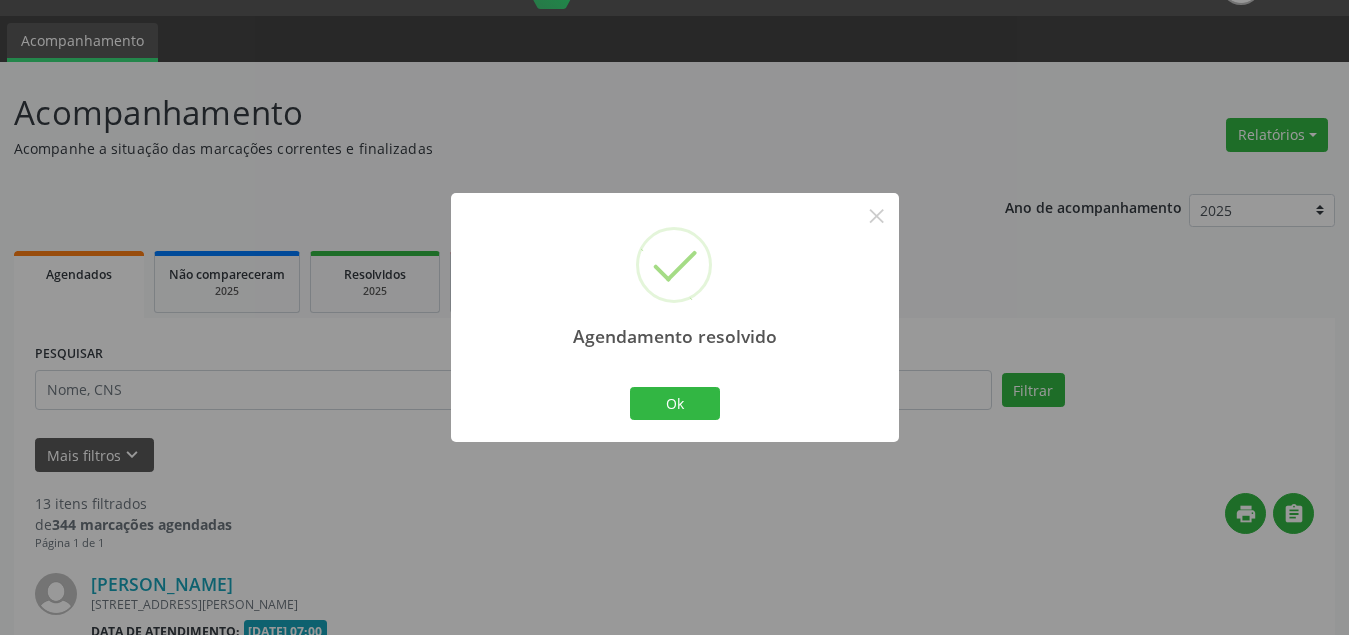 scroll, scrollTop: 3521, scrollLeft: 0, axis: vertical 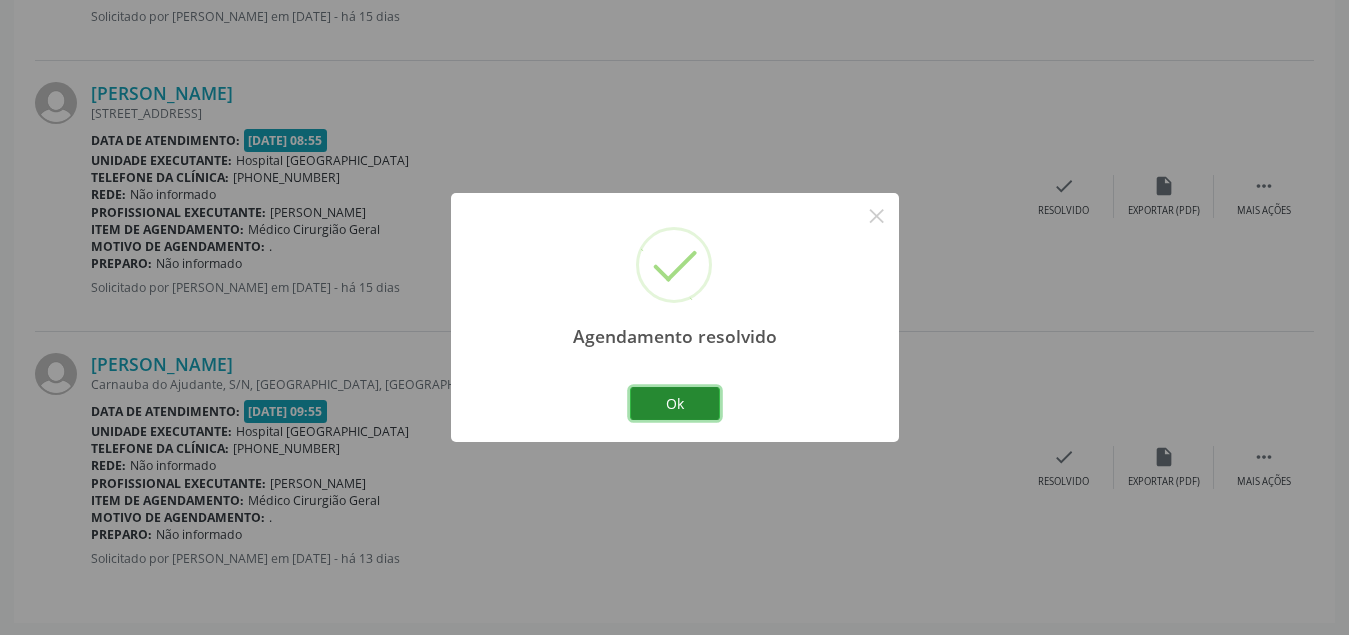 click on "Ok" at bounding box center [675, 404] 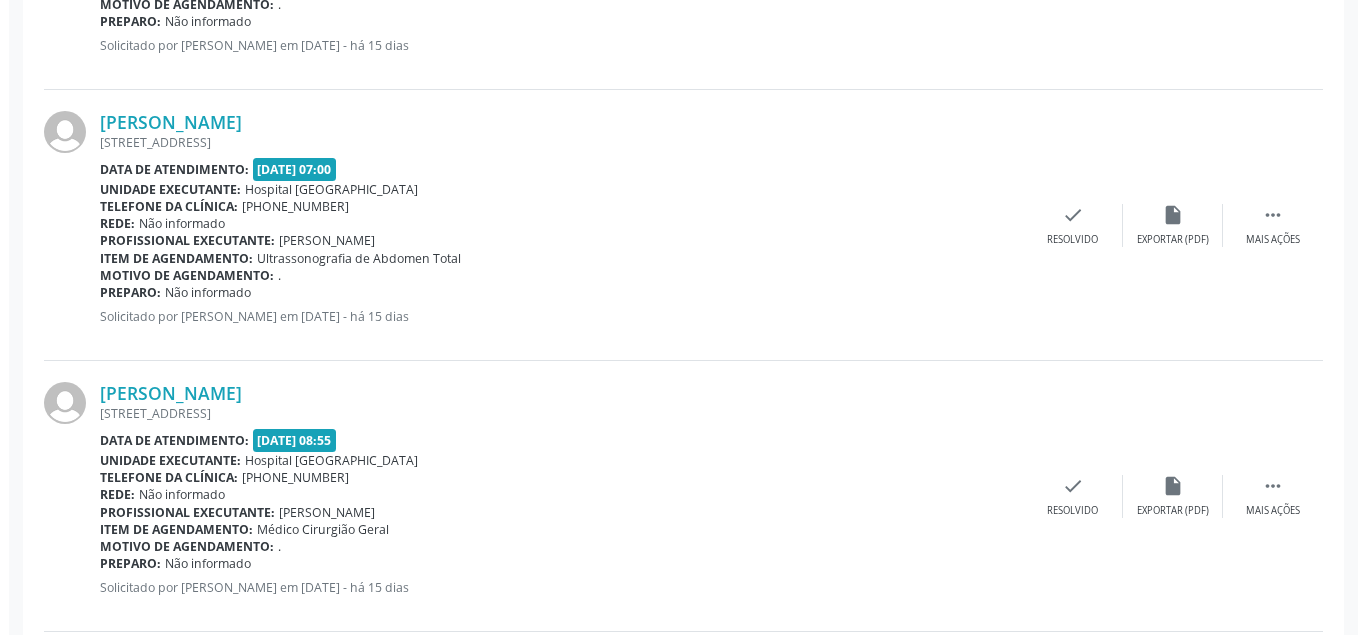 scroll, scrollTop: 3321, scrollLeft: 0, axis: vertical 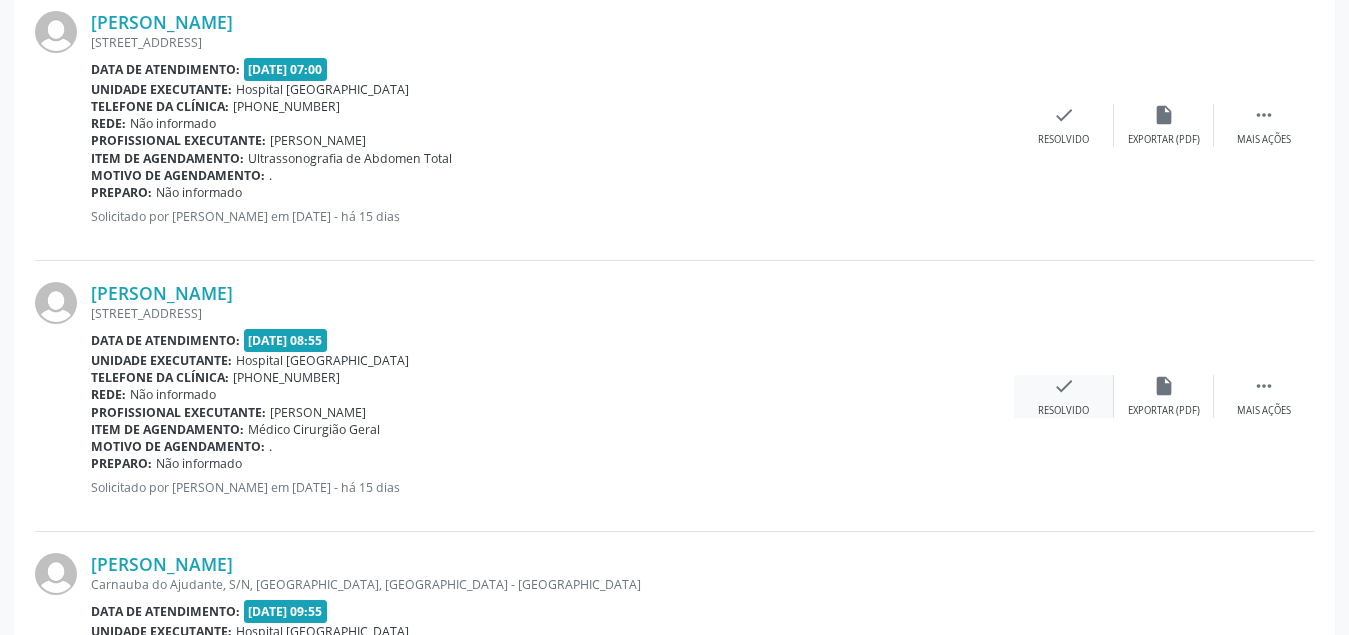 click on "check" at bounding box center [1064, 386] 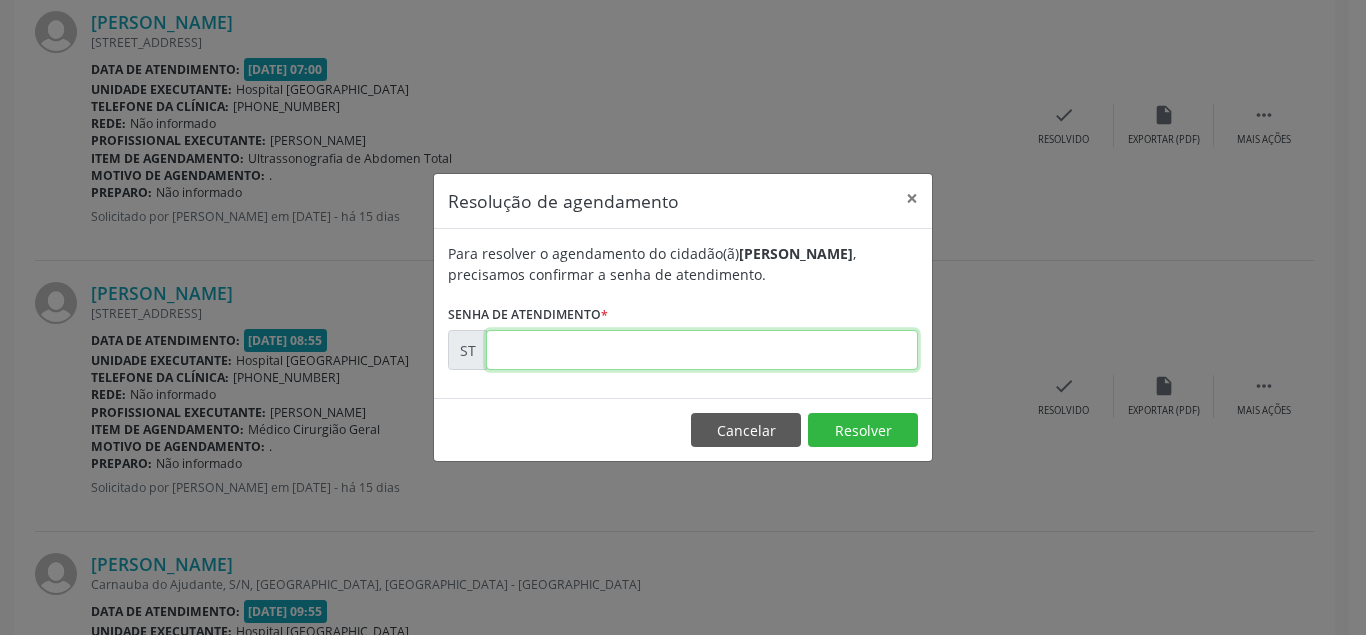 click at bounding box center (702, 350) 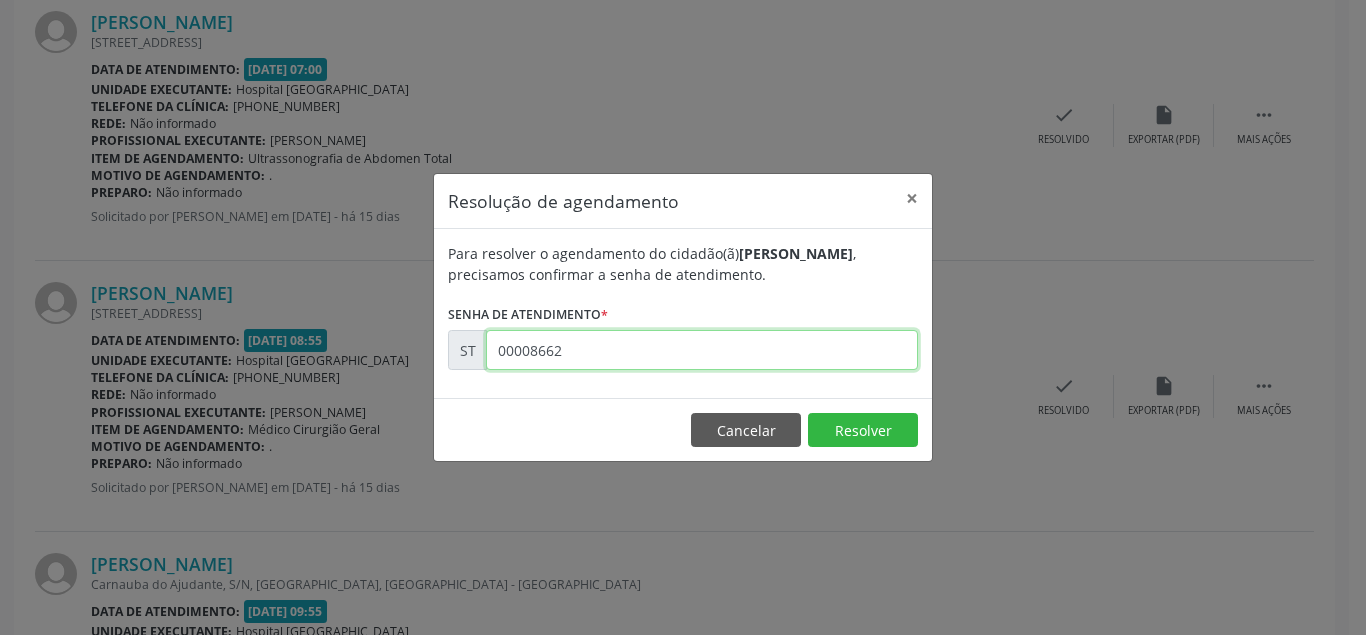 type on "00008662" 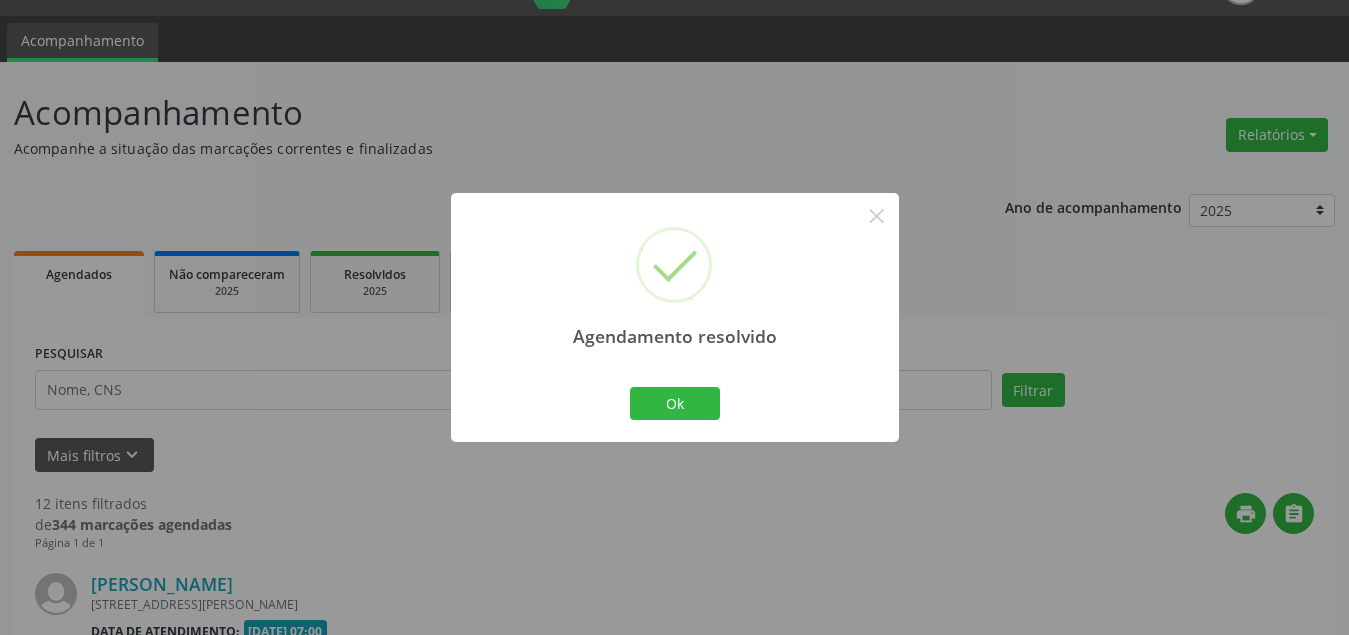scroll, scrollTop: 3250, scrollLeft: 0, axis: vertical 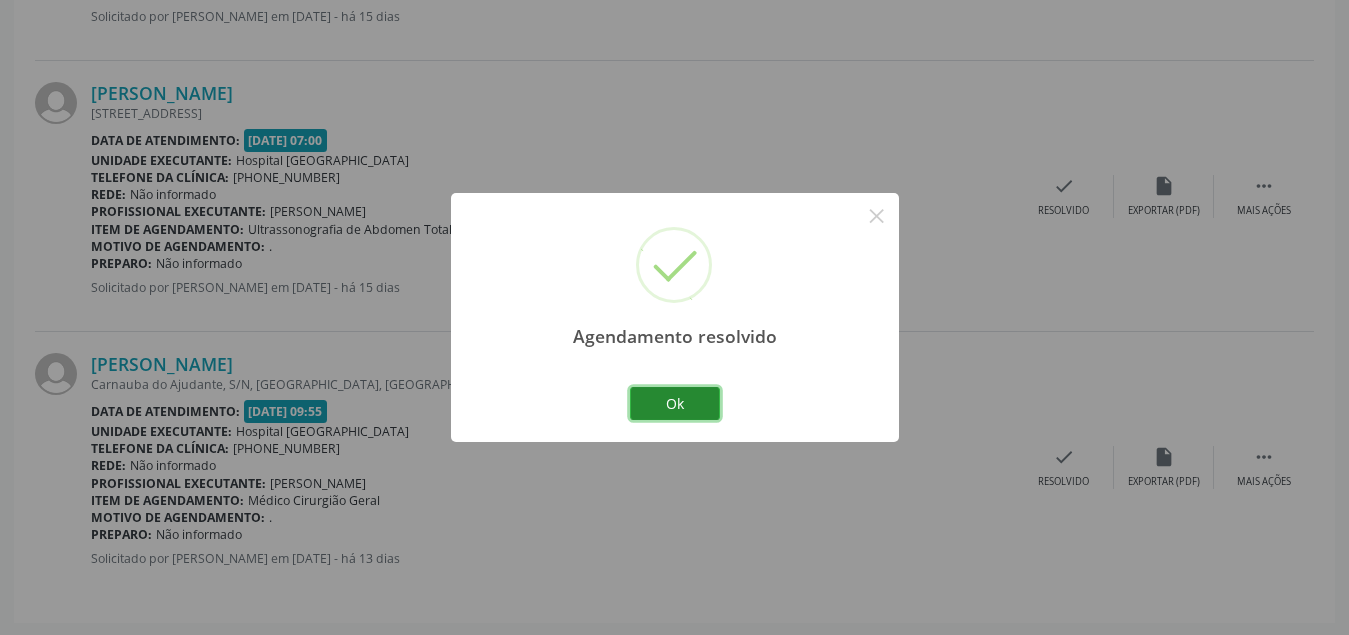 click on "Ok" at bounding box center [675, 404] 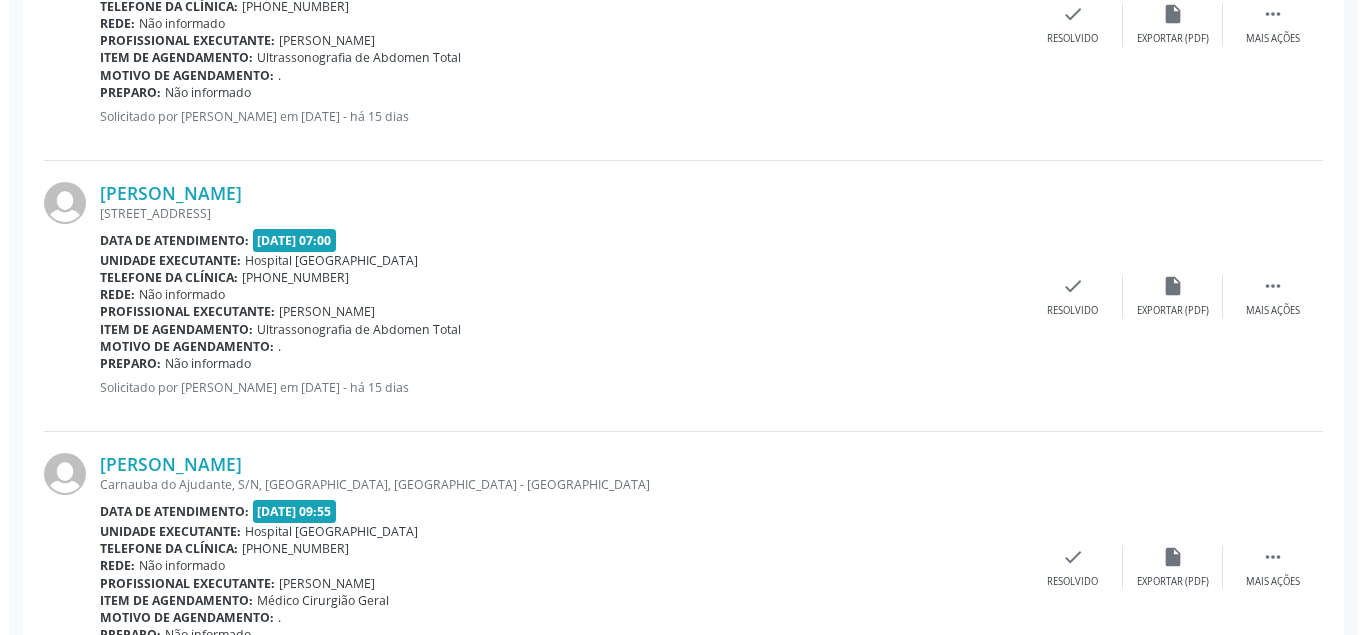scroll, scrollTop: 3250, scrollLeft: 0, axis: vertical 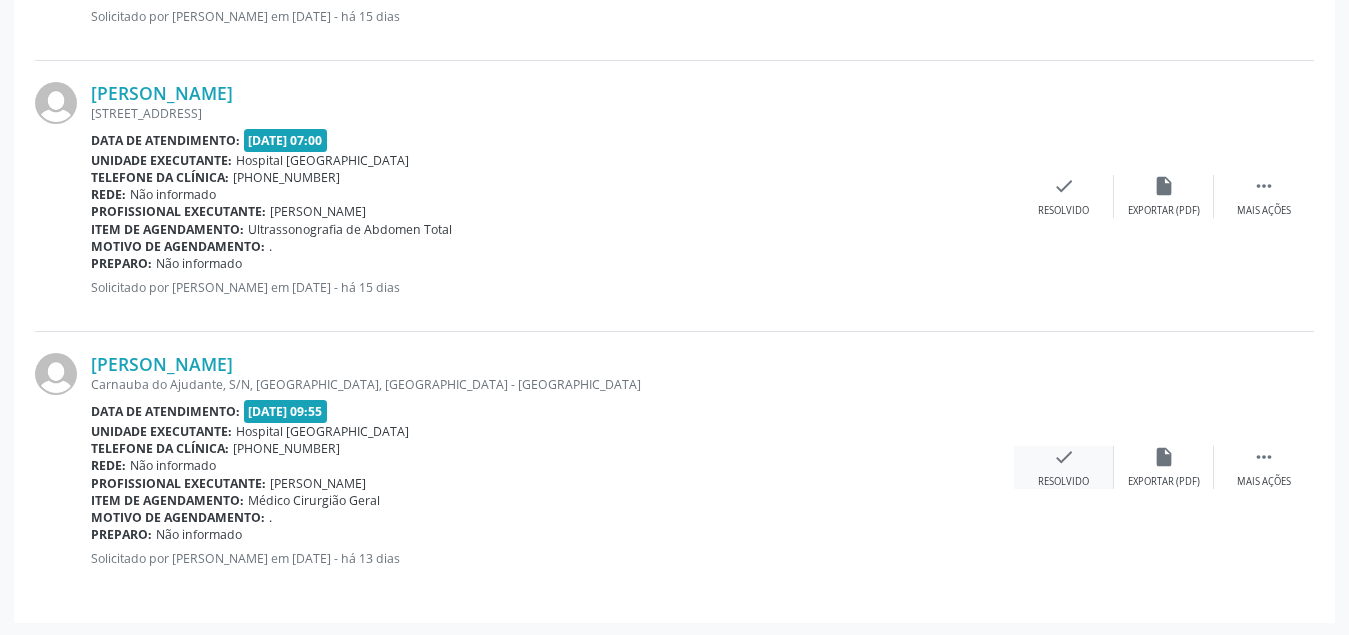 click on "check
Resolvido" at bounding box center [1064, 467] 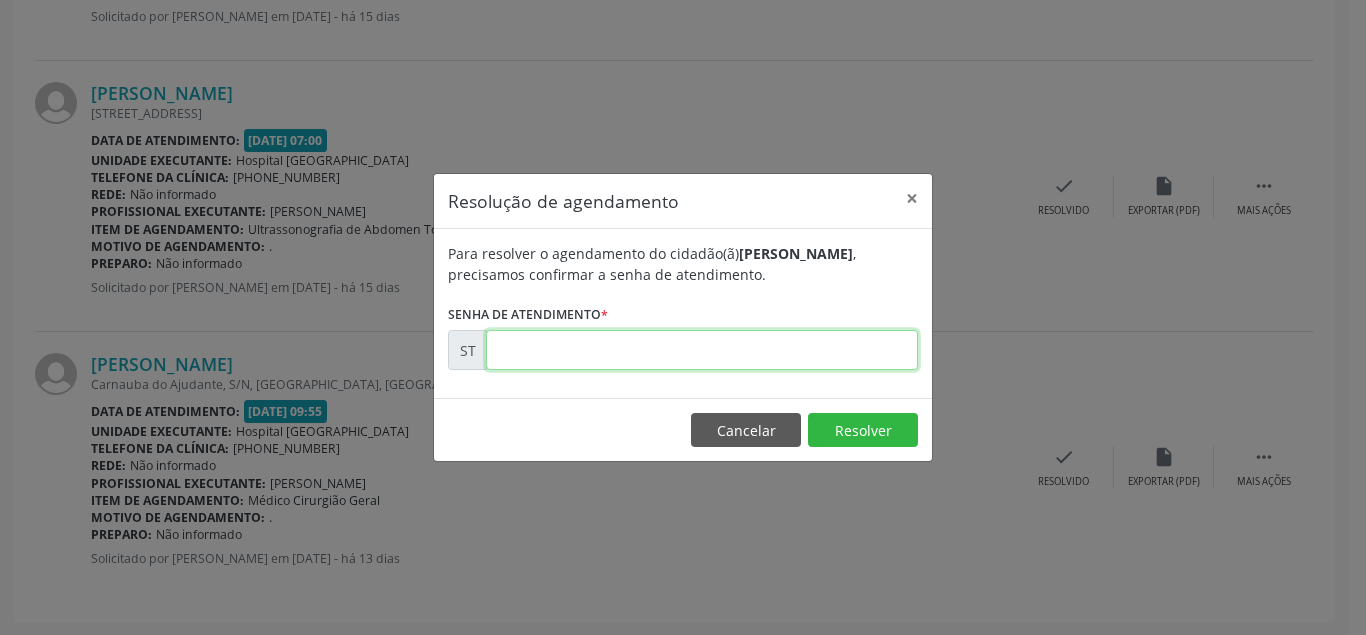 click at bounding box center [702, 350] 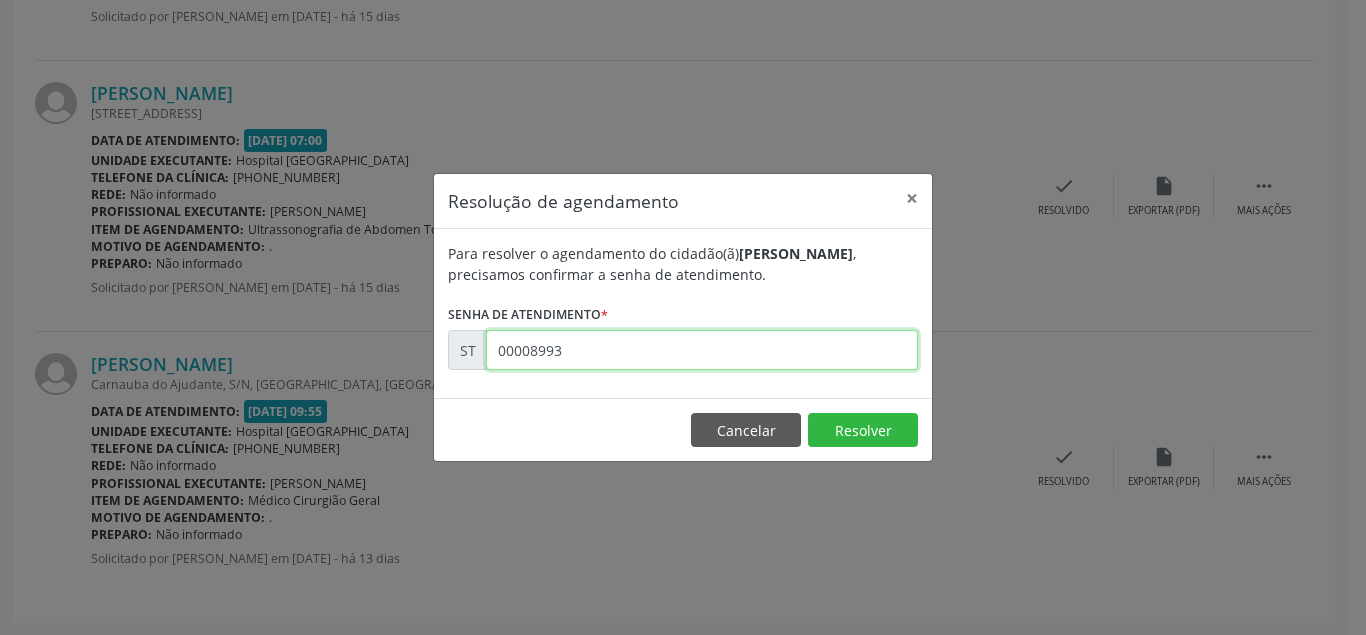 type on "00008993" 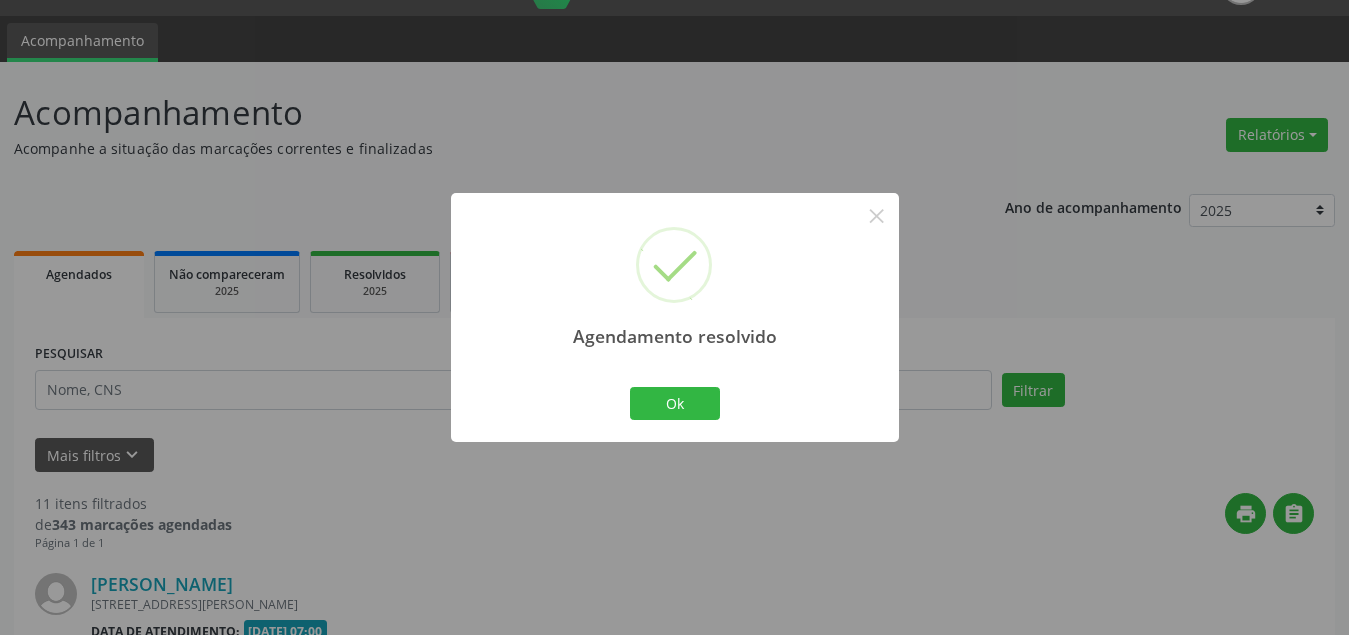 scroll, scrollTop: 2979, scrollLeft: 0, axis: vertical 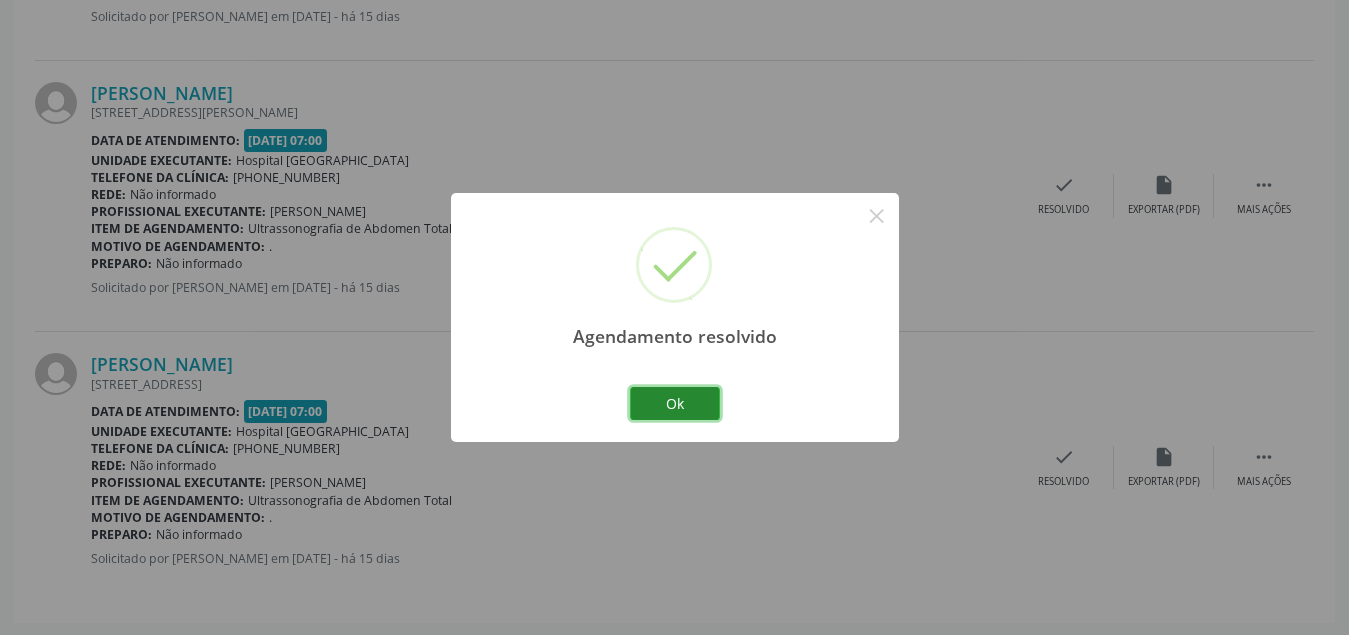click on "Ok" at bounding box center (675, 404) 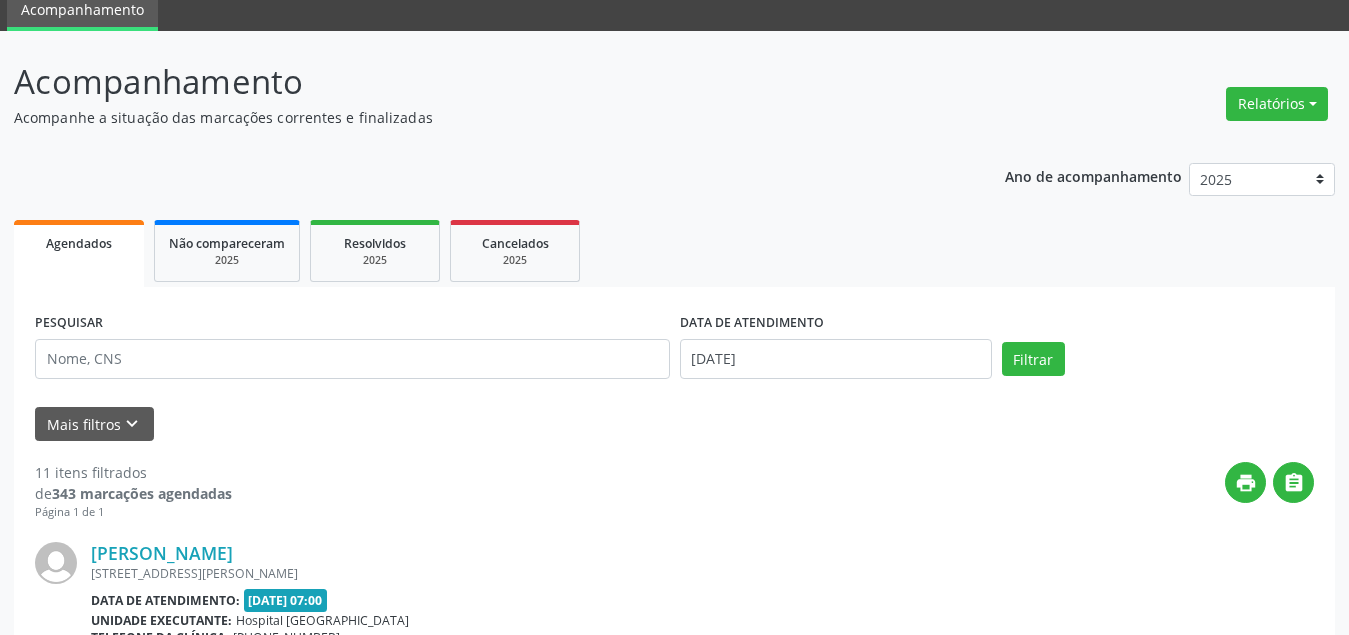 scroll, scrollTop: 0, scrollLeft: 0, axis: both 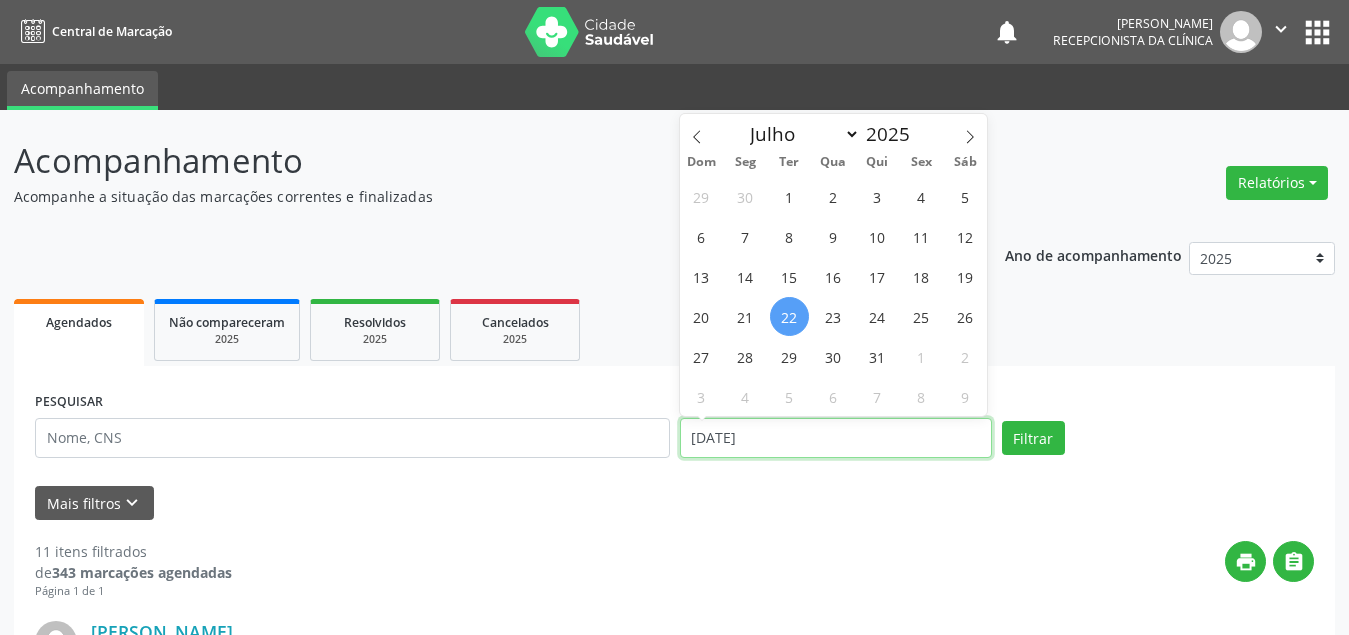 click on "[DATE]" at bounding box center [836, 438] 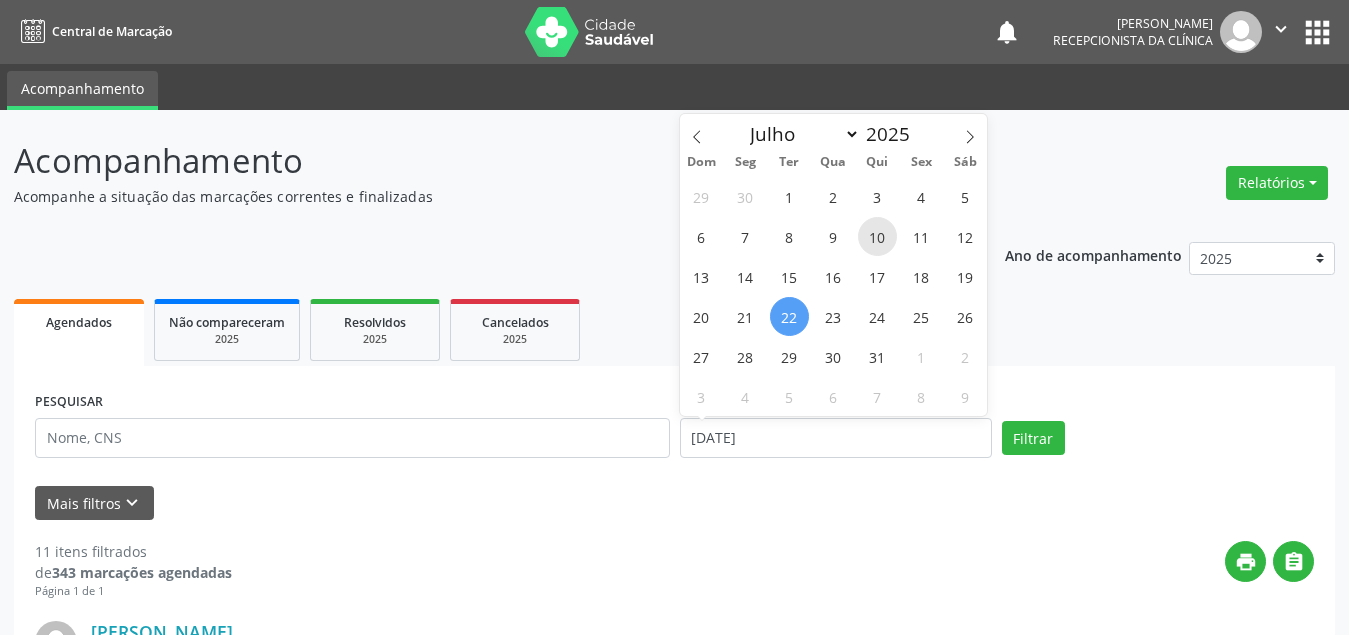 click on "10" at bounding box center (877, 236) 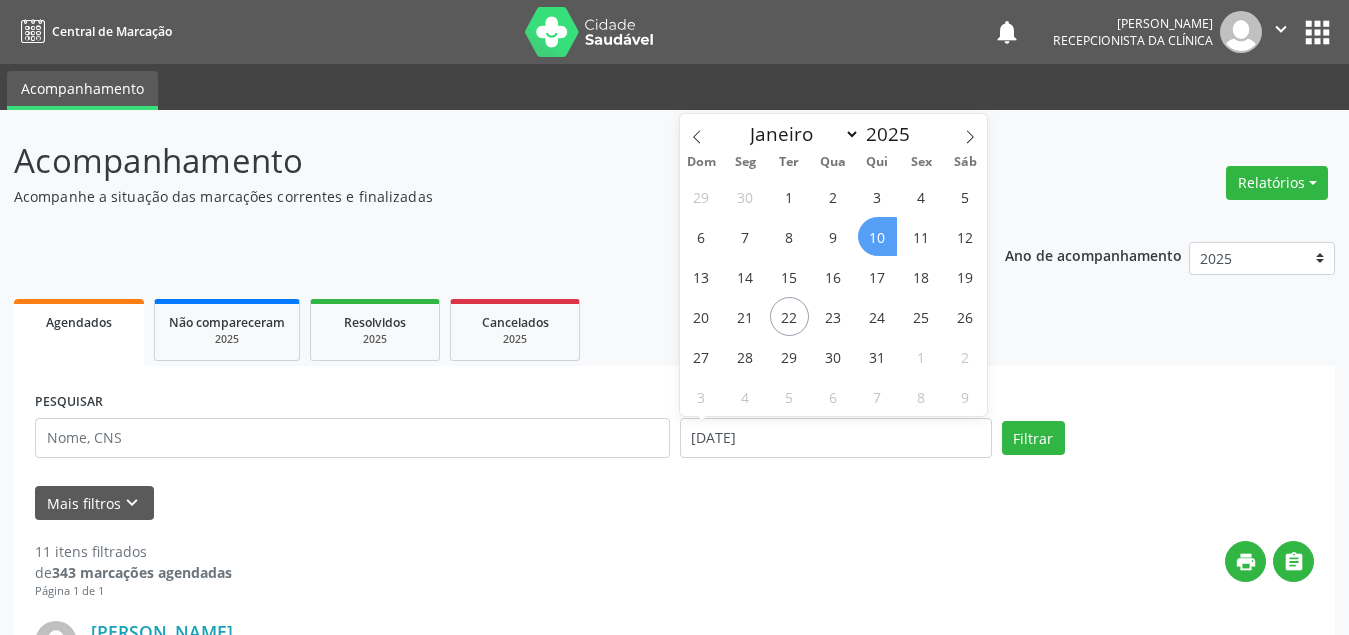 click on "10" at bounding box center [877, 236] 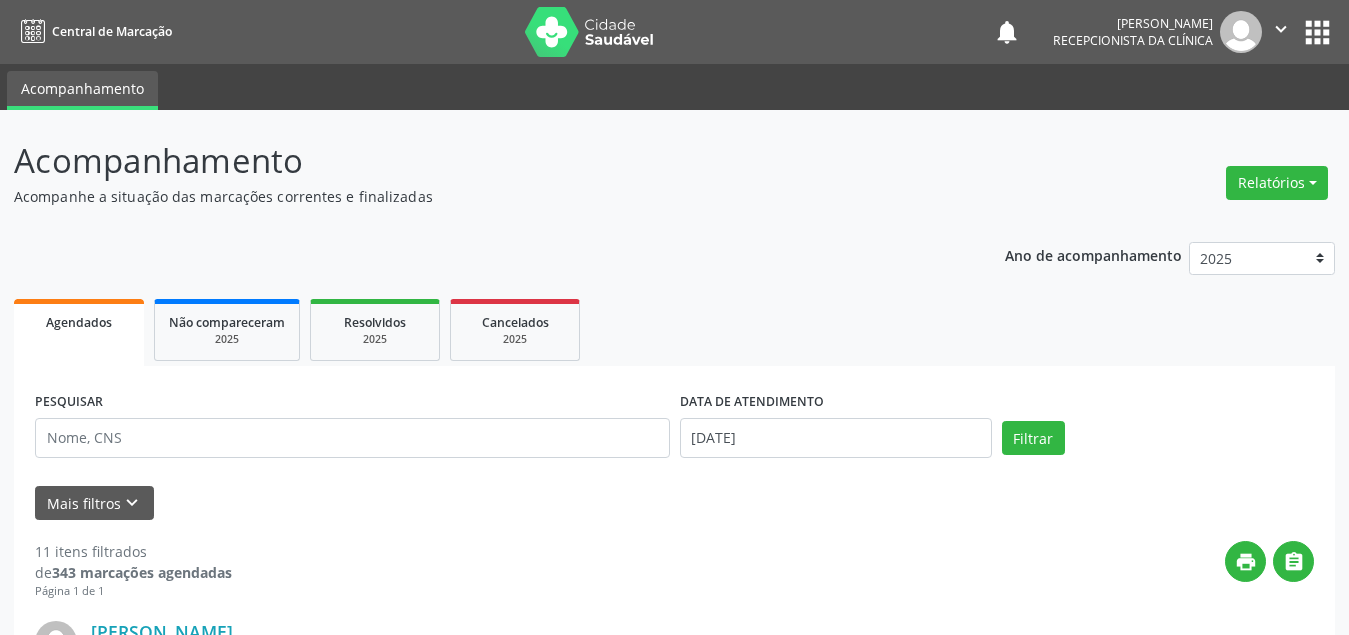 click on "Ano de acompanhamento
2025 2024   Agendados   Não compareceram
2025
Resolvidos
2025
Cancelados
2025
PESQUISAR
DATA DE ATENDIMENTO
[DATE]
Filtrar
UNIDADE DE REFERÊNCIA
Selecione uma UBS
Todas as UBS   Usf do Mutirao   Usf Cohab   Usf Caicarinha da Penha Tauapiranga   Posto de Saude [PERSON_NAME]   Usf Borborema   Usf Bom Jesus I   Usf Ipsep   Usf Sao Cristovao   Usf Santa [PERSON_NAME]   Usf Cagep   Usf Caxixola   Usf Bom Jesus II   Usf Malhada Cortada   Usf [GEOGRAPHIC_DATA]   Usf Varzea Aabb   Usf Ipsep II   Usf Cohab II   Usf Varzinha   Usf Ipa Faz [GEOGRAPHIC_DATA] I   Usf [GEOGRAPHIC_DATA]   Usf [GEOGRAPHIC_DATA] [GEOGRAPHIC_DATA]   Posto de Saude Logradouro   Posto de Saude [GEOGRAPHIC_DATA]   Posto de Saude de Juazeirinho   Central Regional de Rede de Frio [GEOGRAPHIC_DATA] [PERSON_NAME][GEOGRAPHIC_DATA] [GEOGRAPHIC_DATA]" at bounding box center [674, 1915] 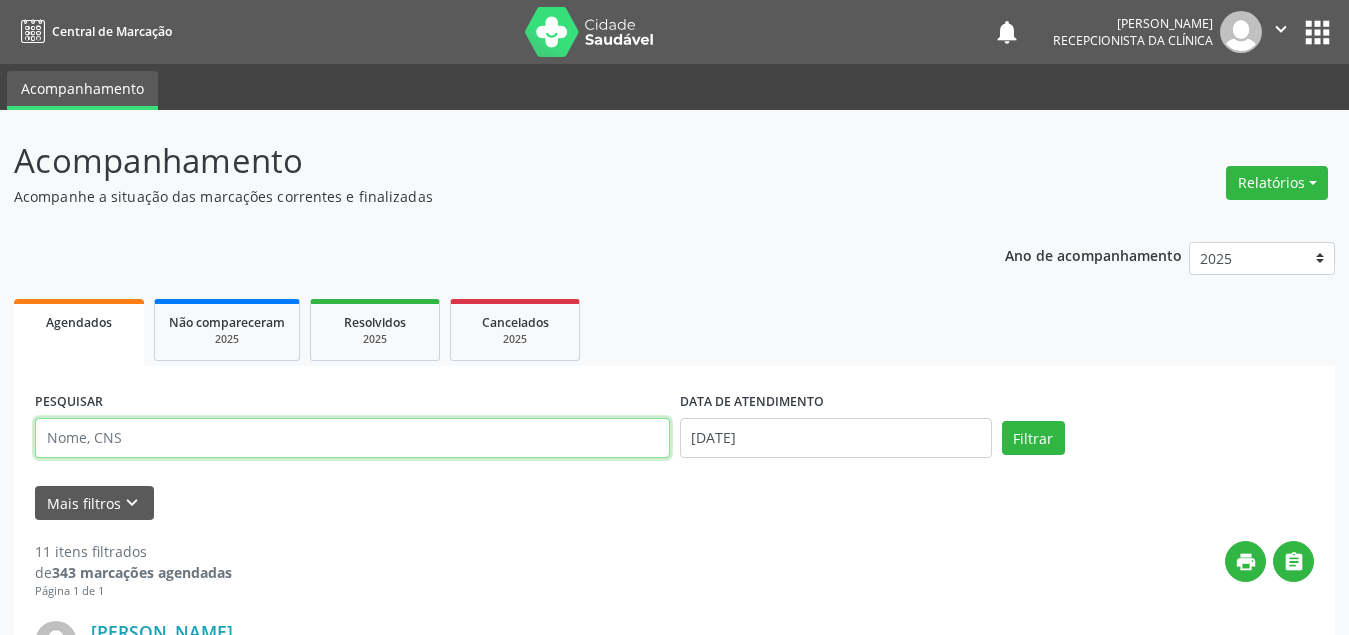 click at bounding box center (352, 438) 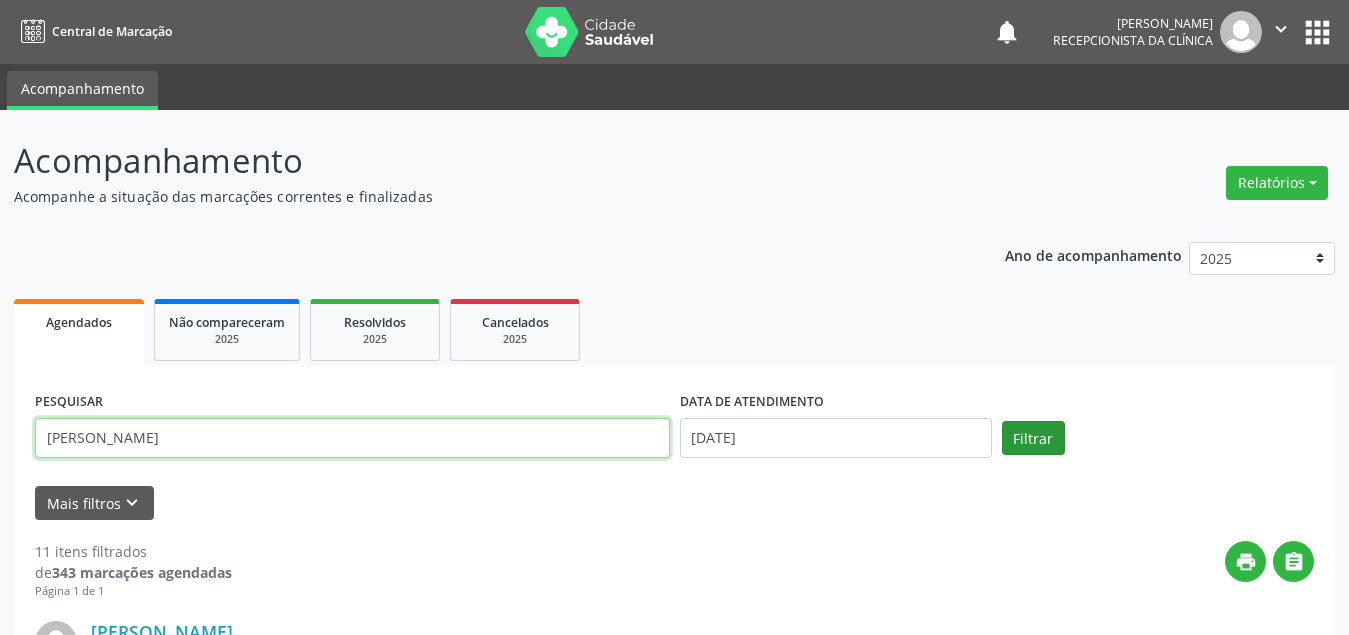 type on "[PERSON_NAME]" 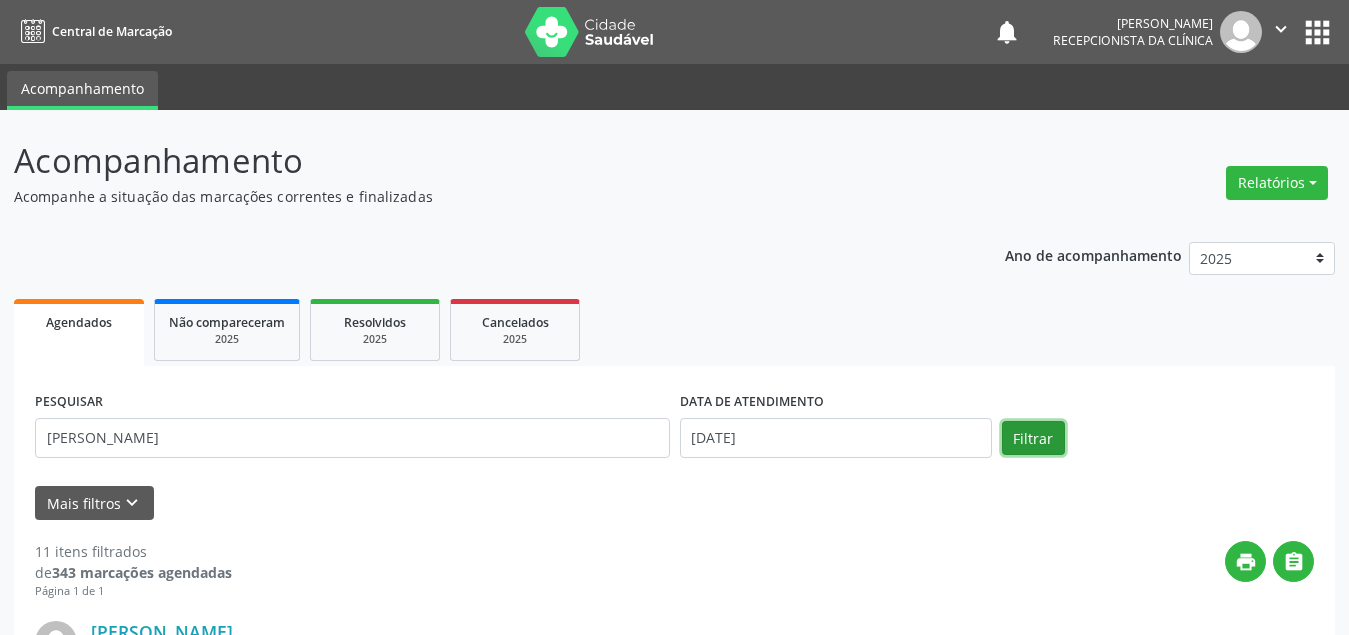 click on "Filtrar" at bounding box center [1033, 438] 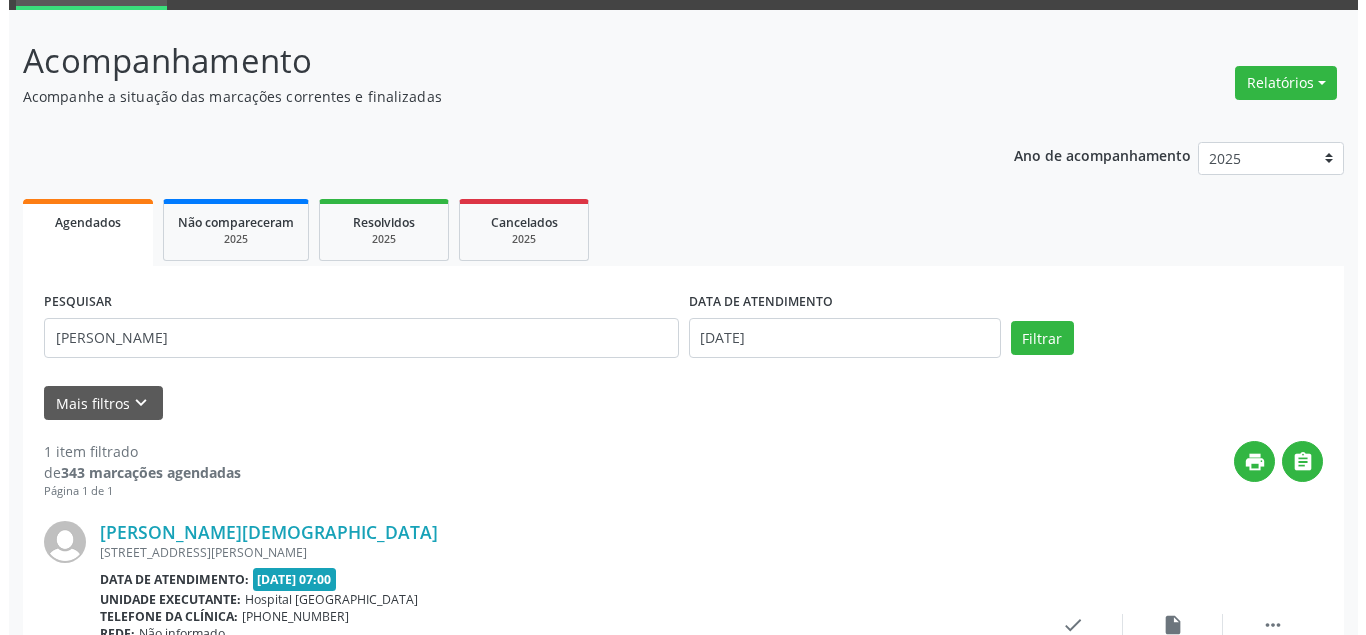 scroll, scrollTop: 200, scrollLeft: 0, axis: vertical 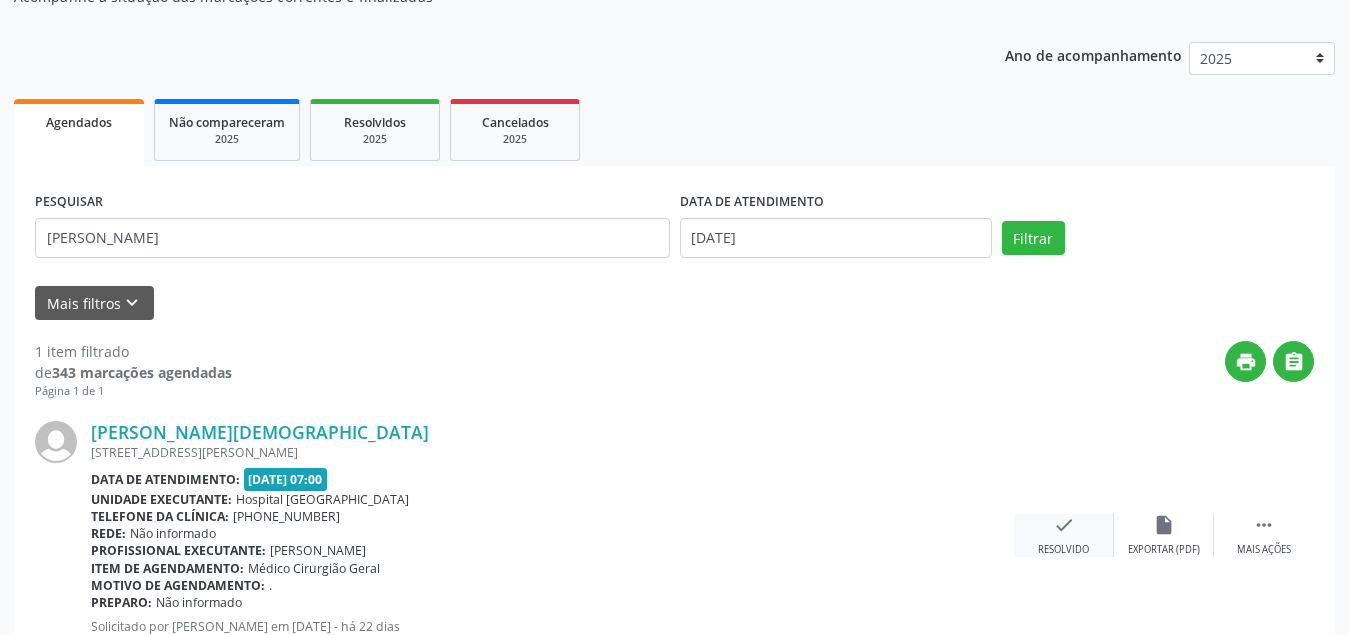 click on "check
Resolvido" at bounding box center (1064, 535) 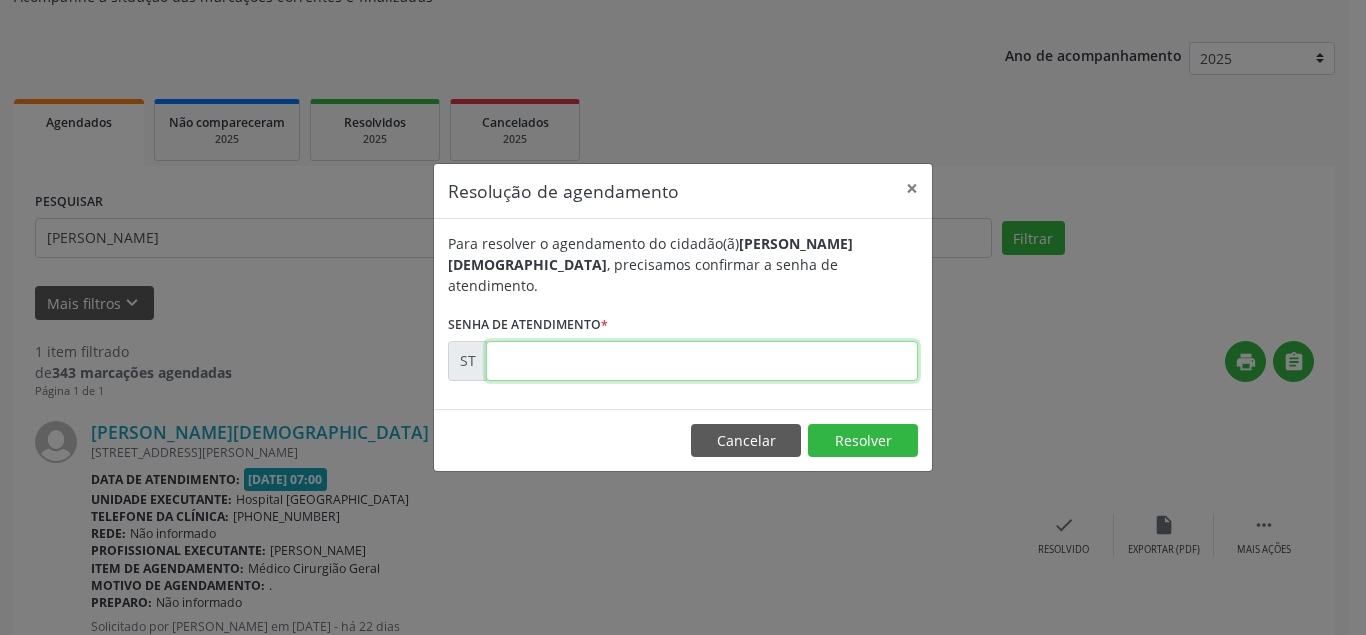 click at bounding box center [702, 361] 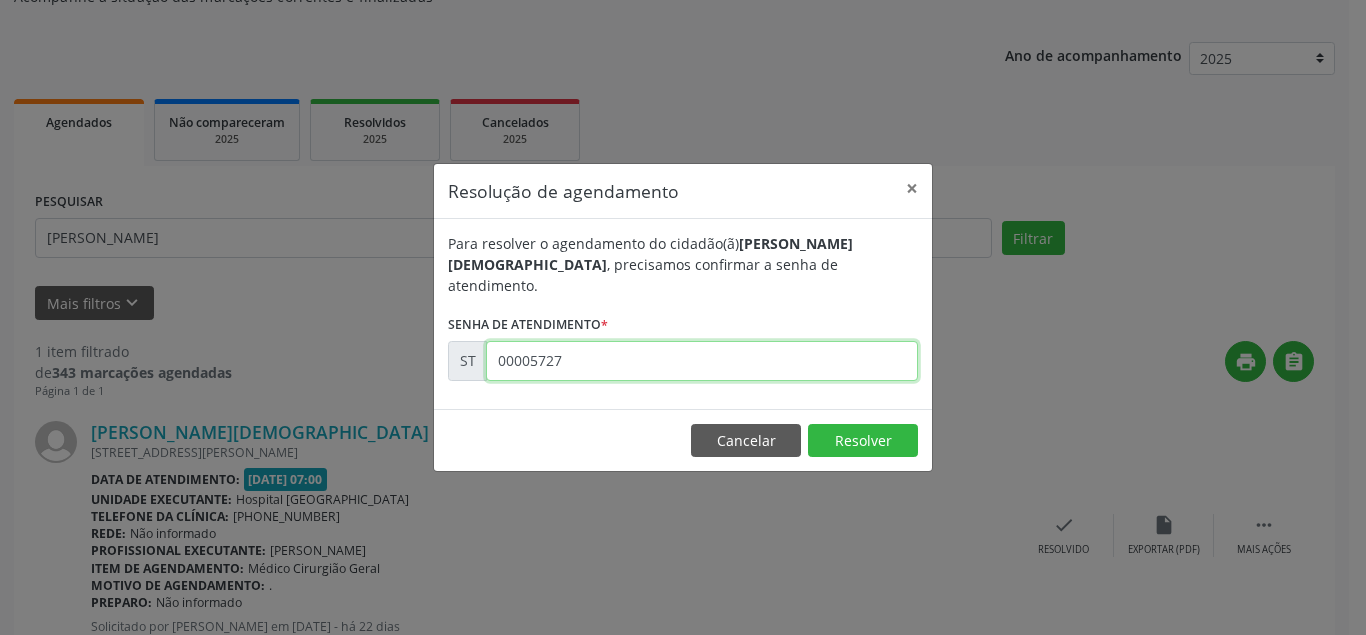type on "00005727" 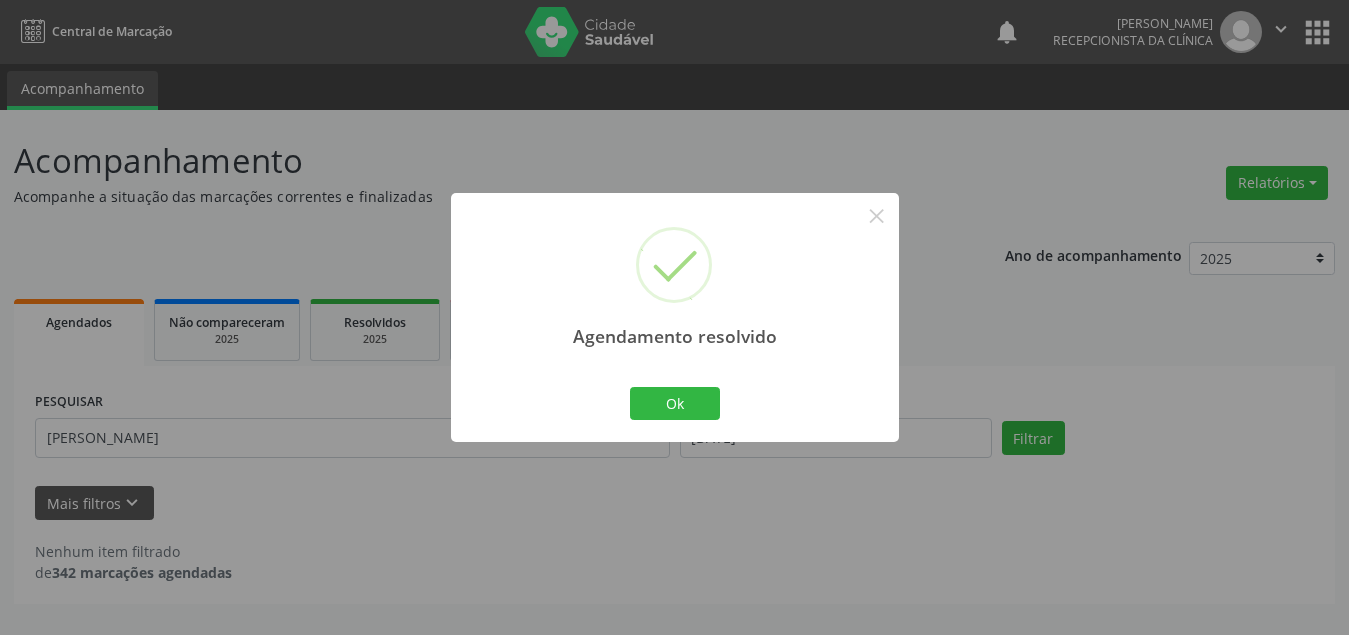 scroll, scrollTop: 0, scrollLeft: 0, axis: both 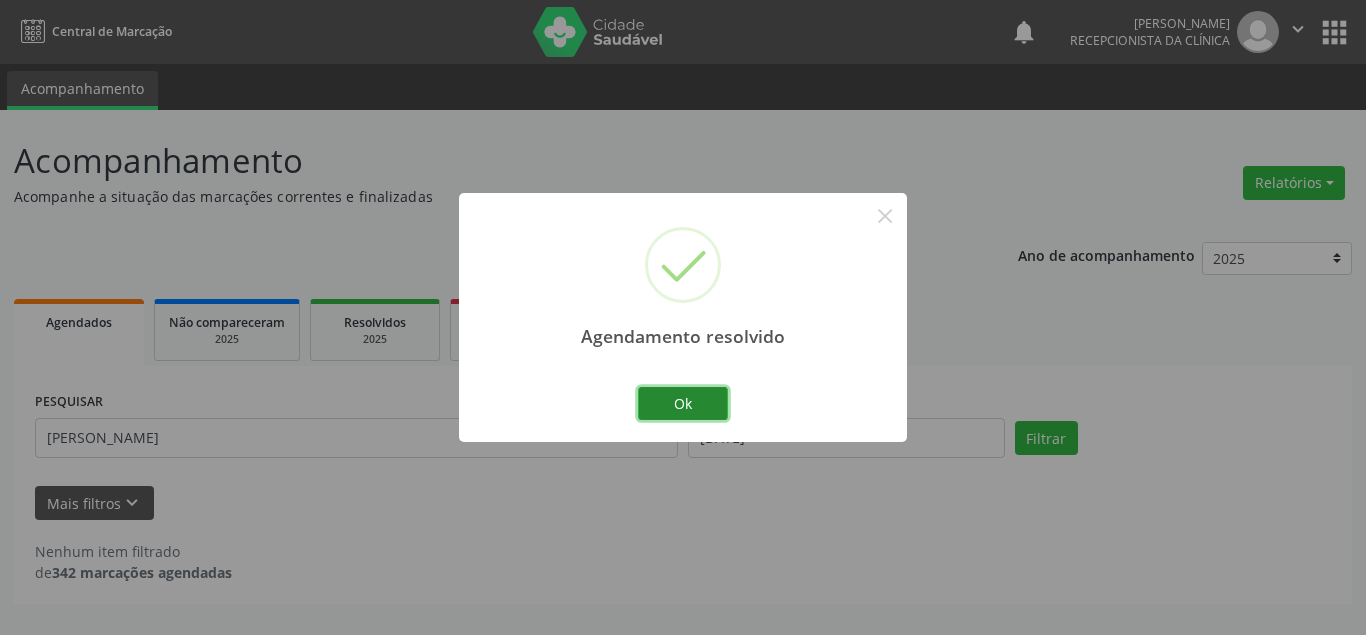 click on "Ok" at bounding box center [683, 404] 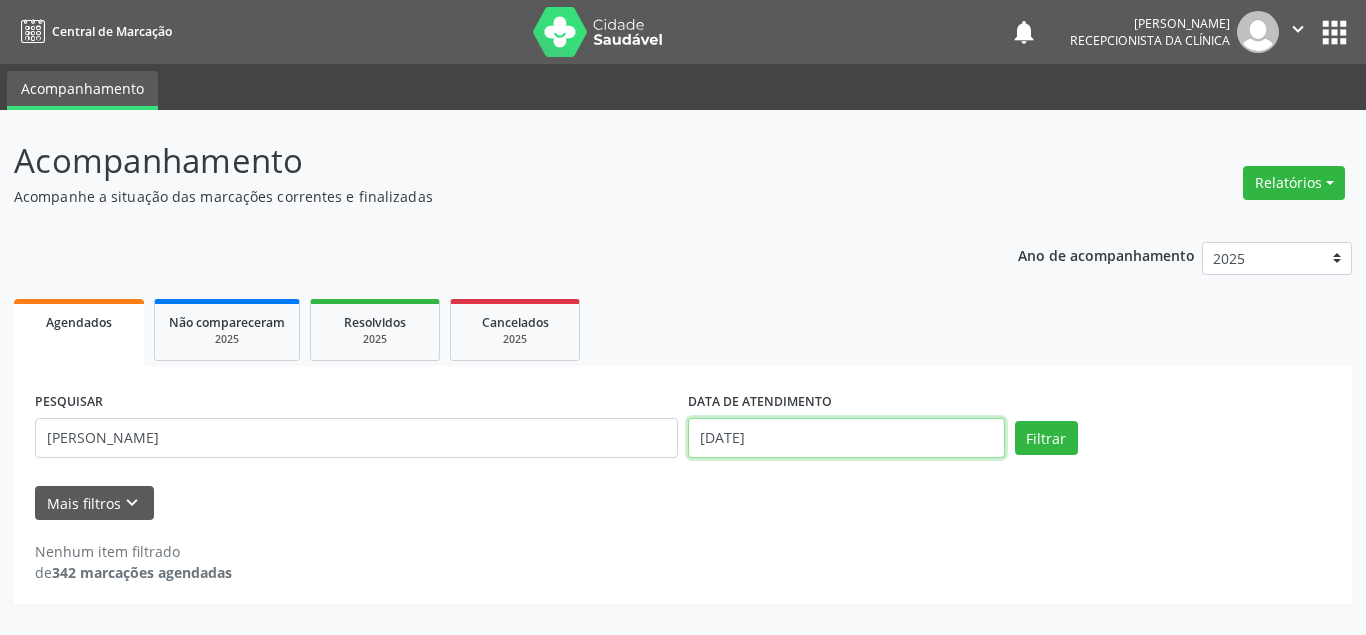 click on "[DATE]" at bounding box center [846, 438] 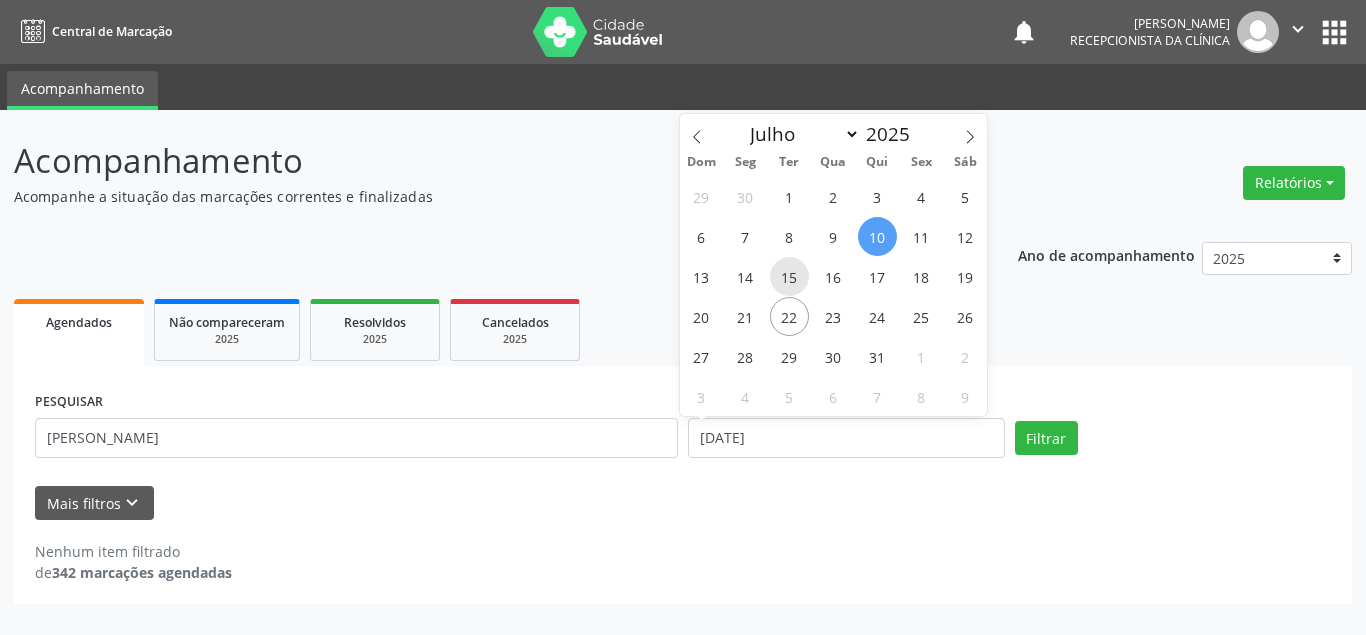 click on "15" at bounding box center (789, 276) 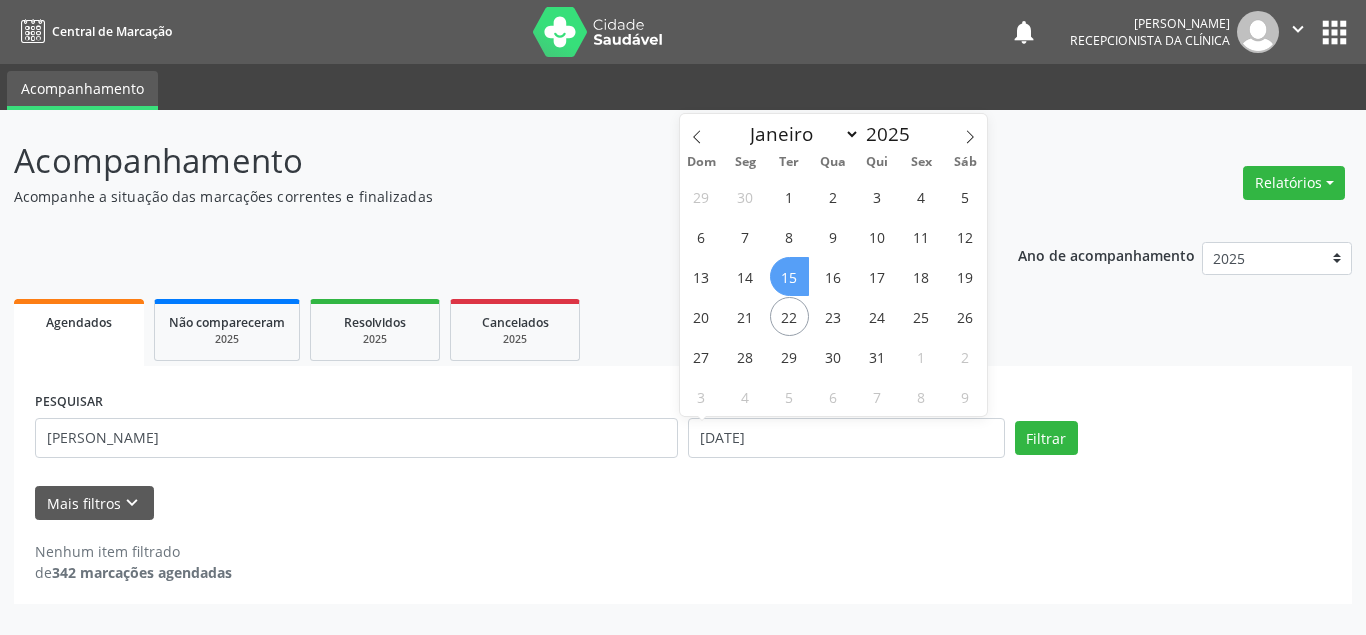click on "15" at bounding box center (789, 276) 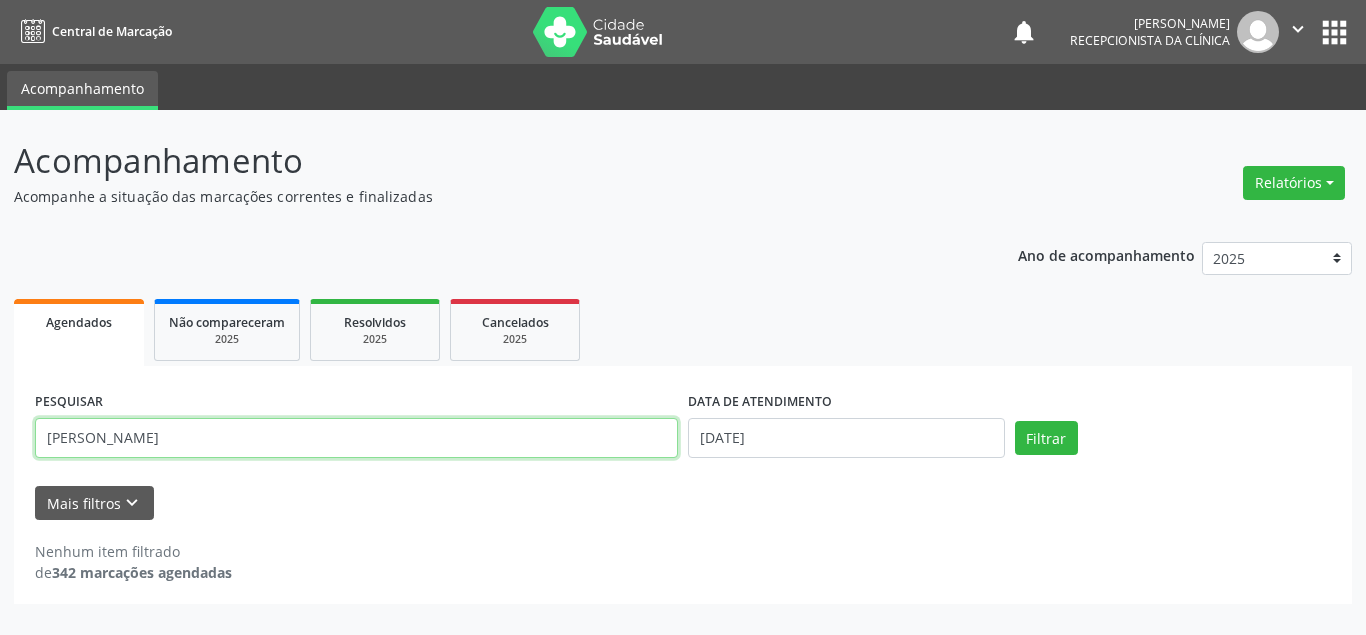 click on "[PERSON_NAME]" at bounding box center (356, 438) 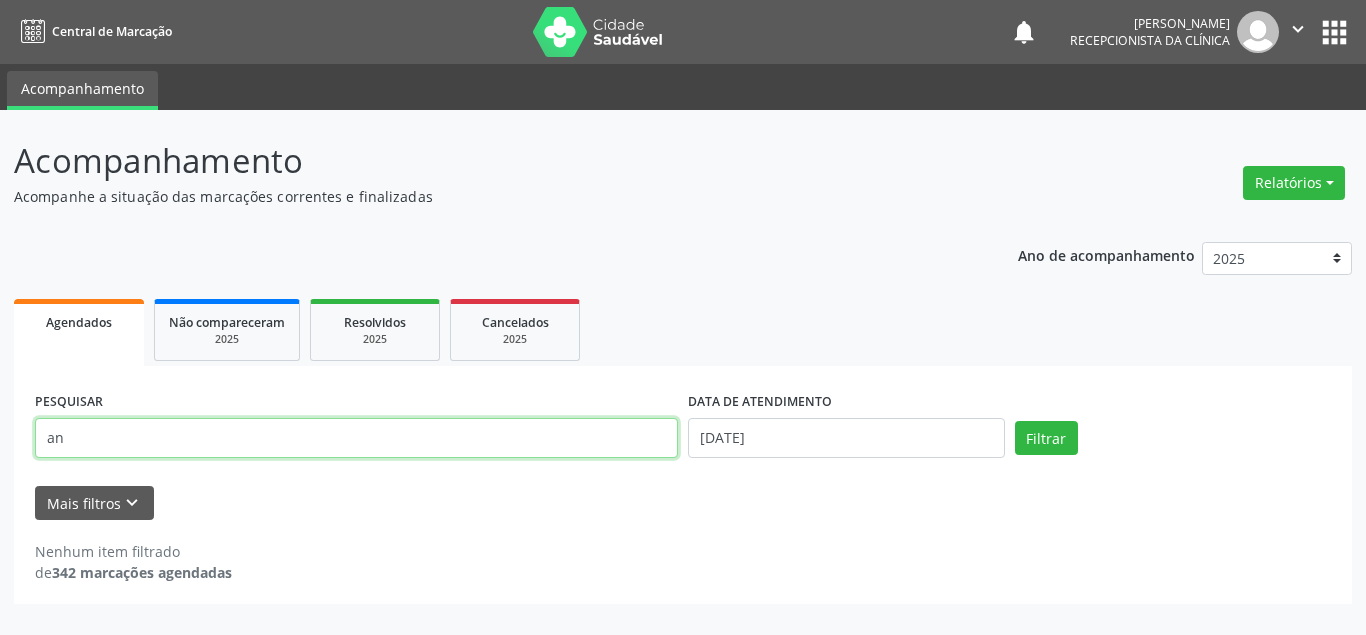 type on "a" 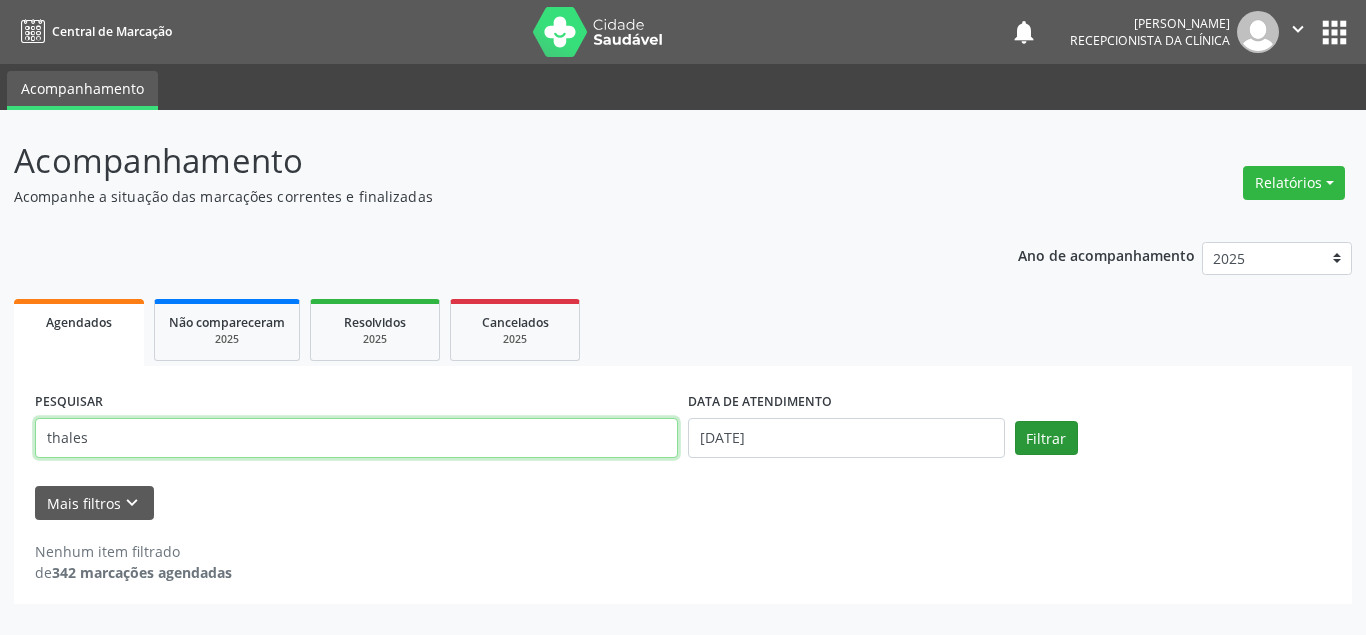 type on "thales" 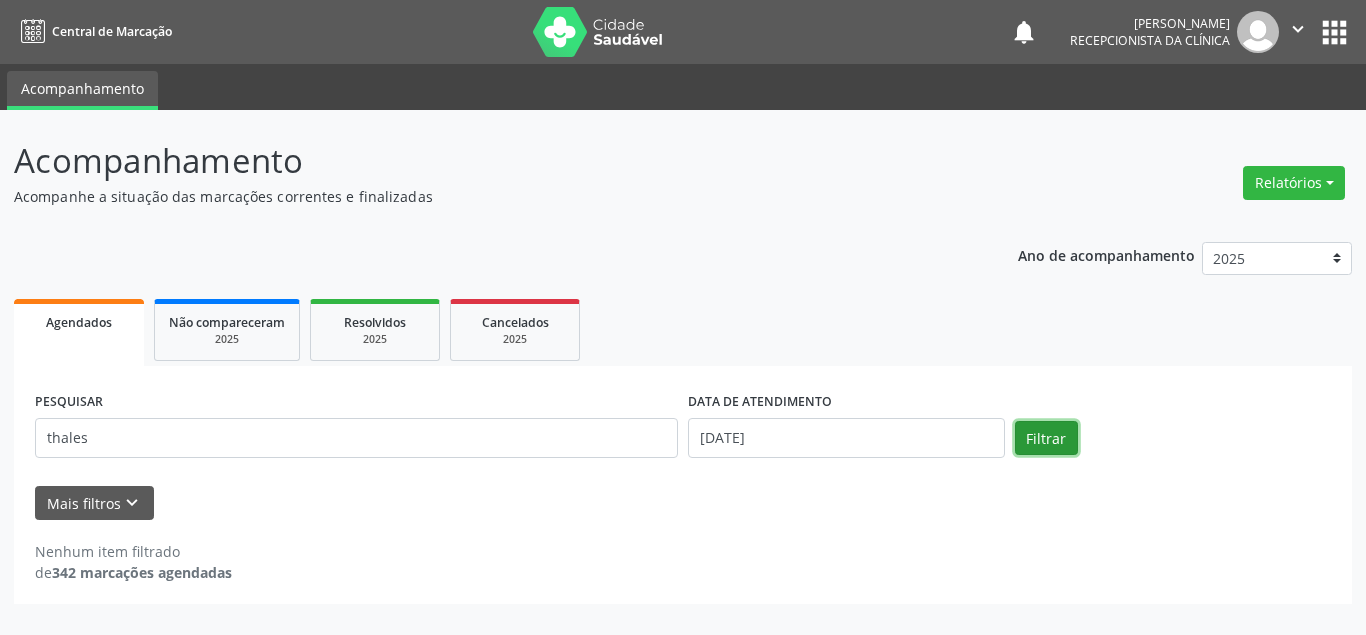 click on "Filtrar" at bounding box center [1046, 438] 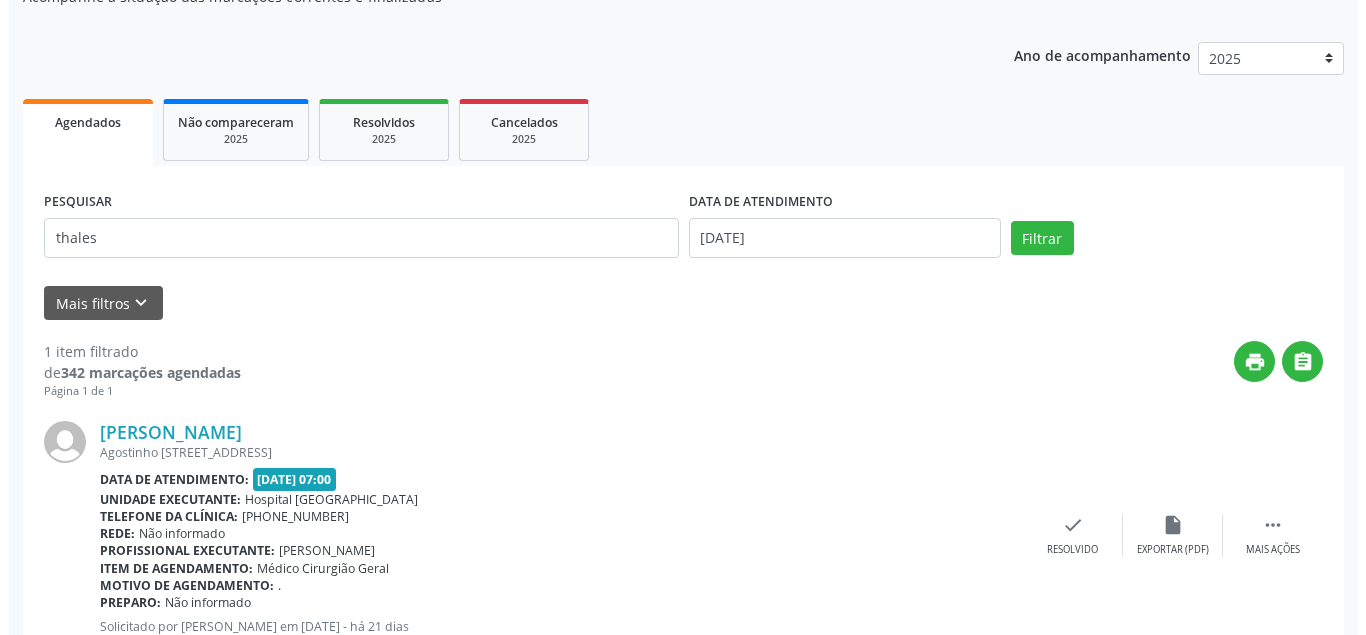 scroll, scrollTop: 270, scrollLeft: 0, axis: vertical 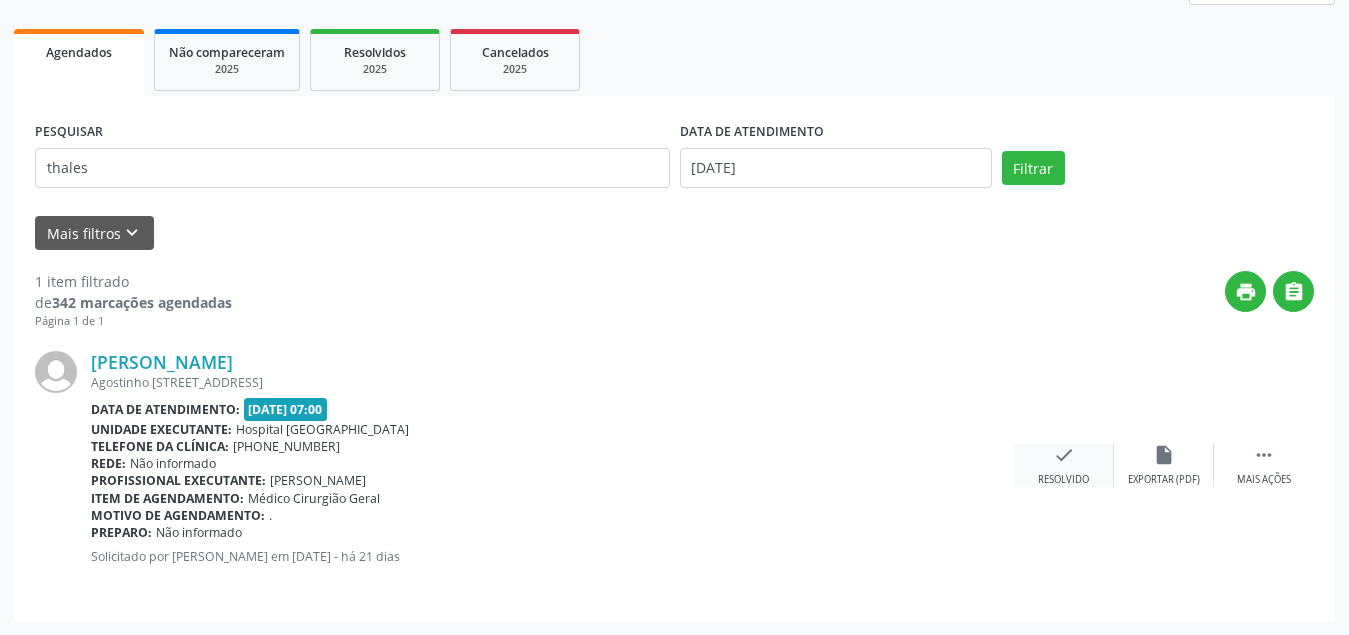 click on "check" at bounding box center (1064, 455) 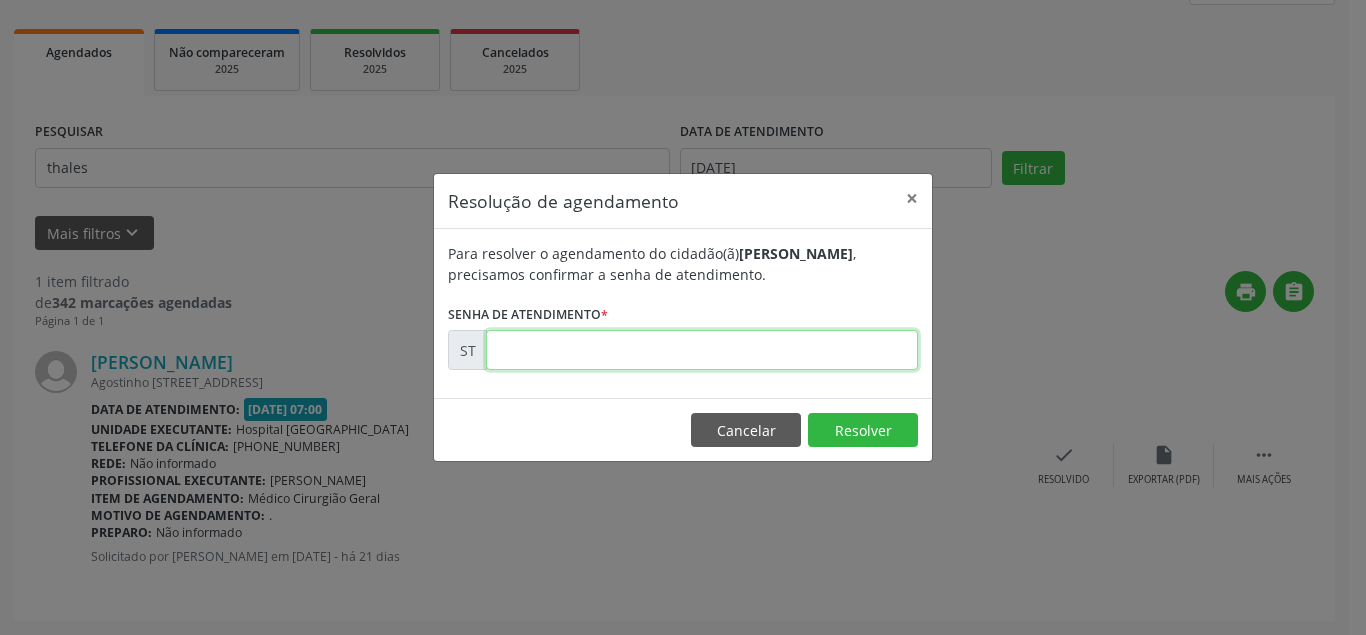 click at bounding box center (702, 350) 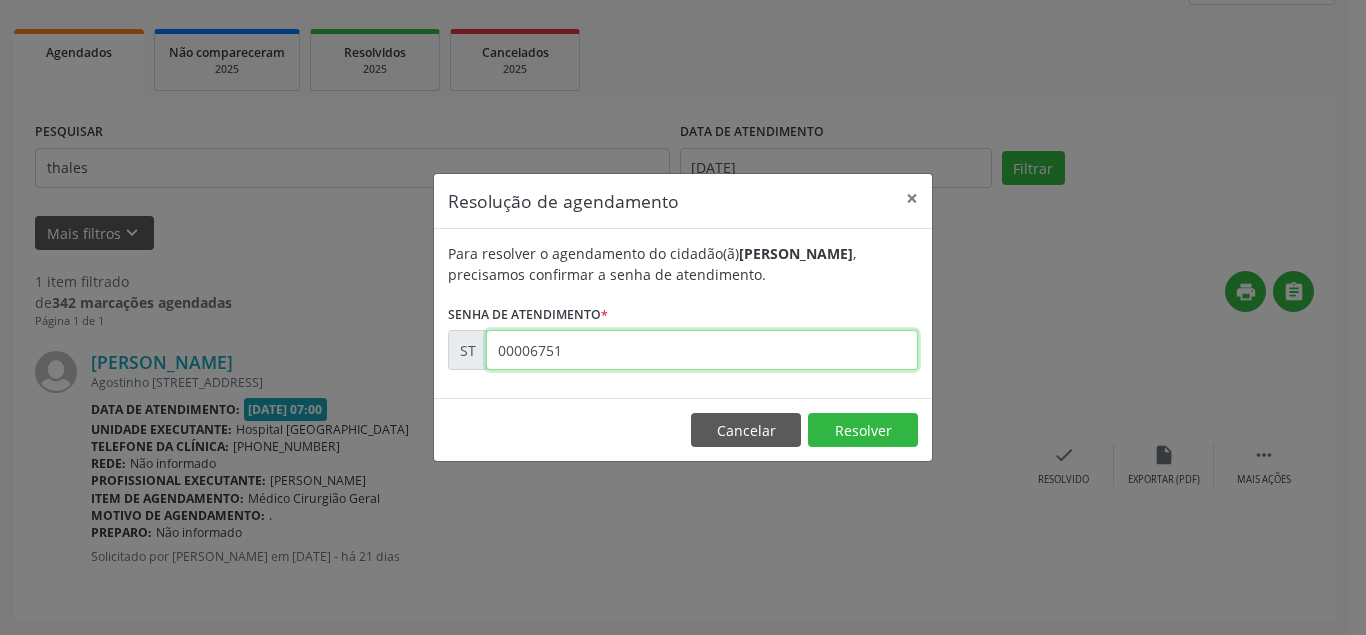 type on "00006751" 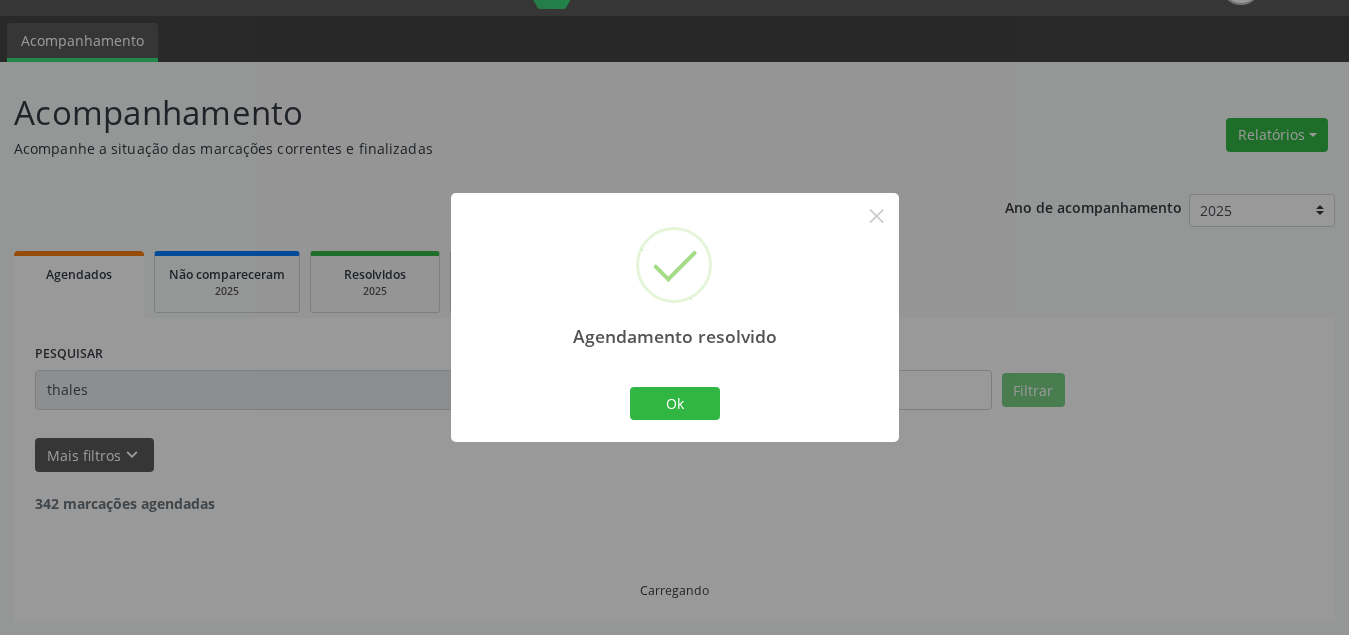 scroll, scrollTop: 0, scrollLeft: 0, axis: both 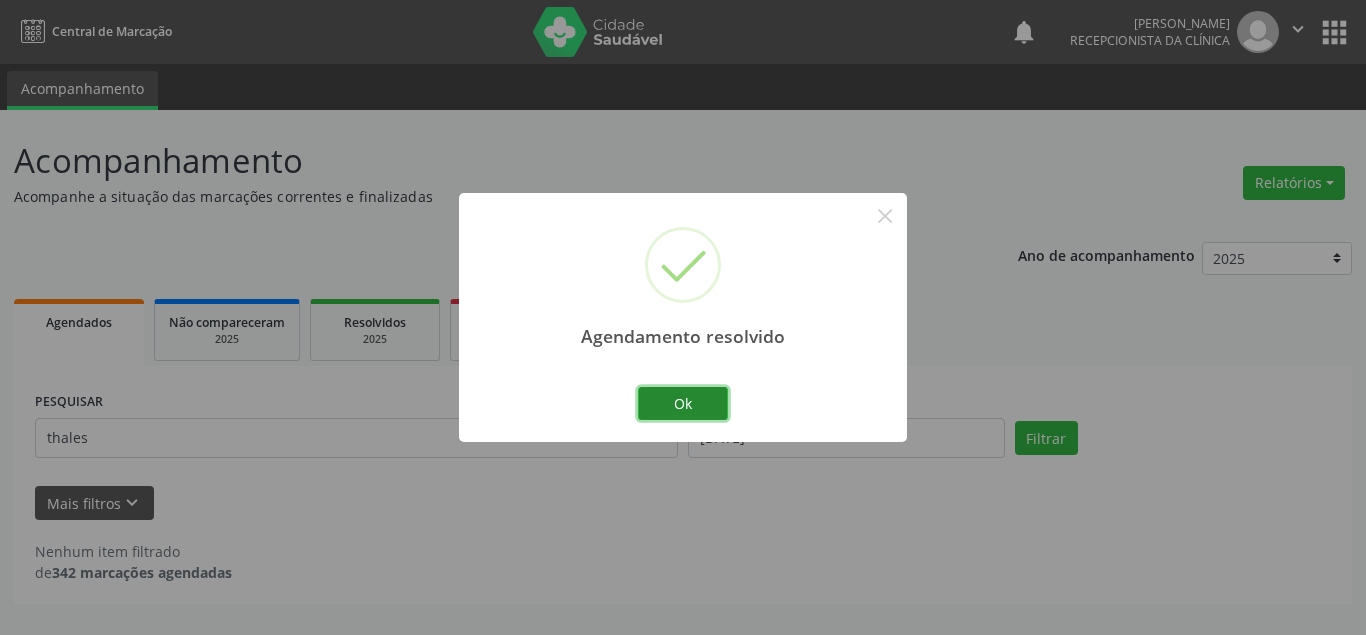 click on "Ok" at bounding box center (683, 404) 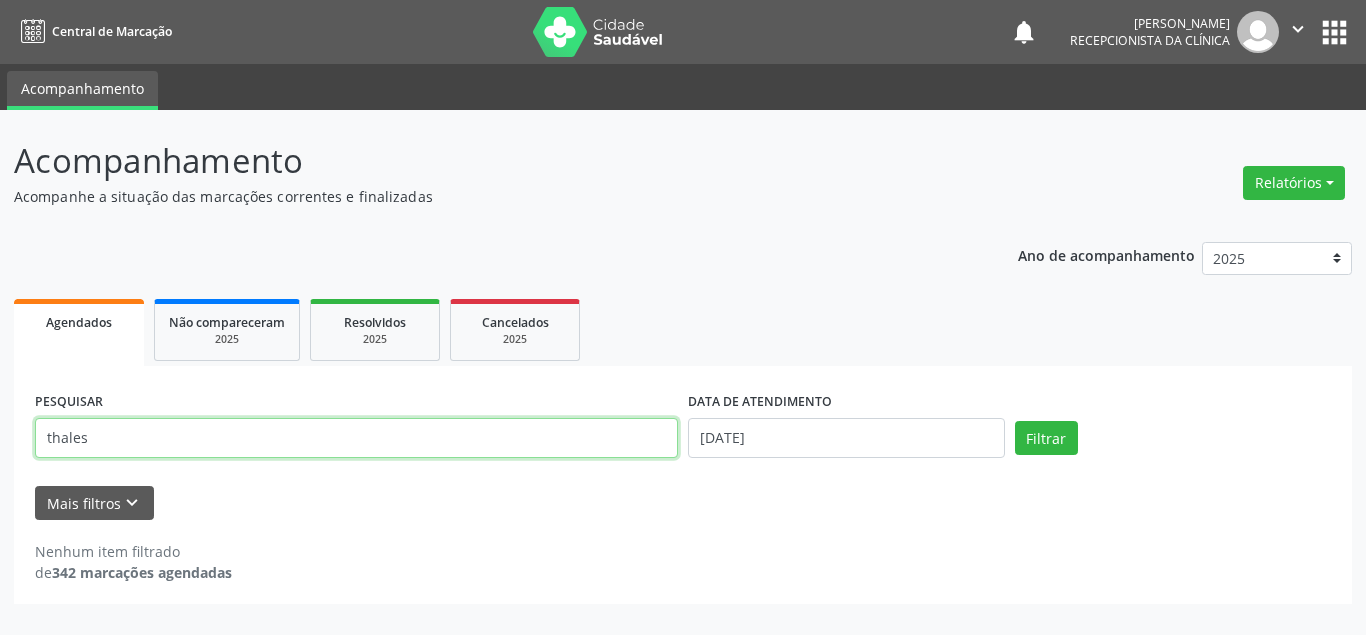 click on "thales" at bounding box center [356, 438] 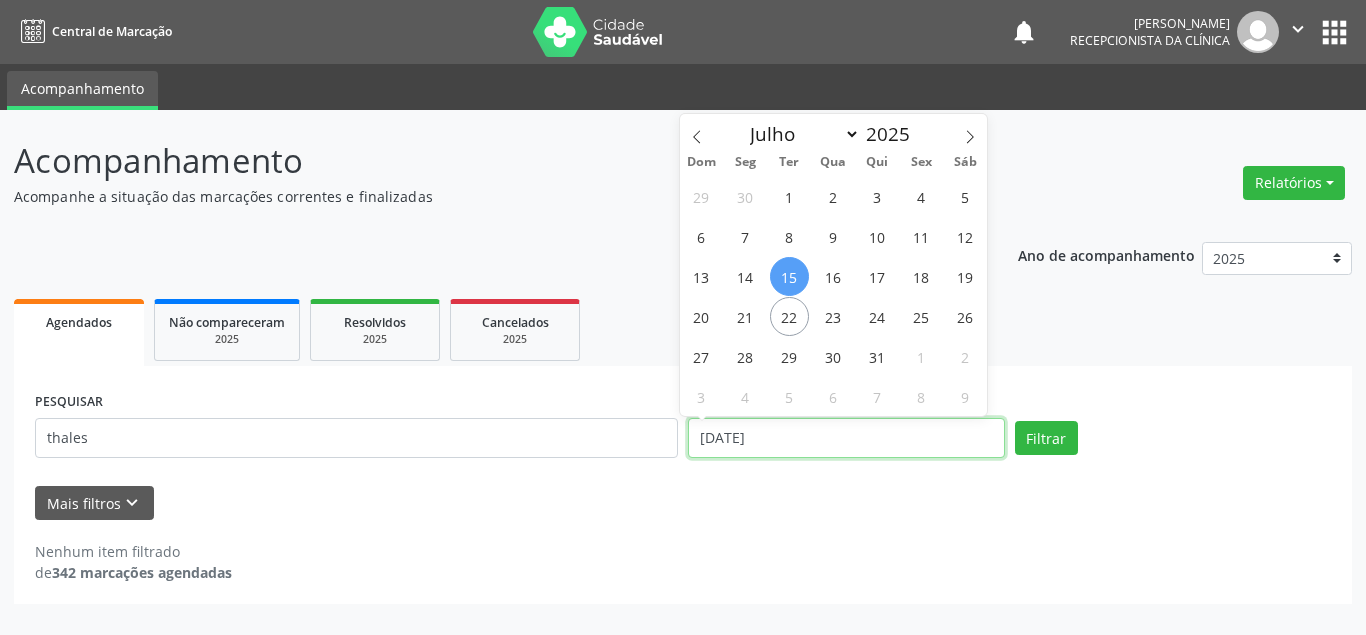 click on "[DATE]" at bounding box center (846, 438) 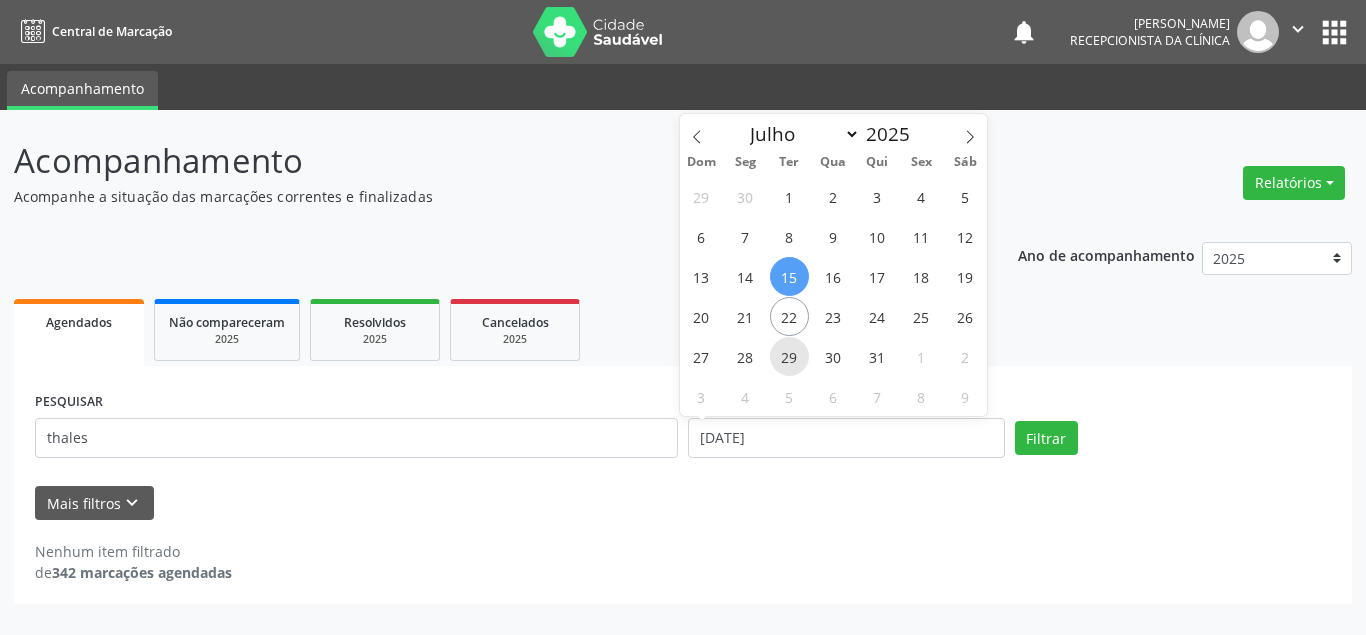 click on "29" at bounding box center [789, 356] 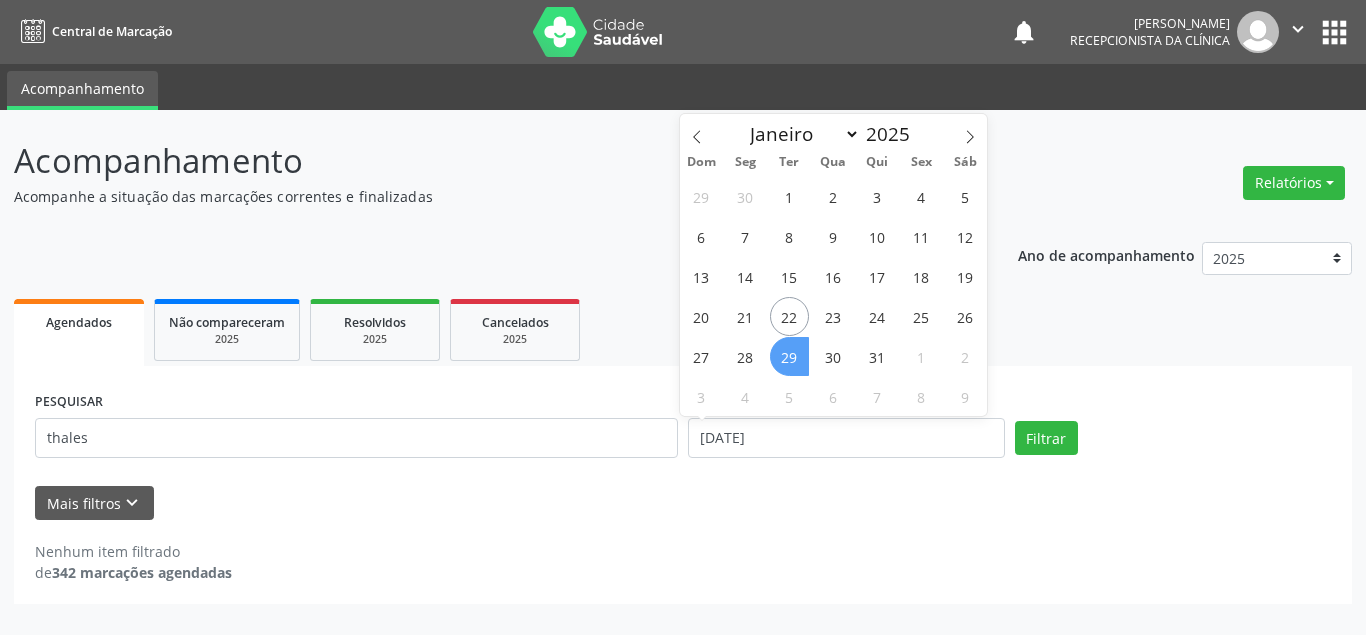 click on "29" at bounding box center [789, 356] 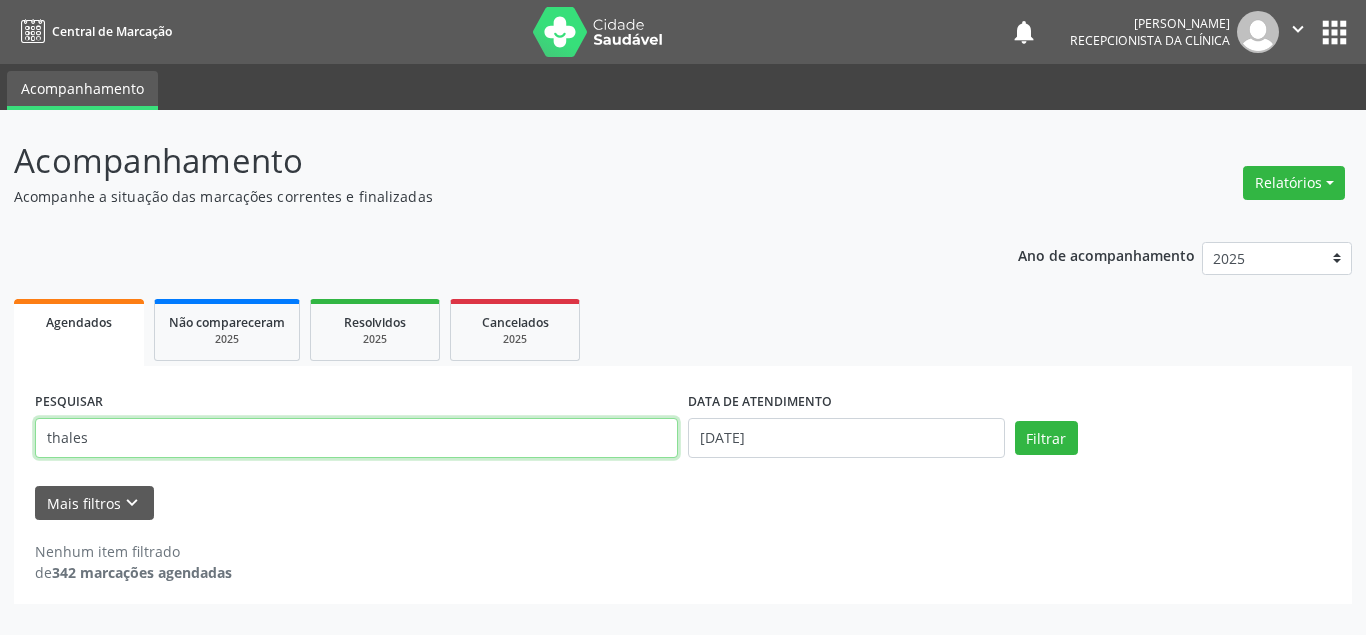 click on "thales" at bounding box center [356, 438] 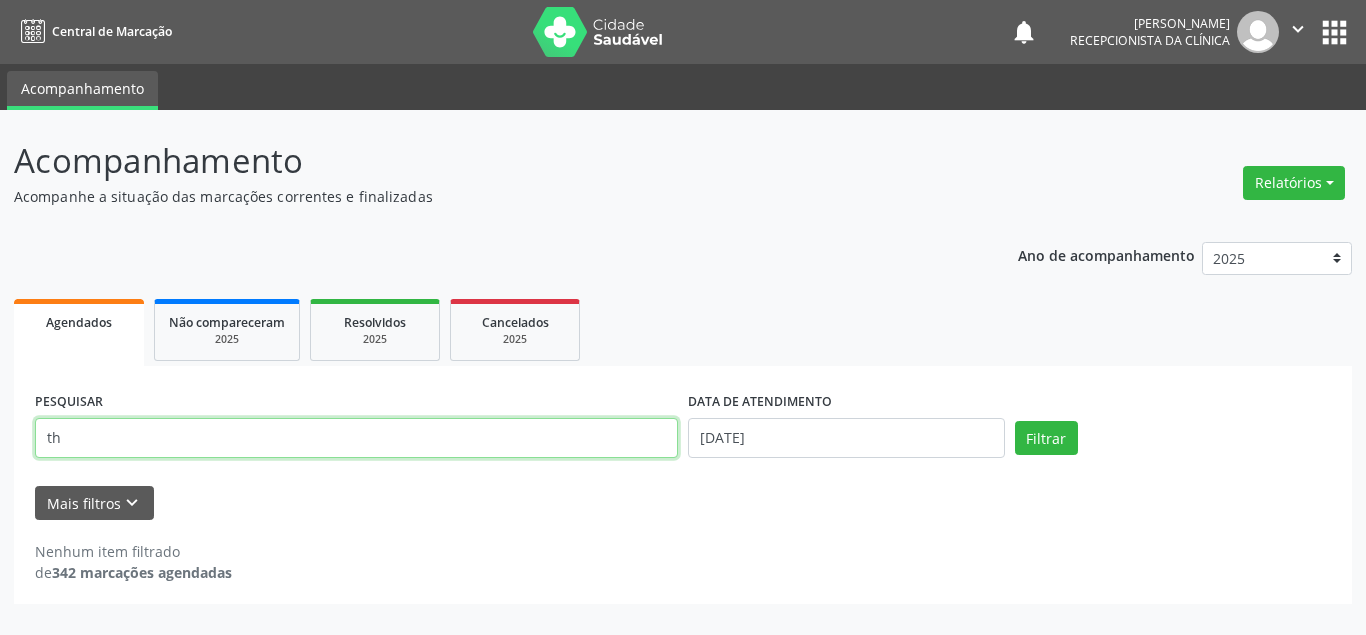 type on "t" 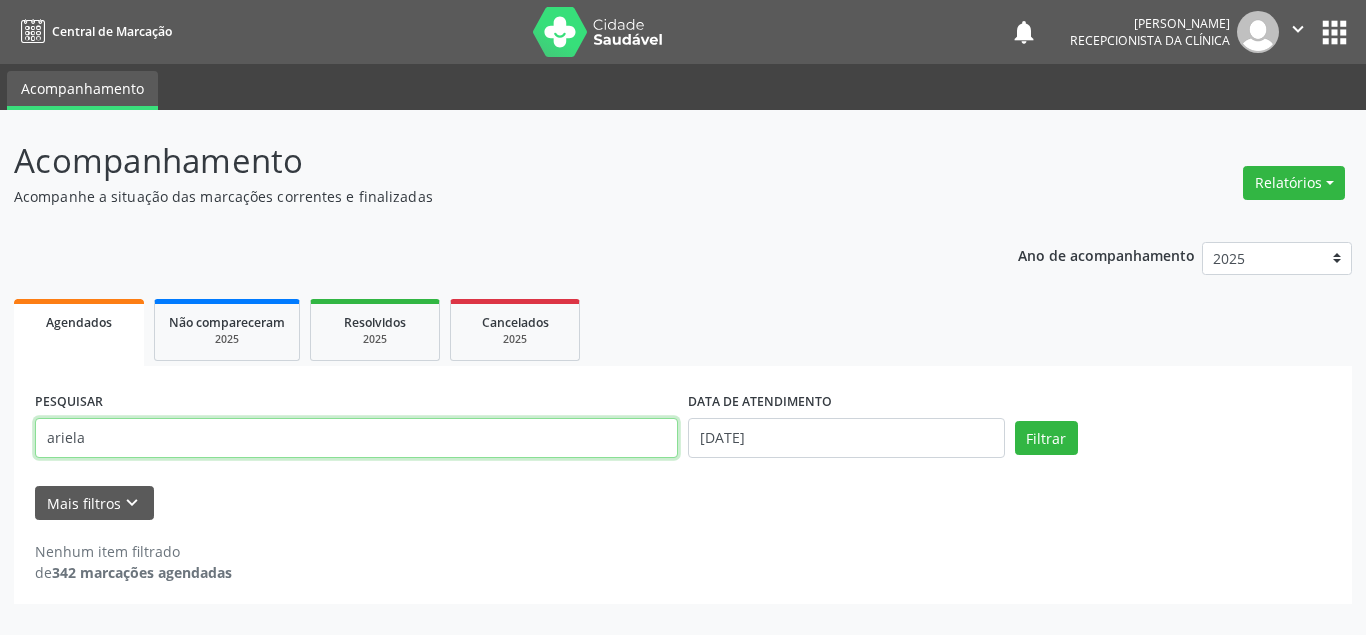 type on "ariela" 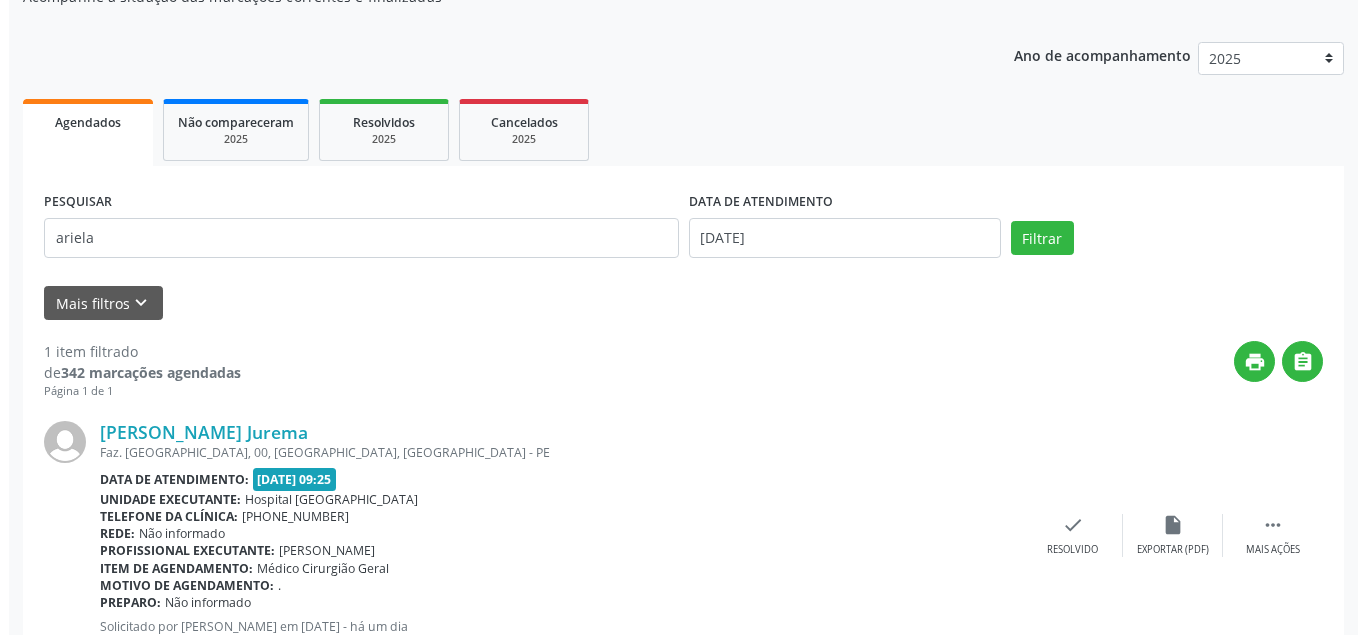 scroll, scrollTop: 270, scrollLeft: 0, axis: vertical 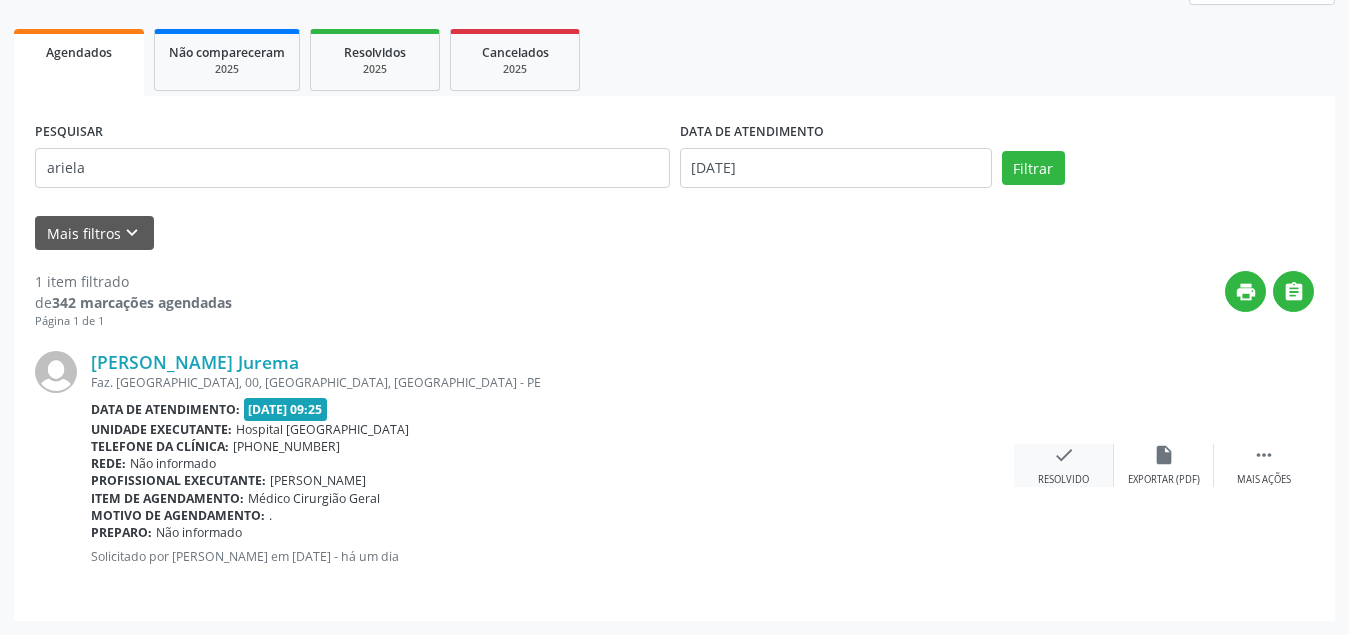 click on "check
Resolvido" at bounding box center (1064, 465) 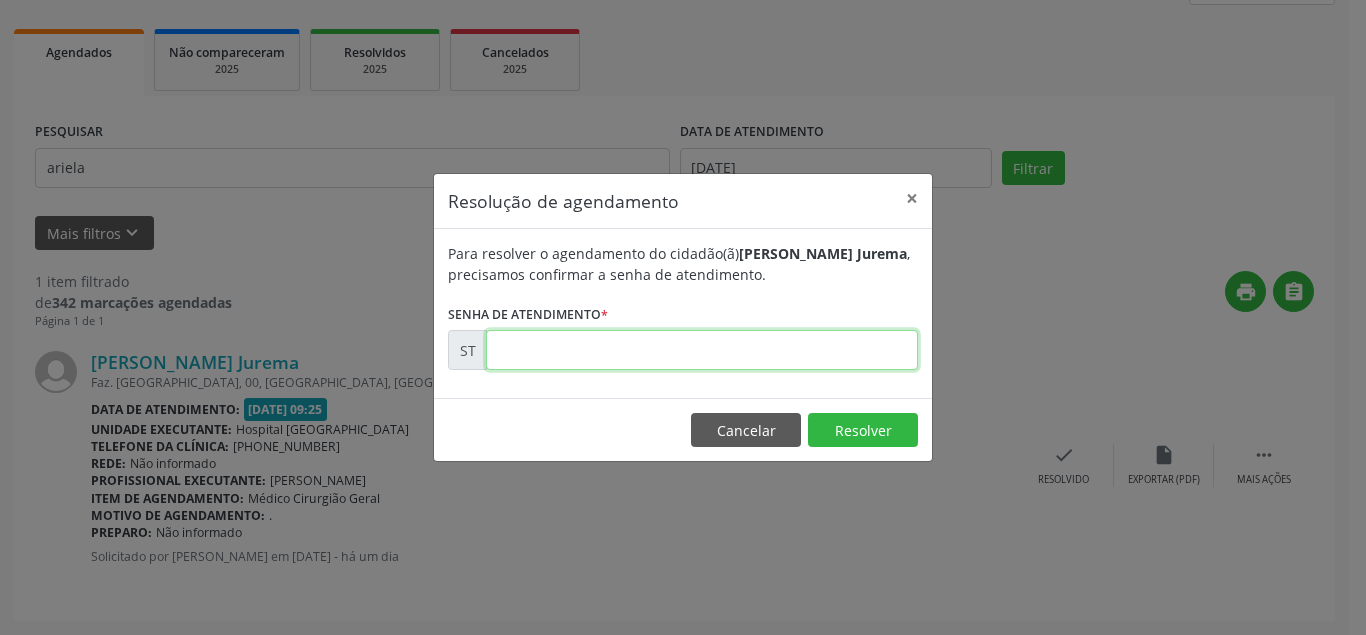 click at bounding box center [702, 350] 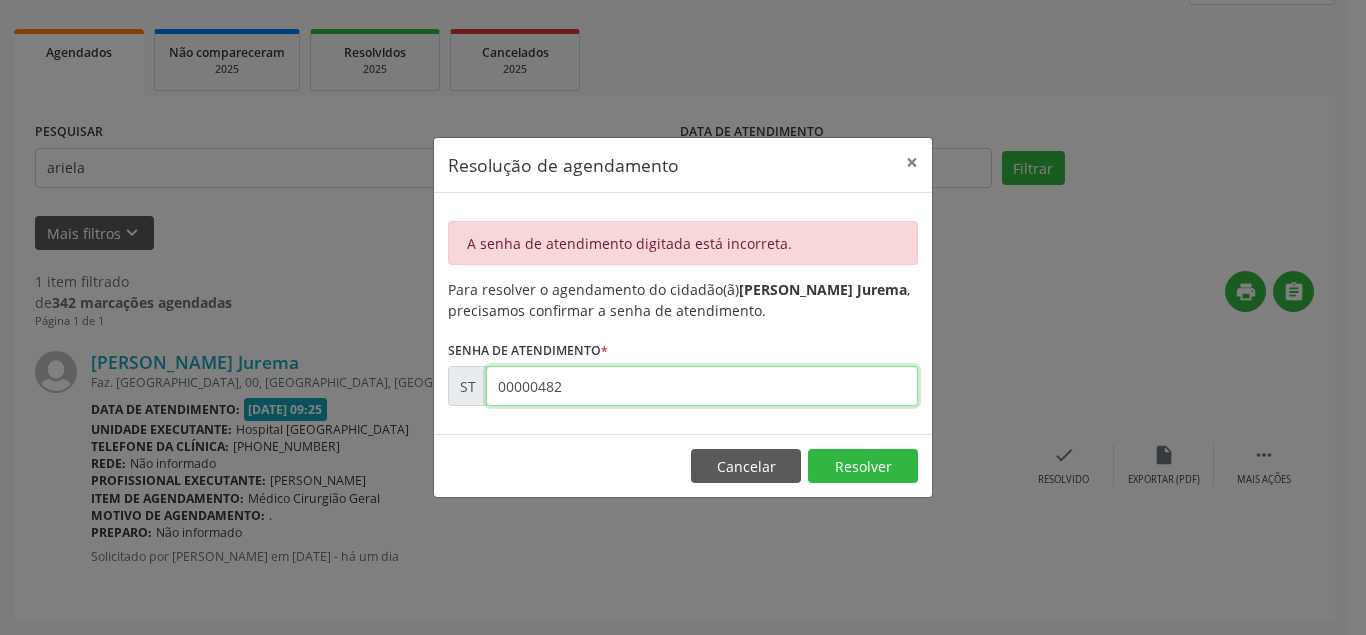 click on "00000482" at bounding box center [702, 386] 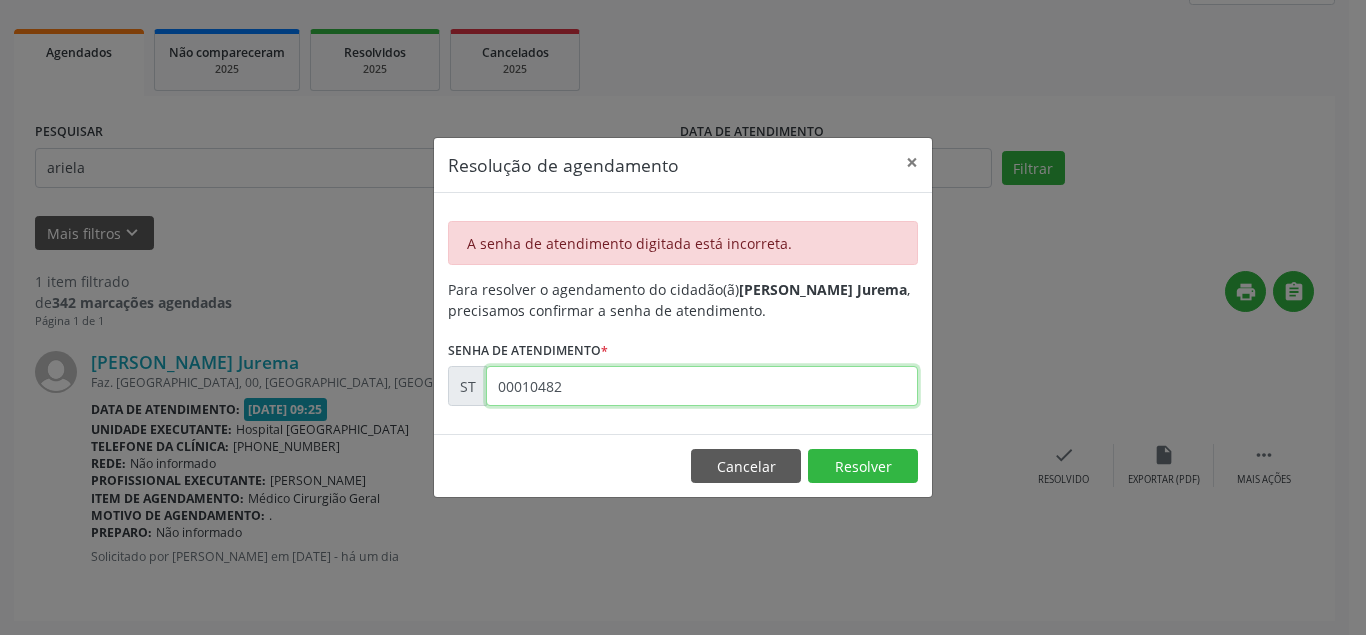 type on "00010482" 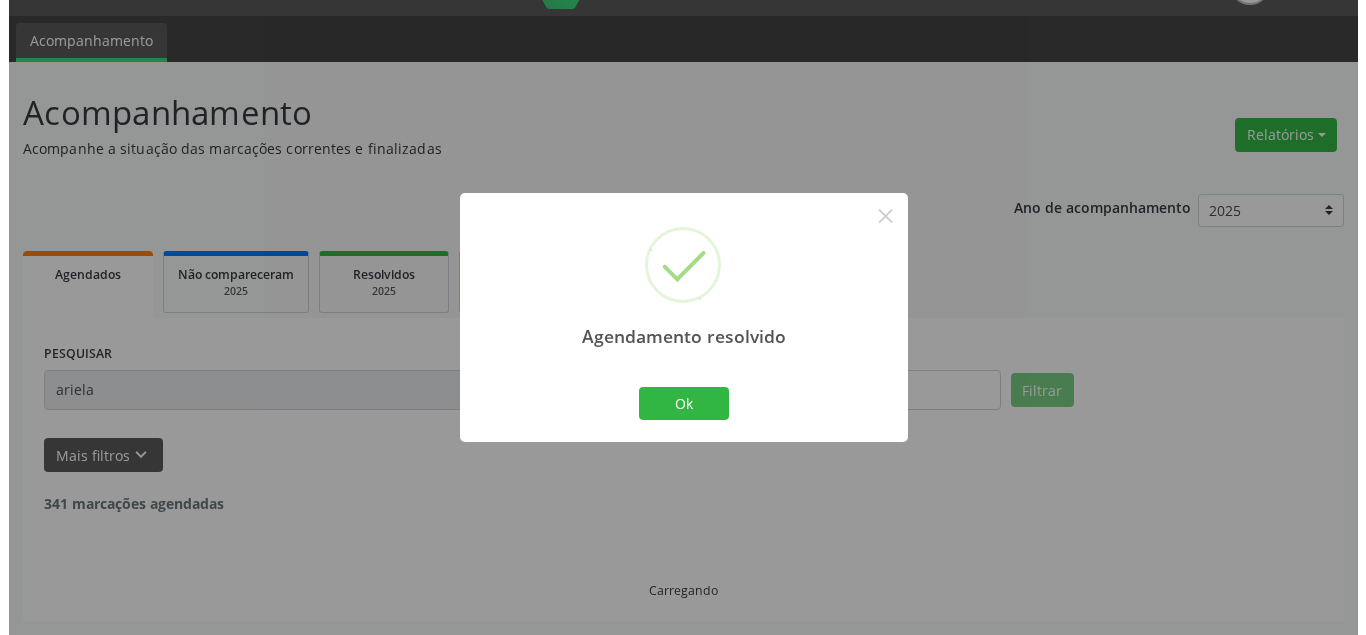 scroll, scrollTop: 0, scrollLeft: 0, axis: both 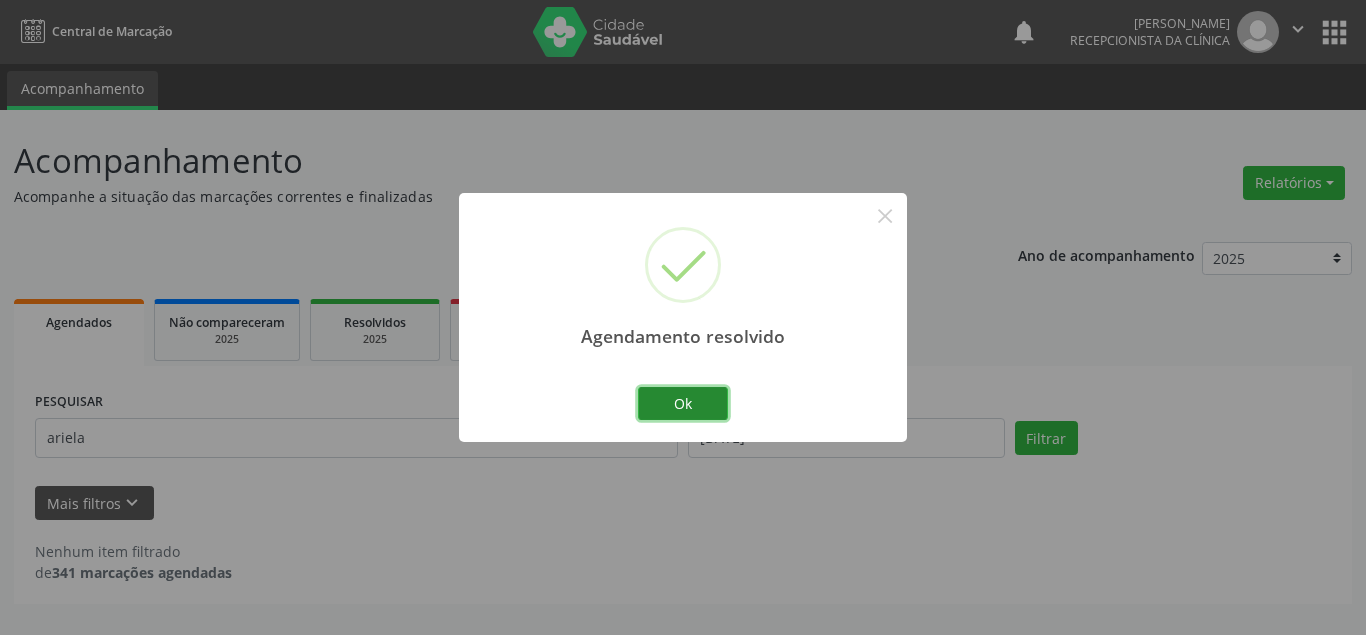 click on "Ok" at bounding box center (683, 404) 